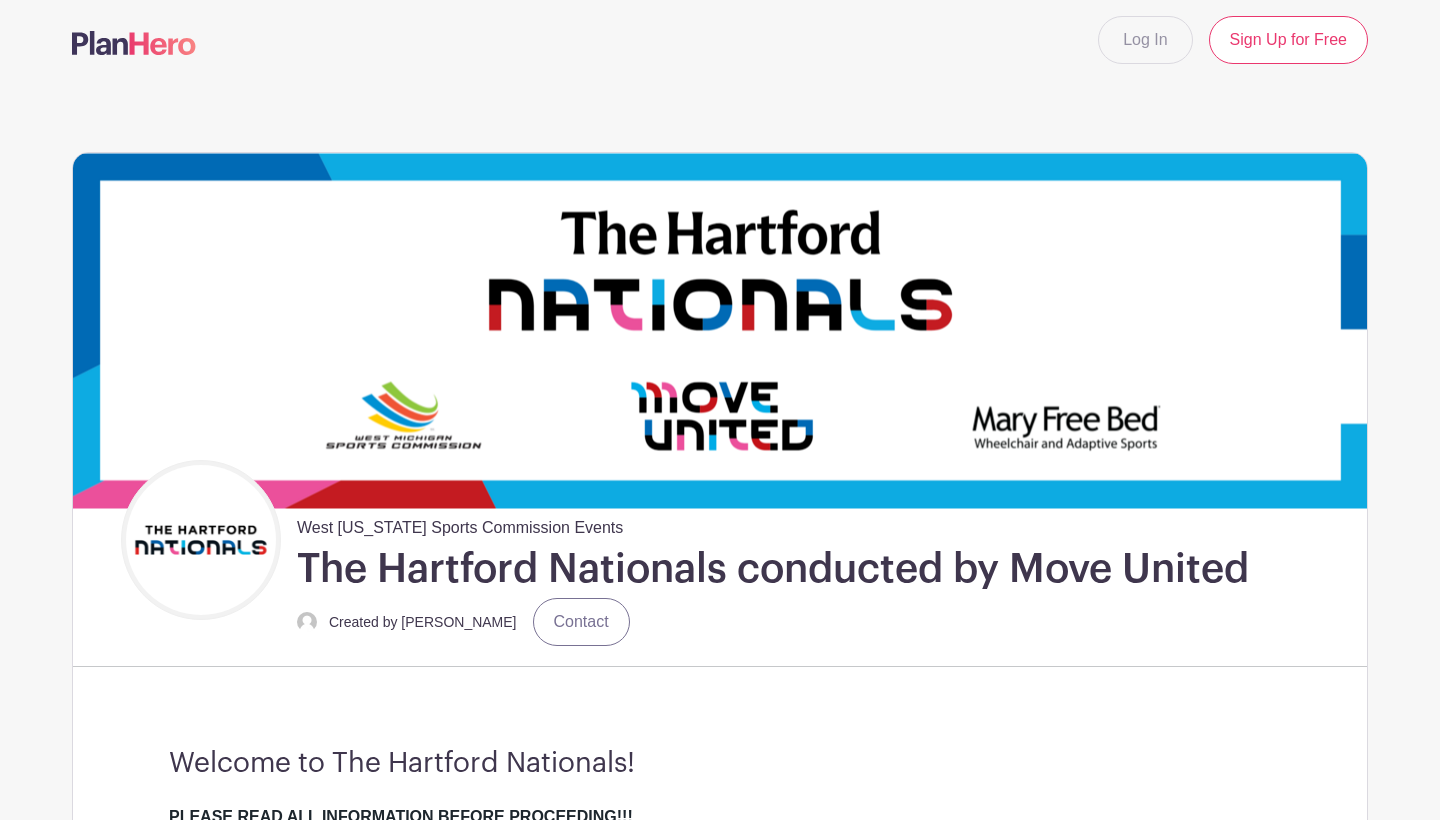 scroll, scrollTop: 0, scrollLeft: 0, axis: both 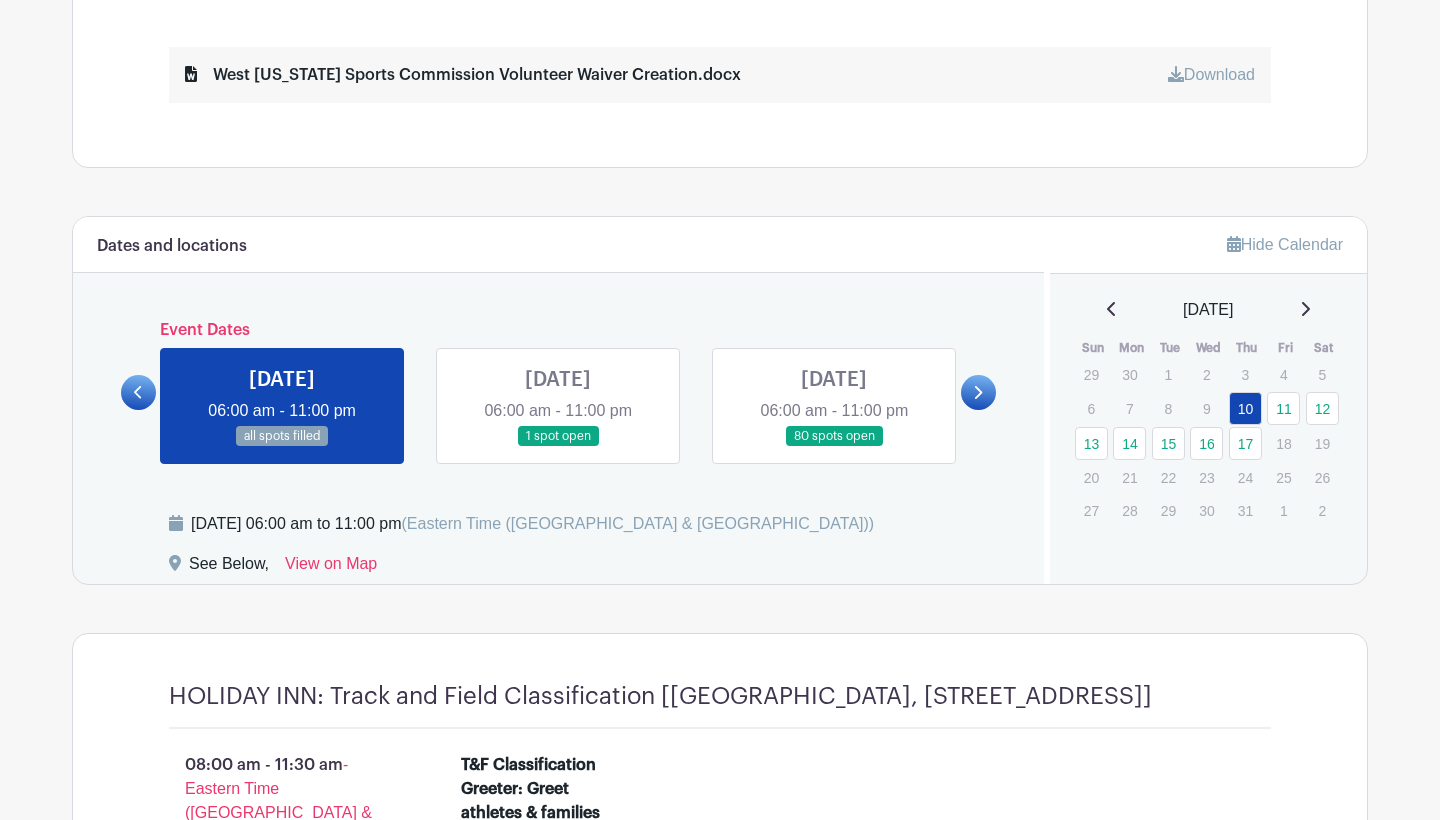click at bounding box center (834, 447) 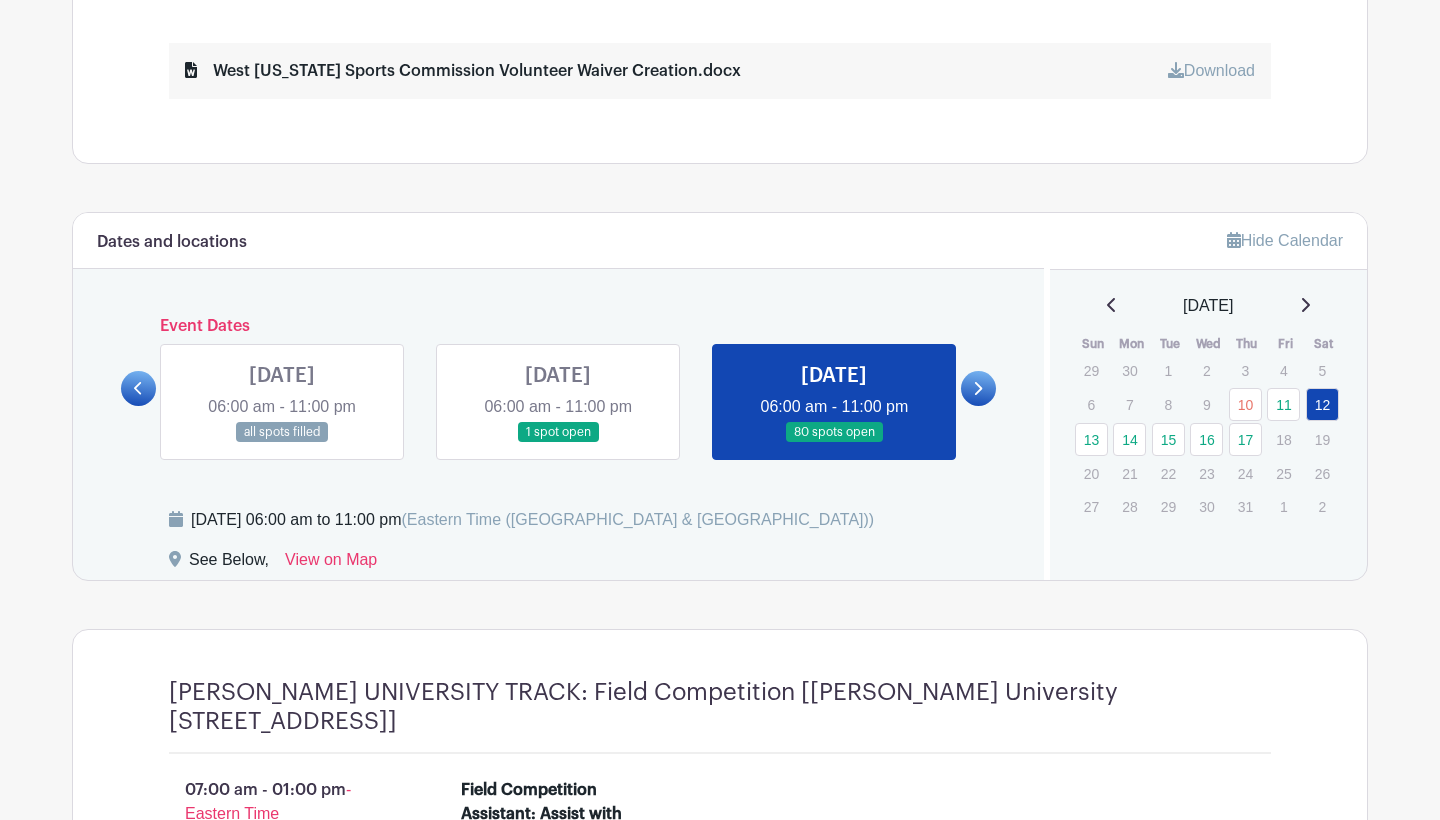scroll, scrollTop: 1148, scrollLeft: 0, axis: vertical 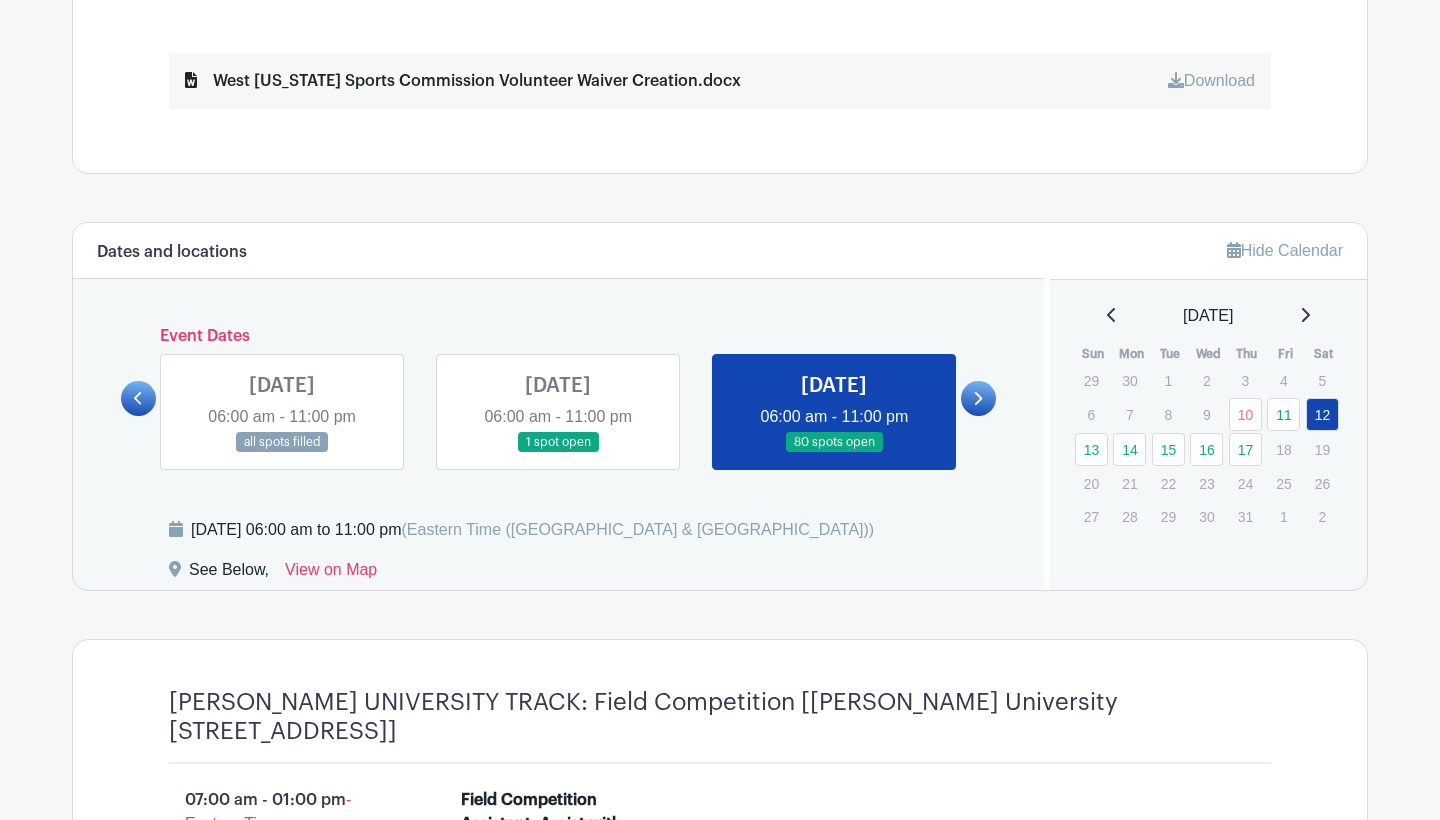 click 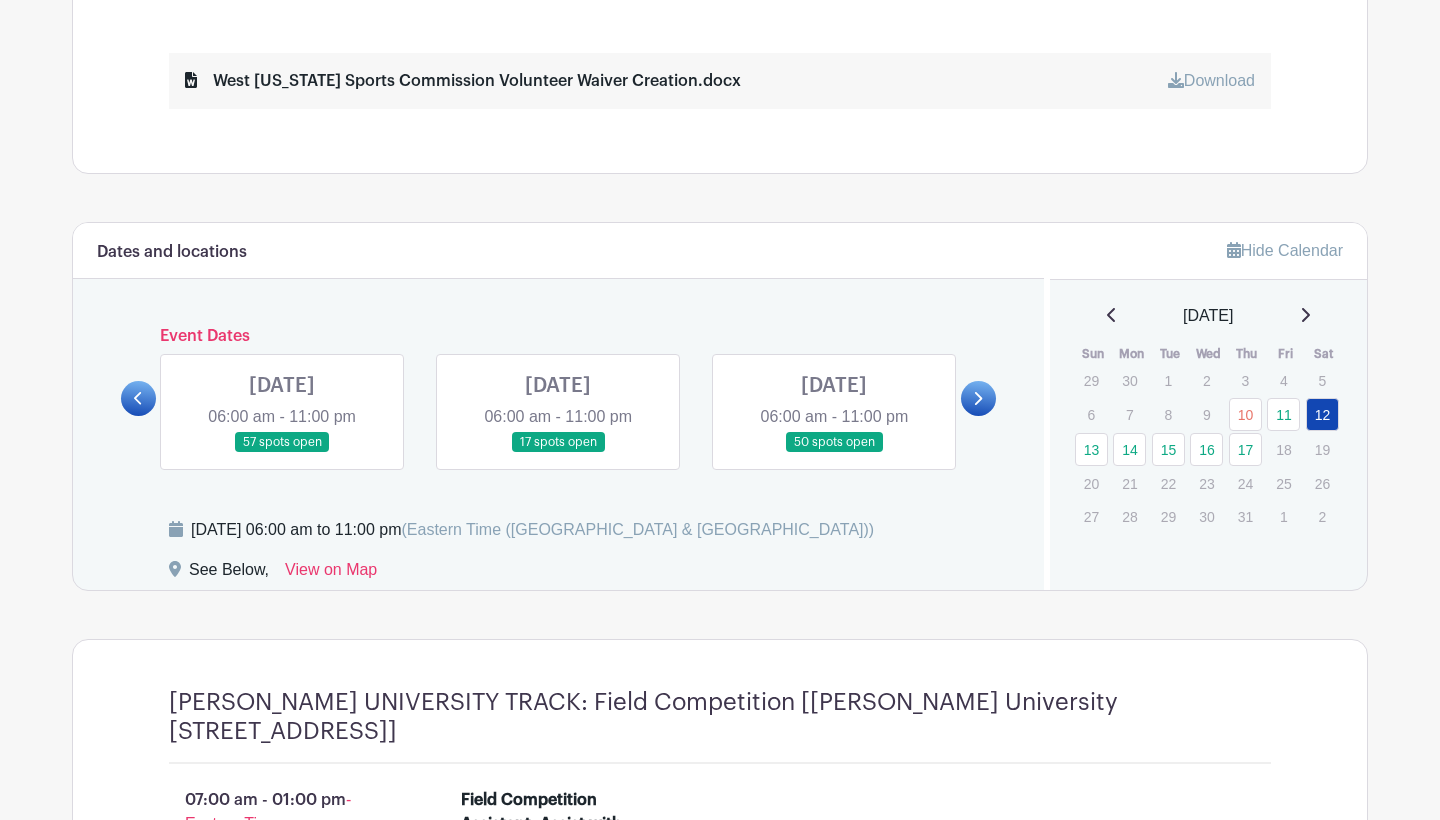 click at bounding box center (282, 453) 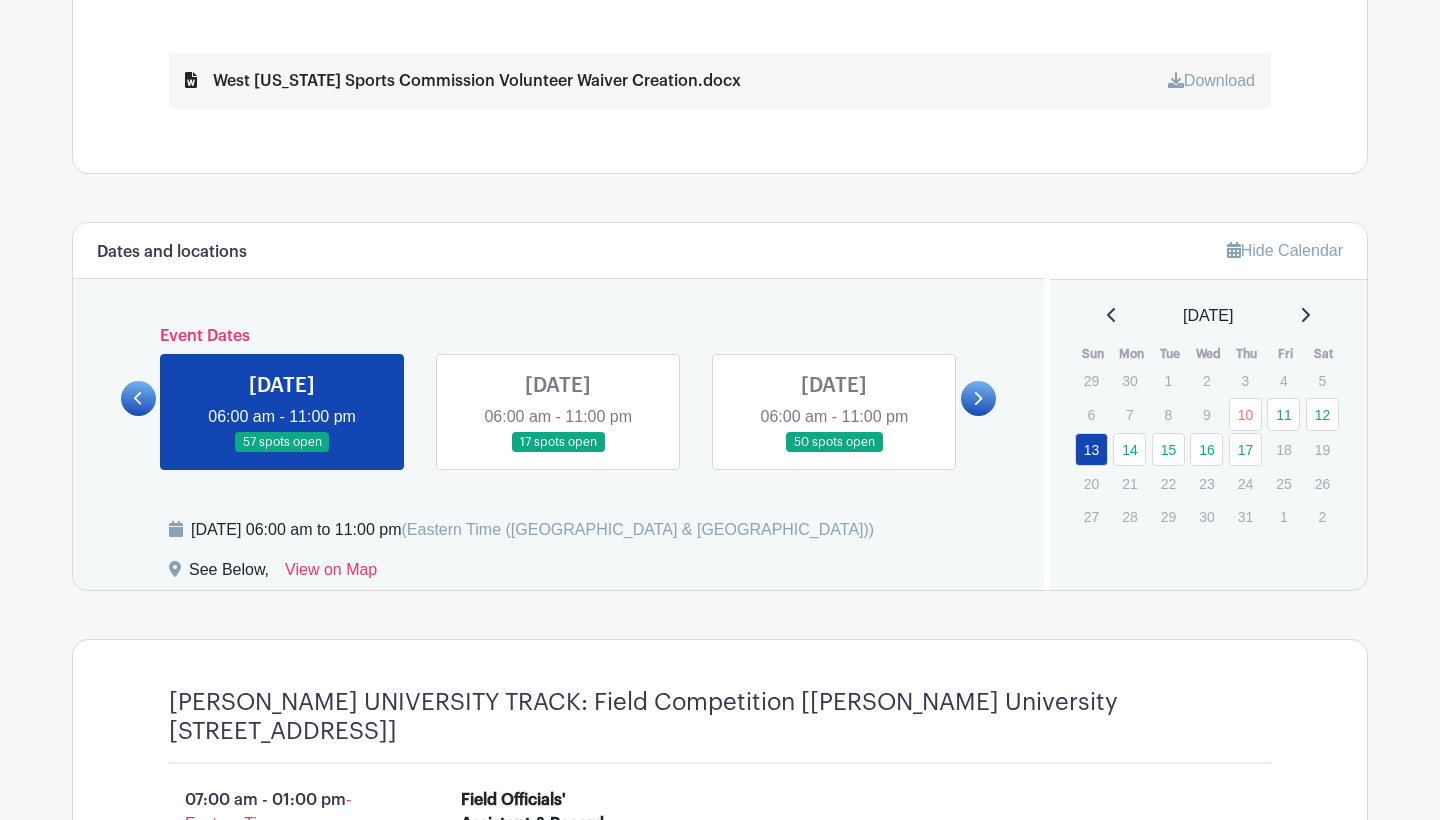 click 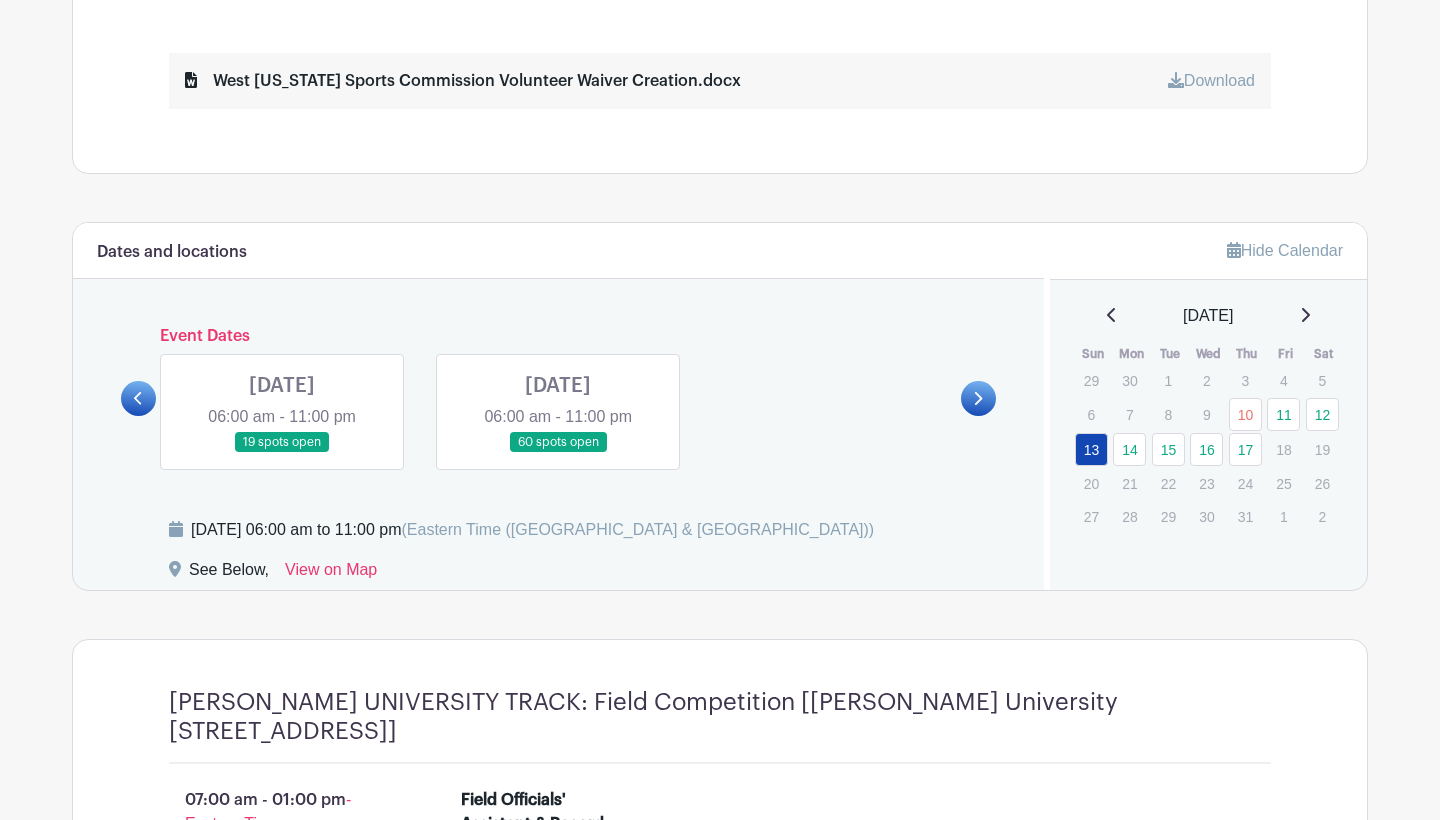 click at bounding box center [282, 453] 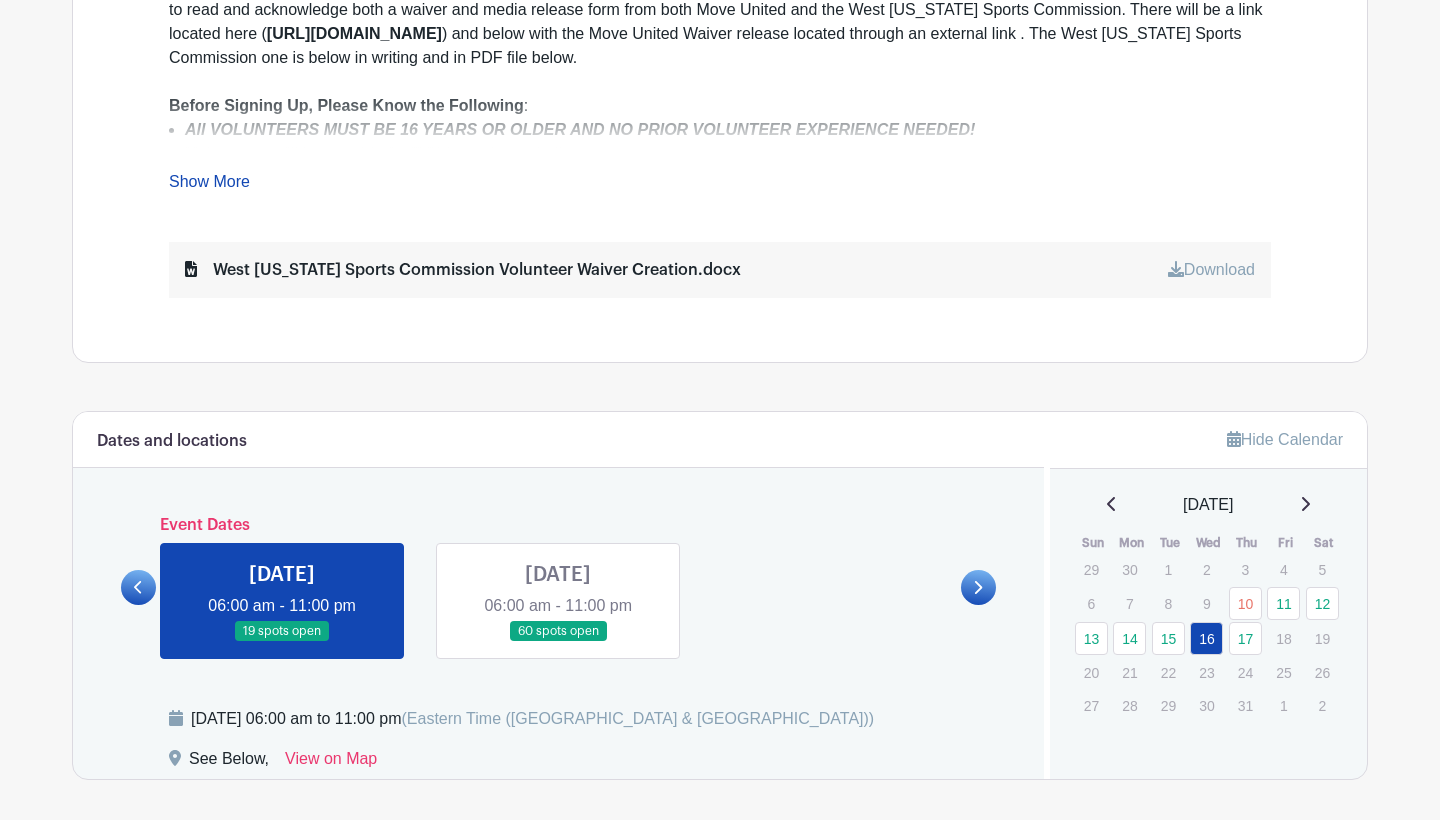 scroll, scrollTop: 996, scrollLeft: 0, axis: vertical 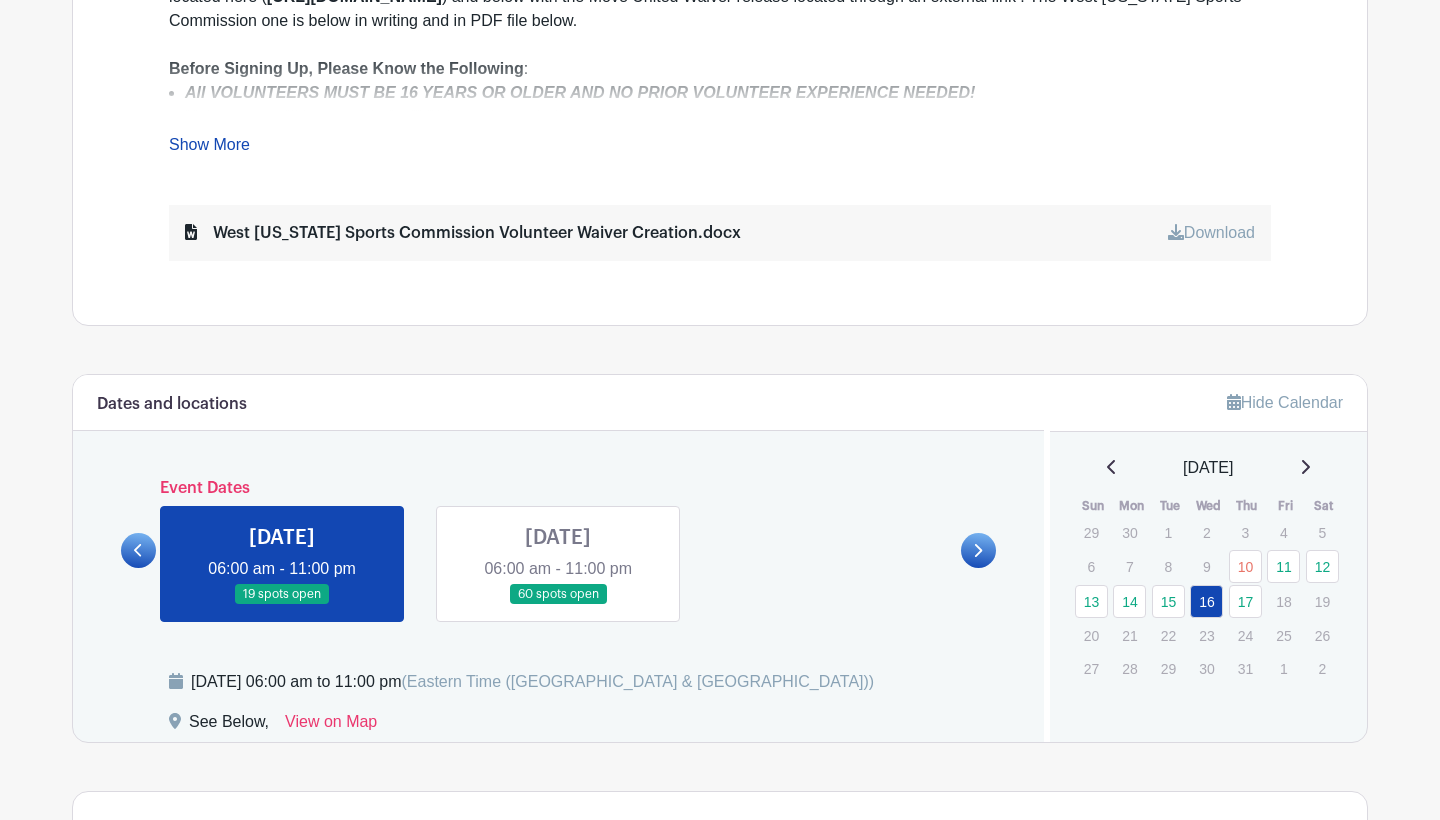 click 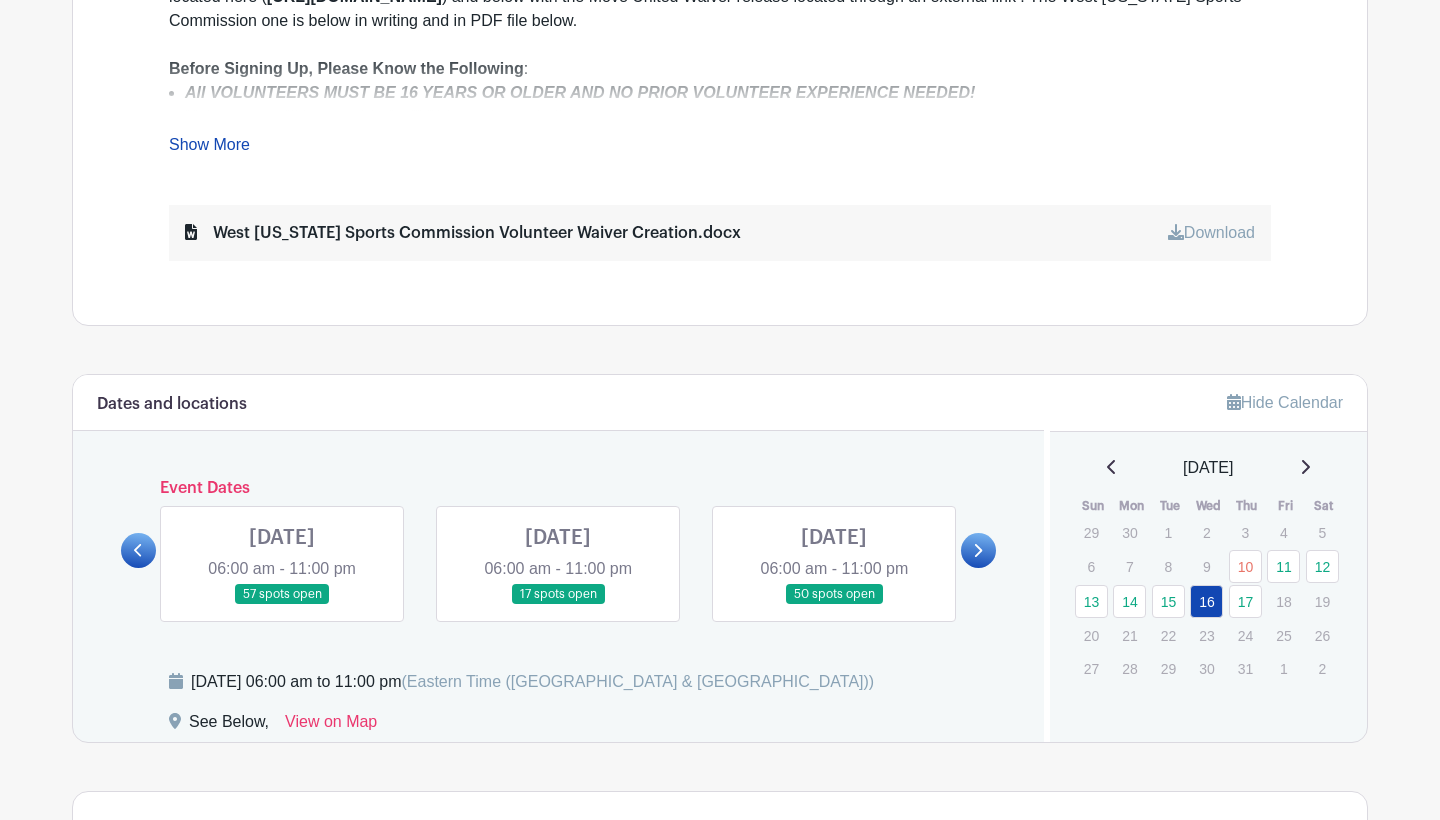 click 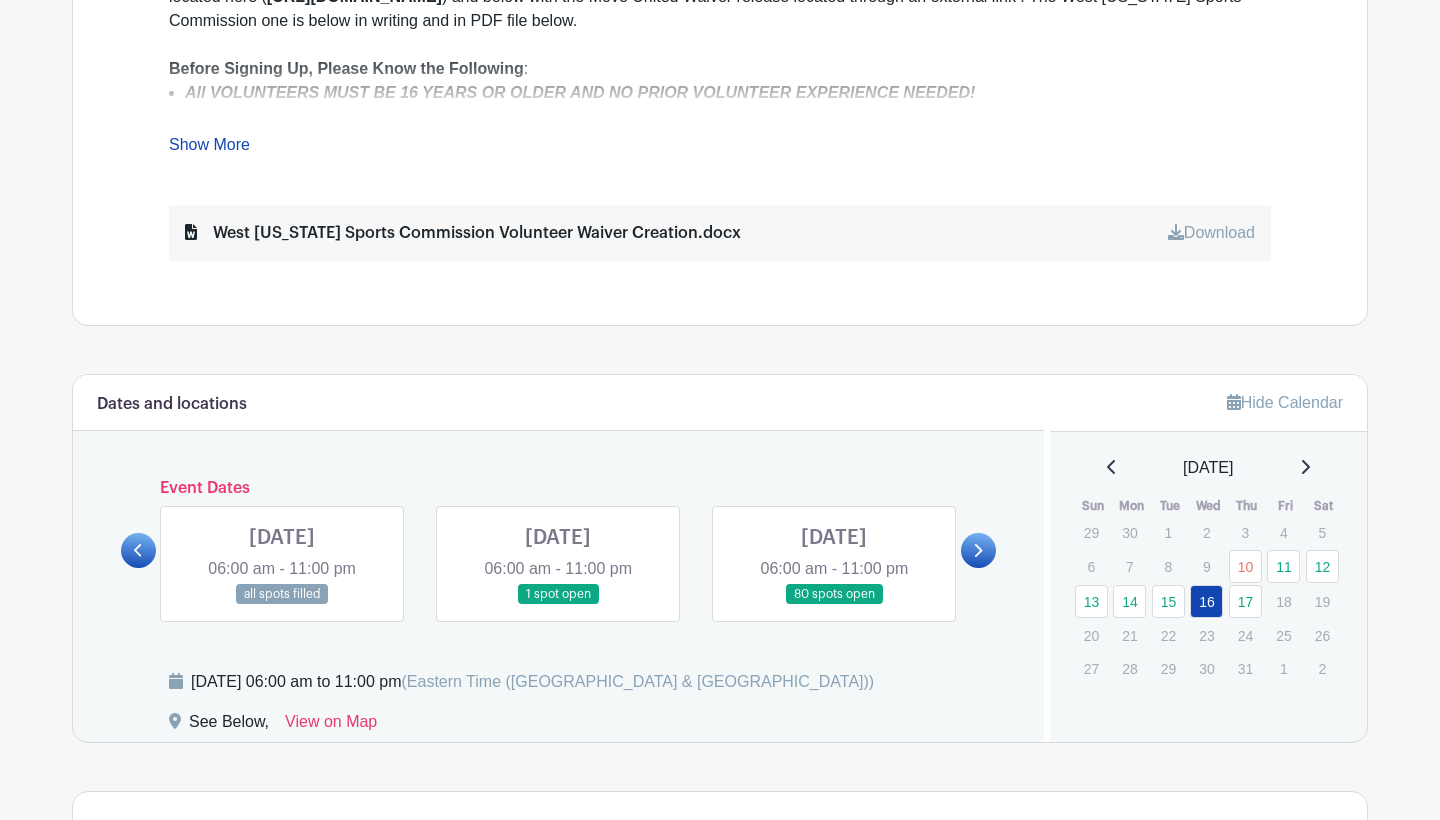 click at bounding box center [834, 605] 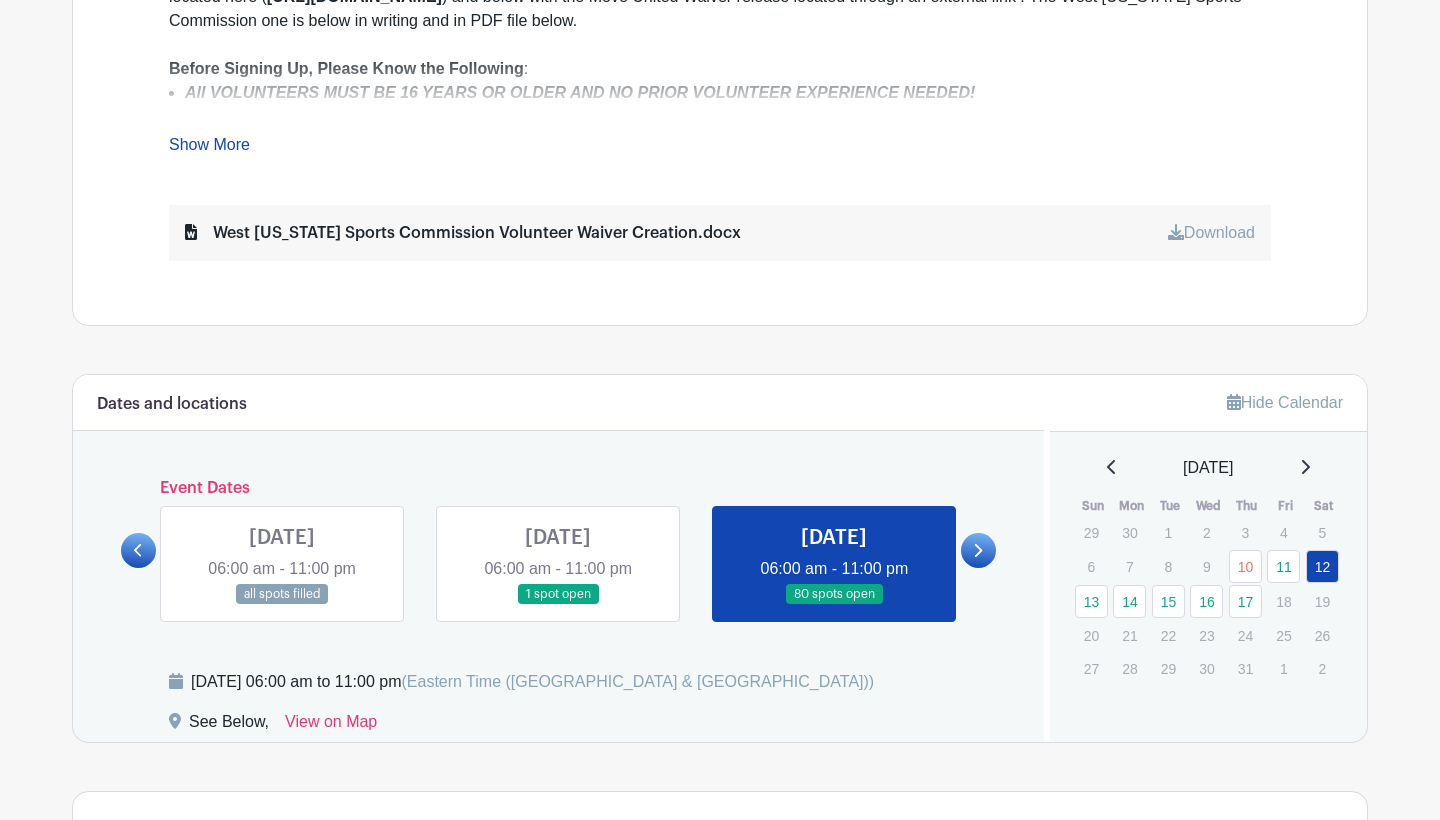 click at bounding box center (834, 605) 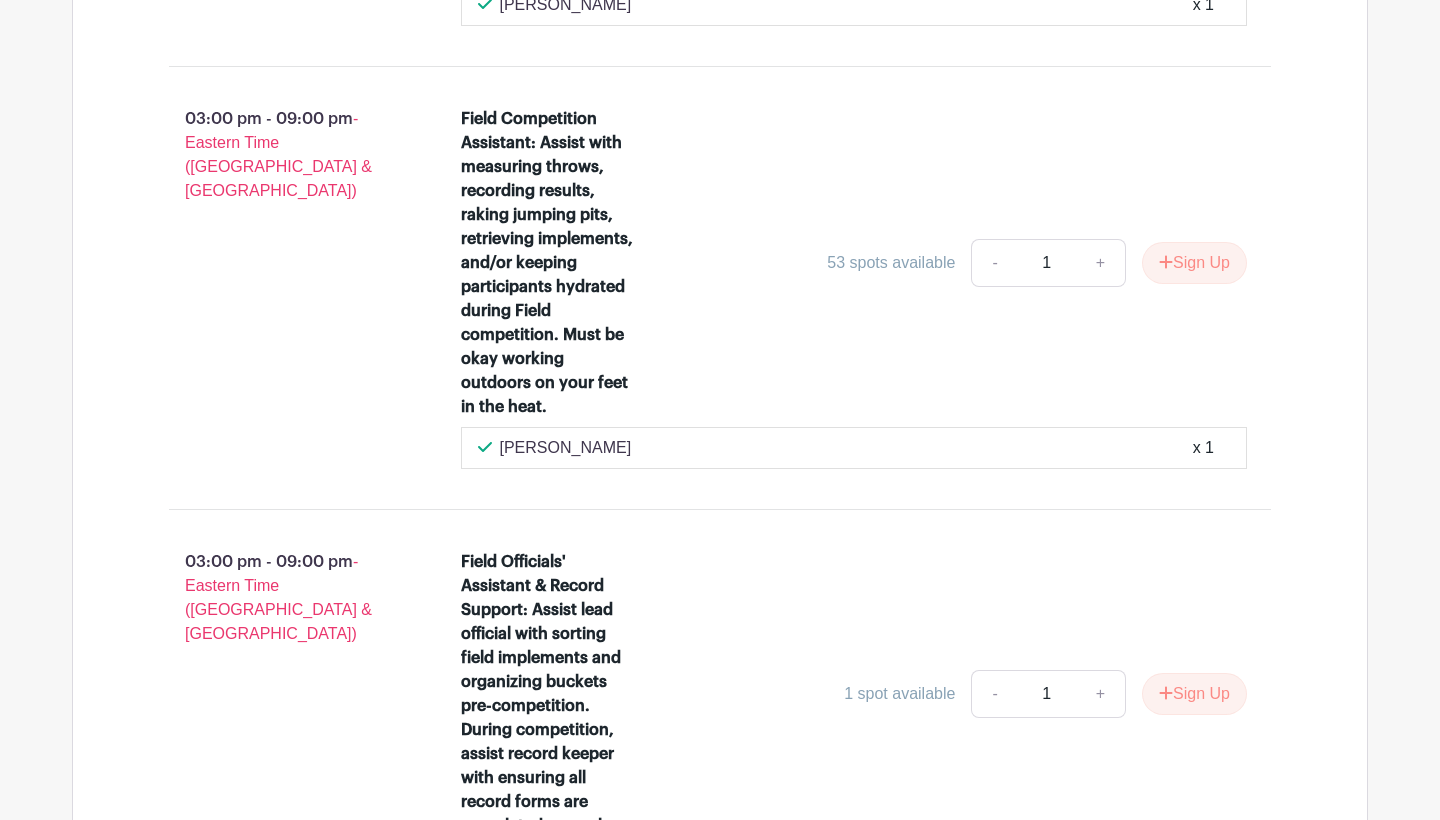 scroll, scrollTop: 3429, scrollLeft: 0, axis: vertical 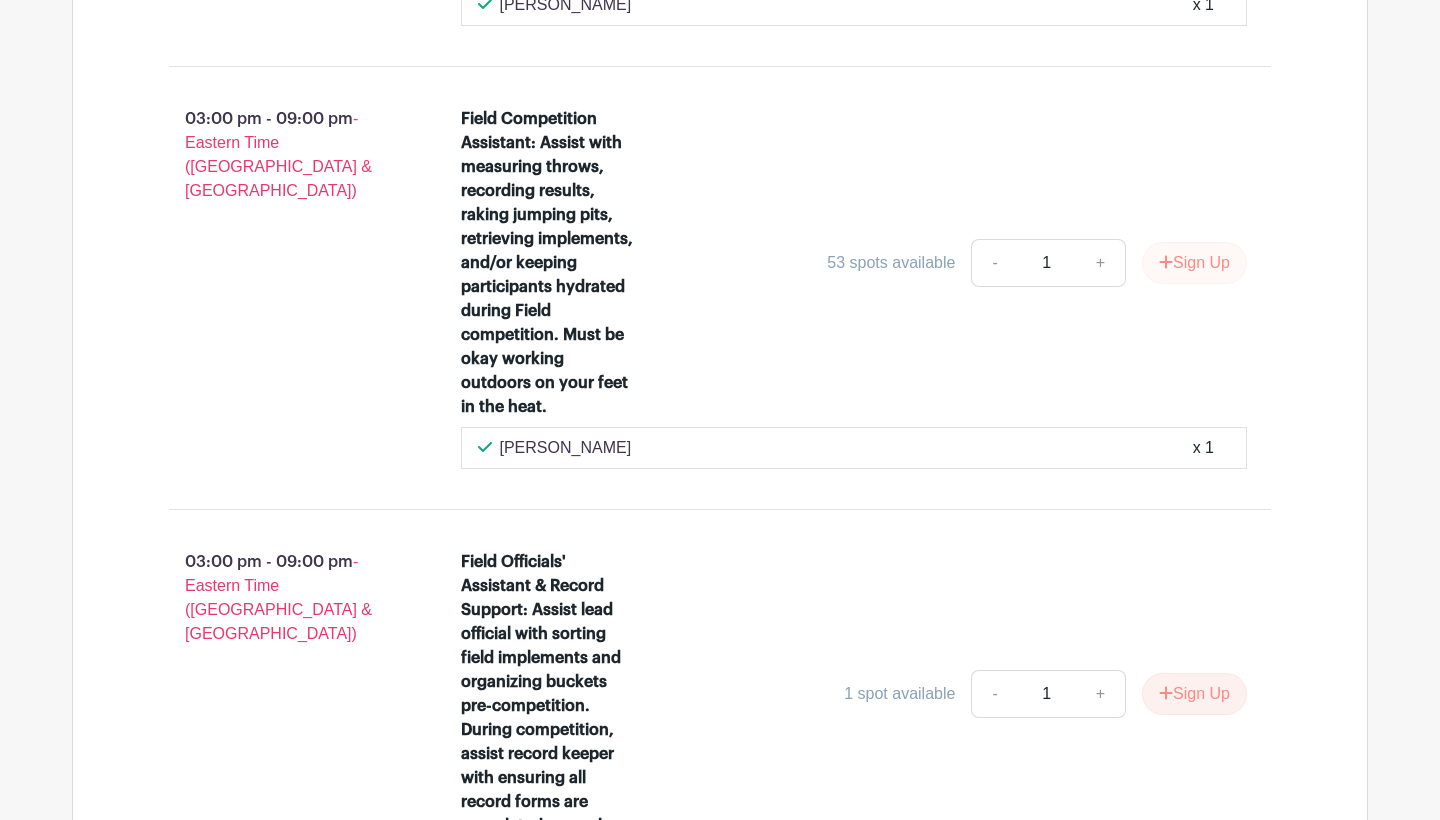click on "Sign Up" at bounding box center [1194, 263] 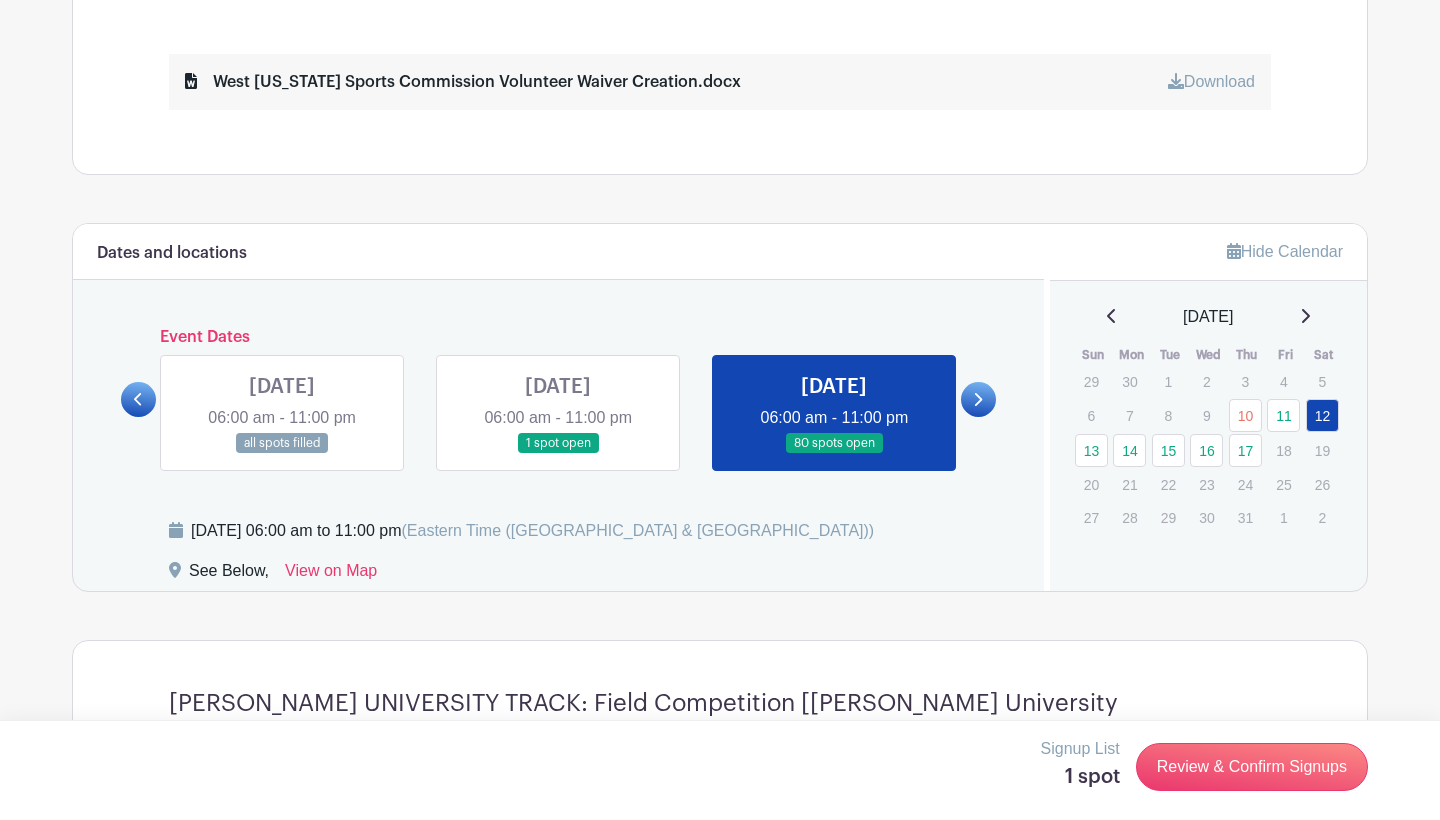 scroll, scrollTop: 1156, scrollLeft: 0, axis: vertical 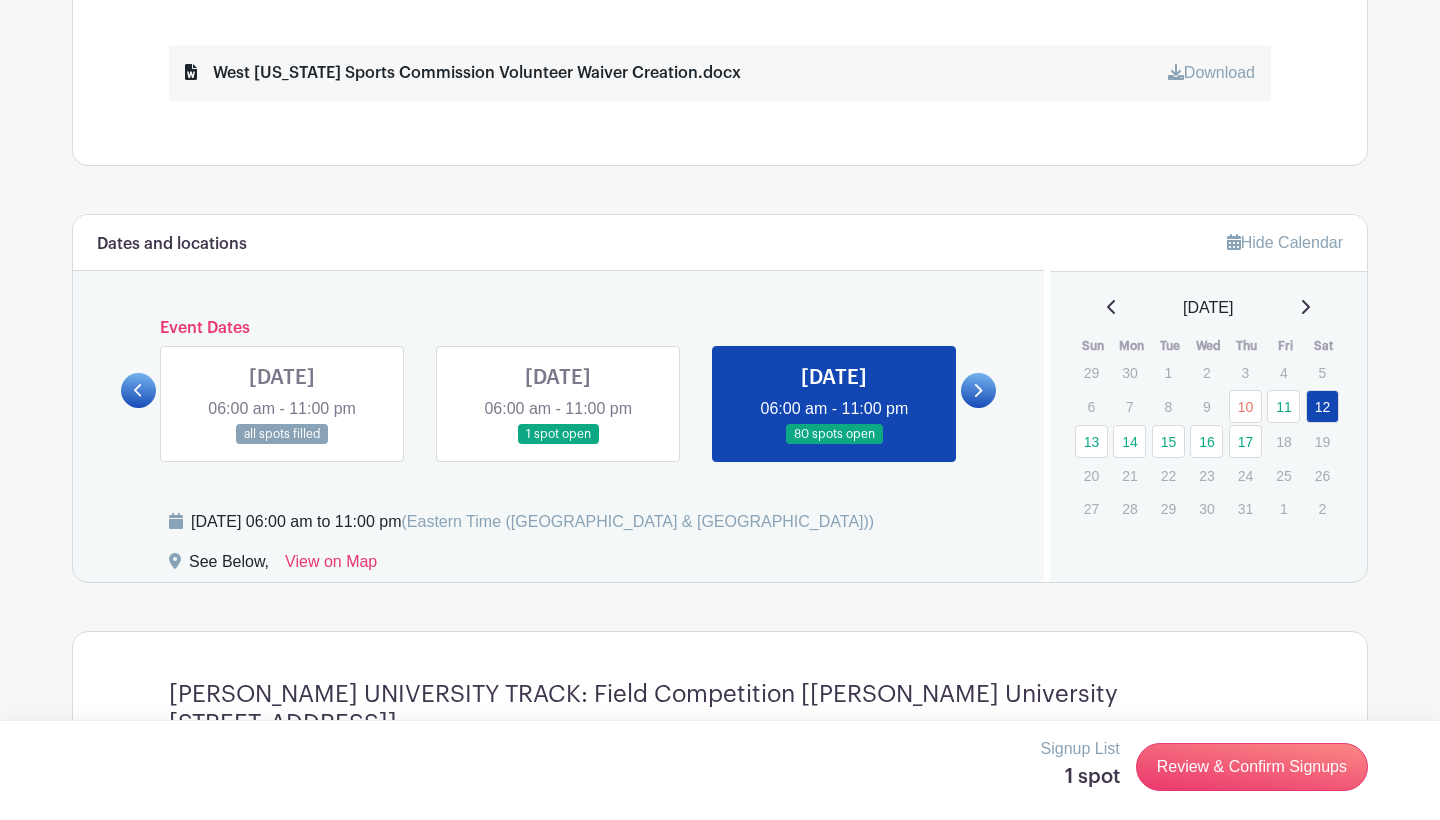 click at bounding box center [978, 390] 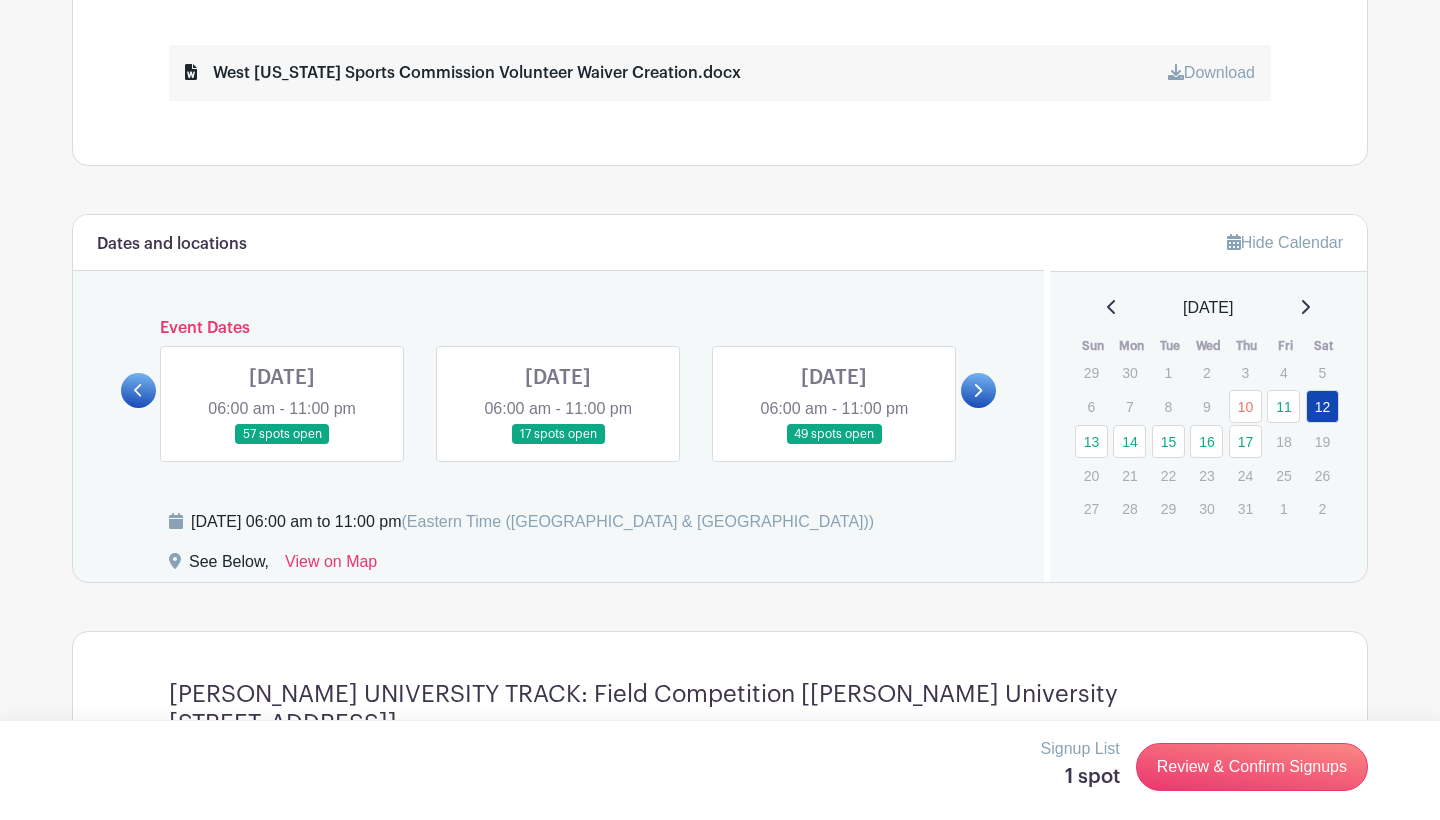 click at bounding box center (282, 445) 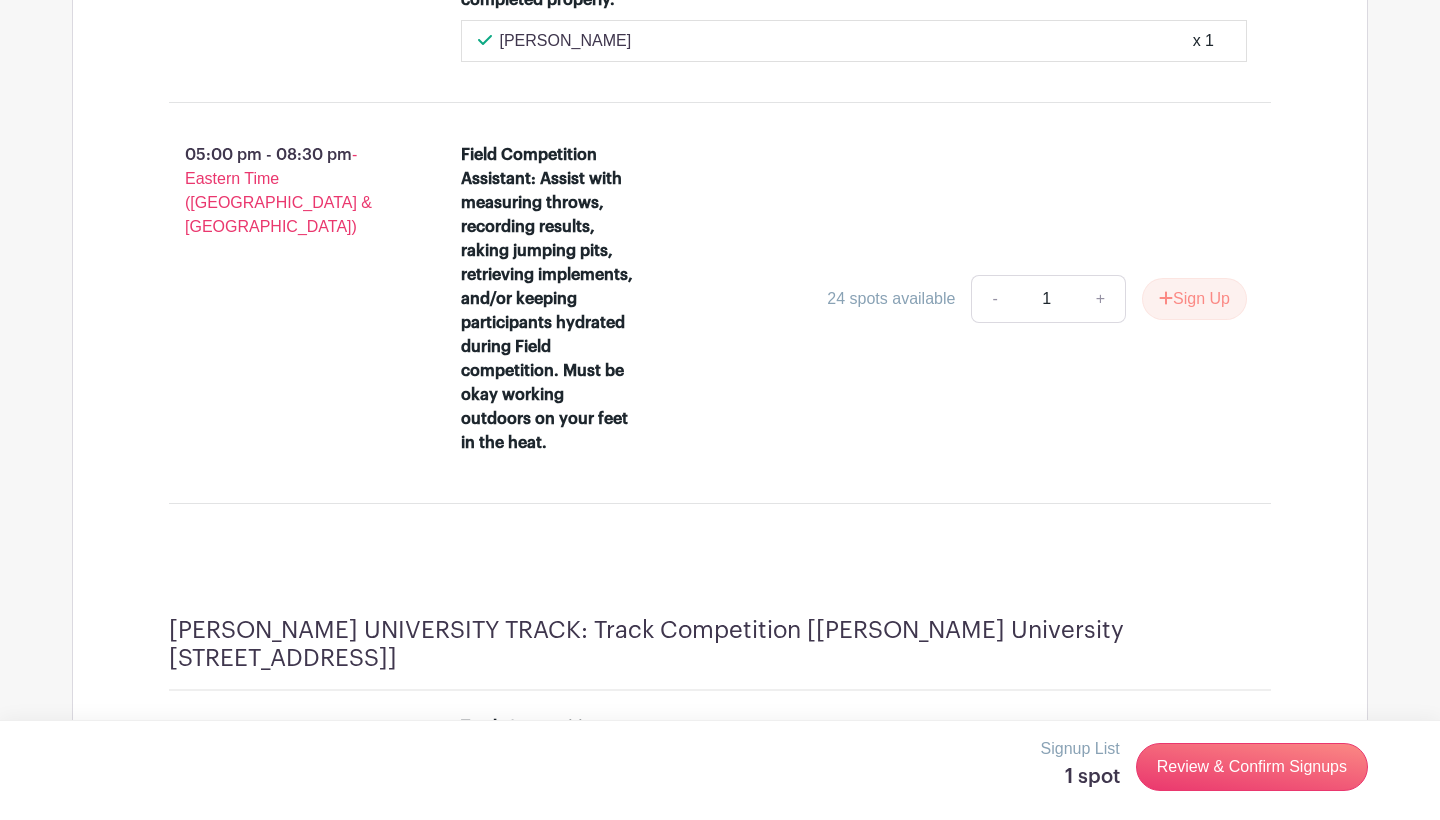 scroll, scrollTop: 3284, scrollLeft: 0, axis: vertical 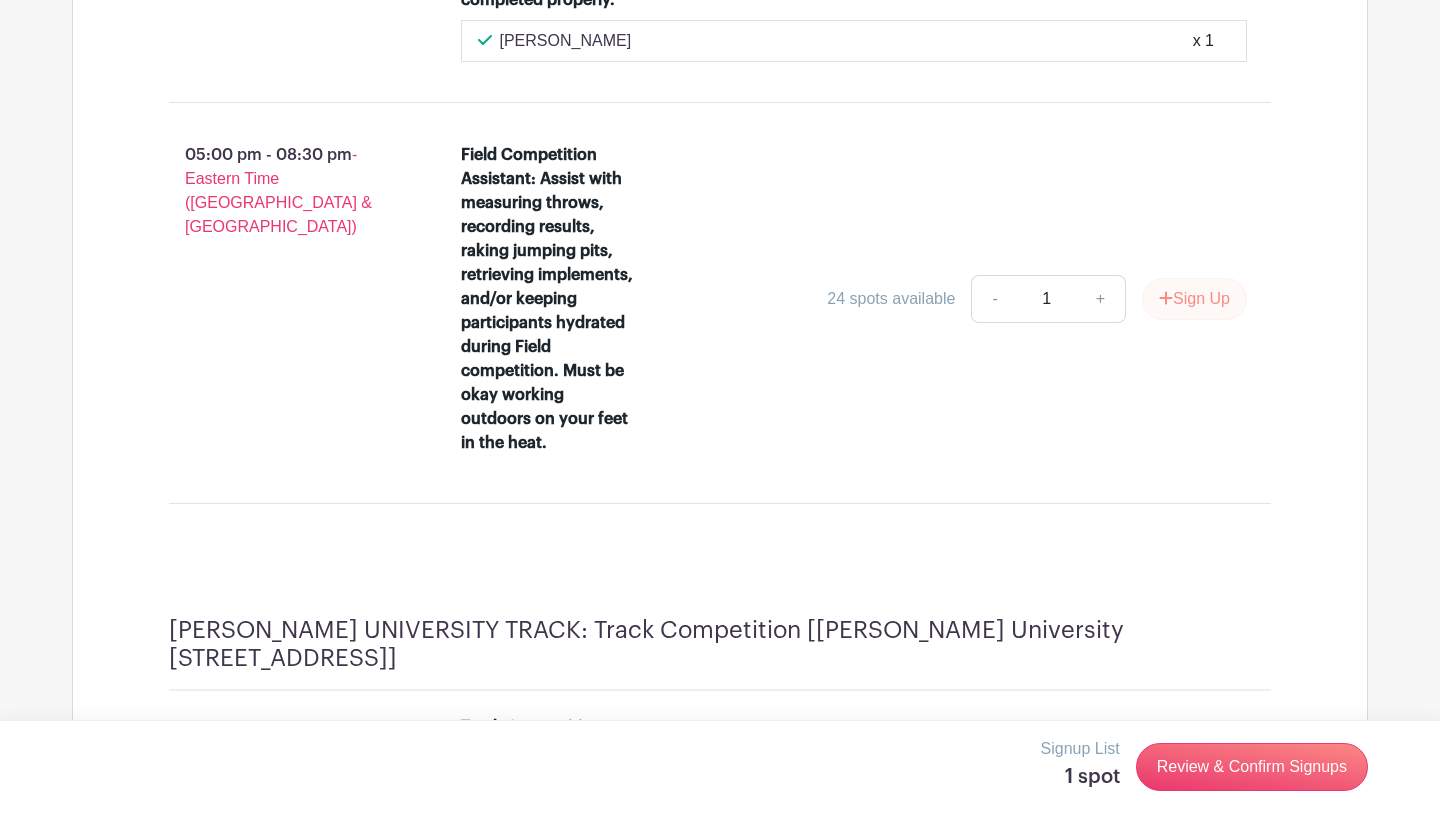 click on "Sign Up" at bounding box center (1194, 299) 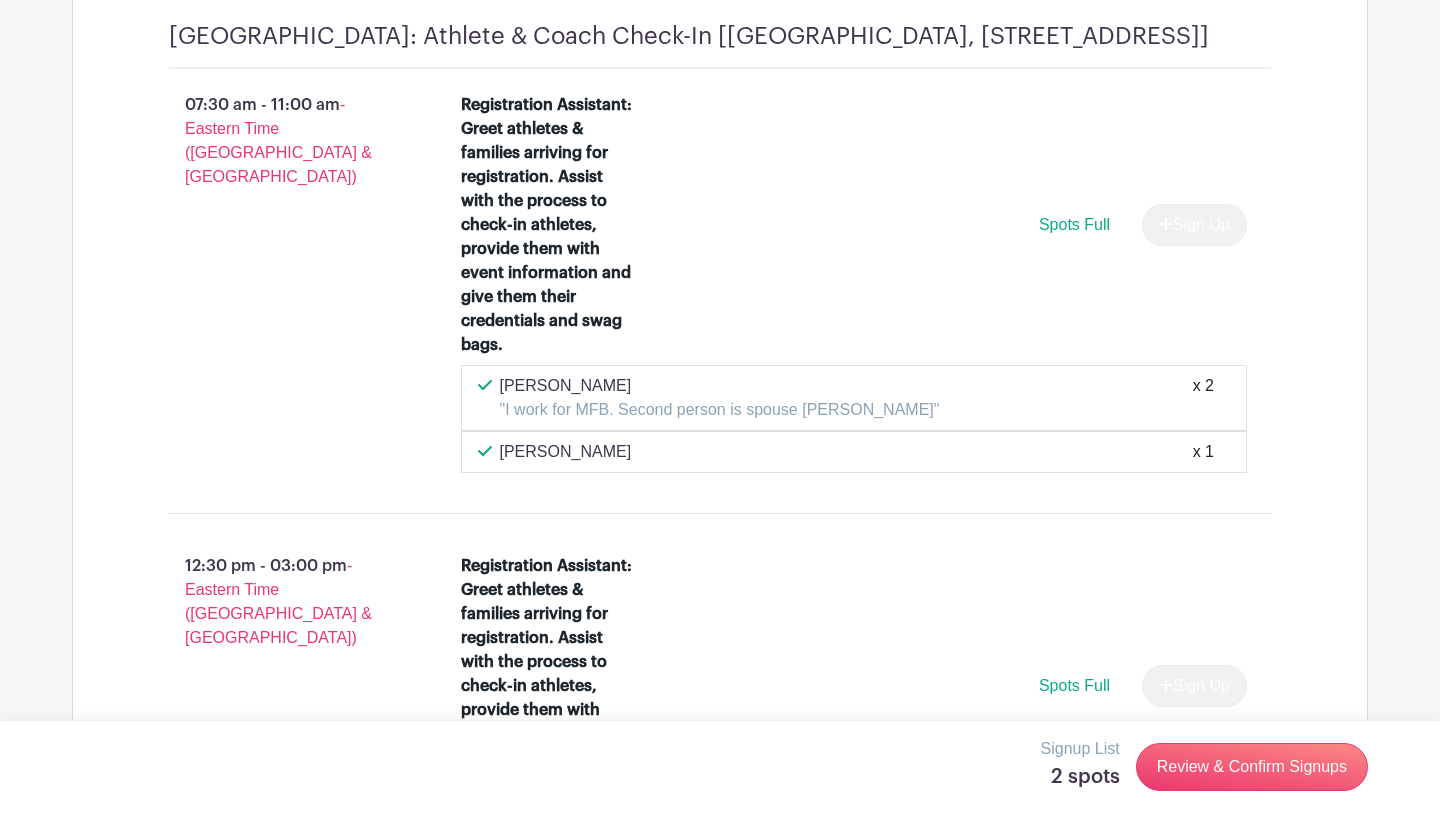 scroll, scrollTop: 6327, scrollLeft: 0, axis: vertical 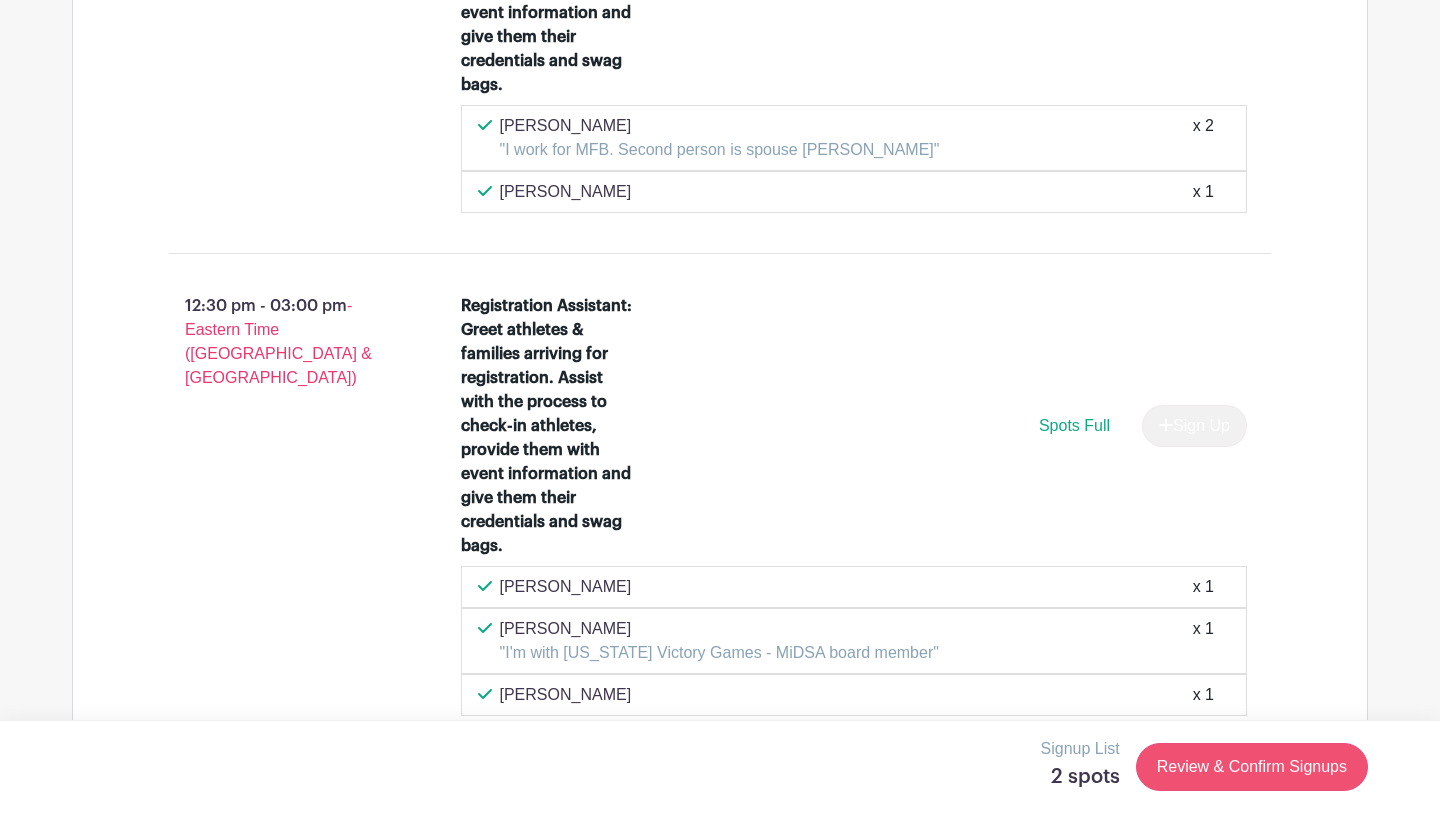 click on "Review & Confirm Signups" at bounding box center [1252, 767] 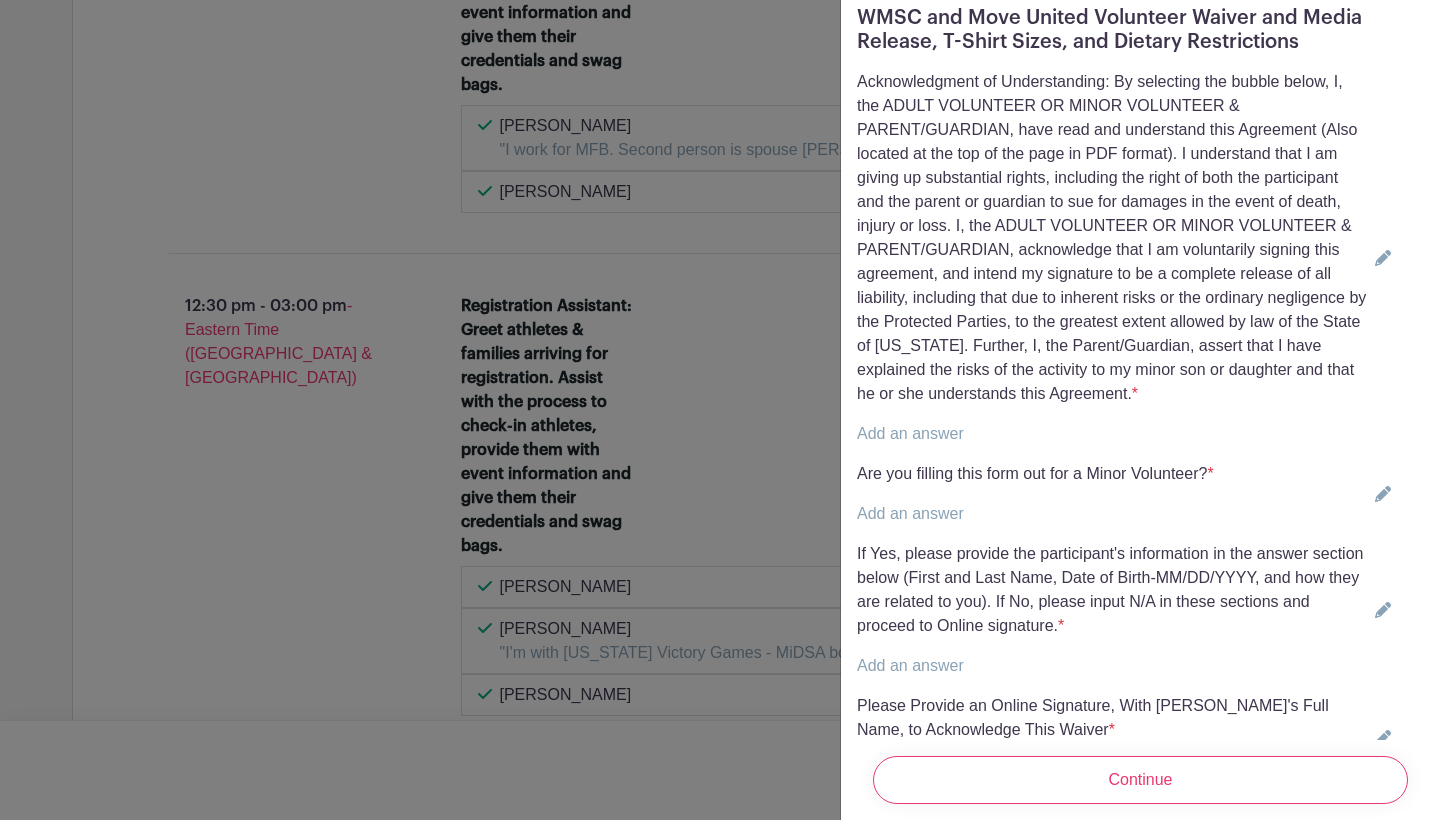 scroll, scrollTop: 1058, scrollLeft: 0, axis: vertical 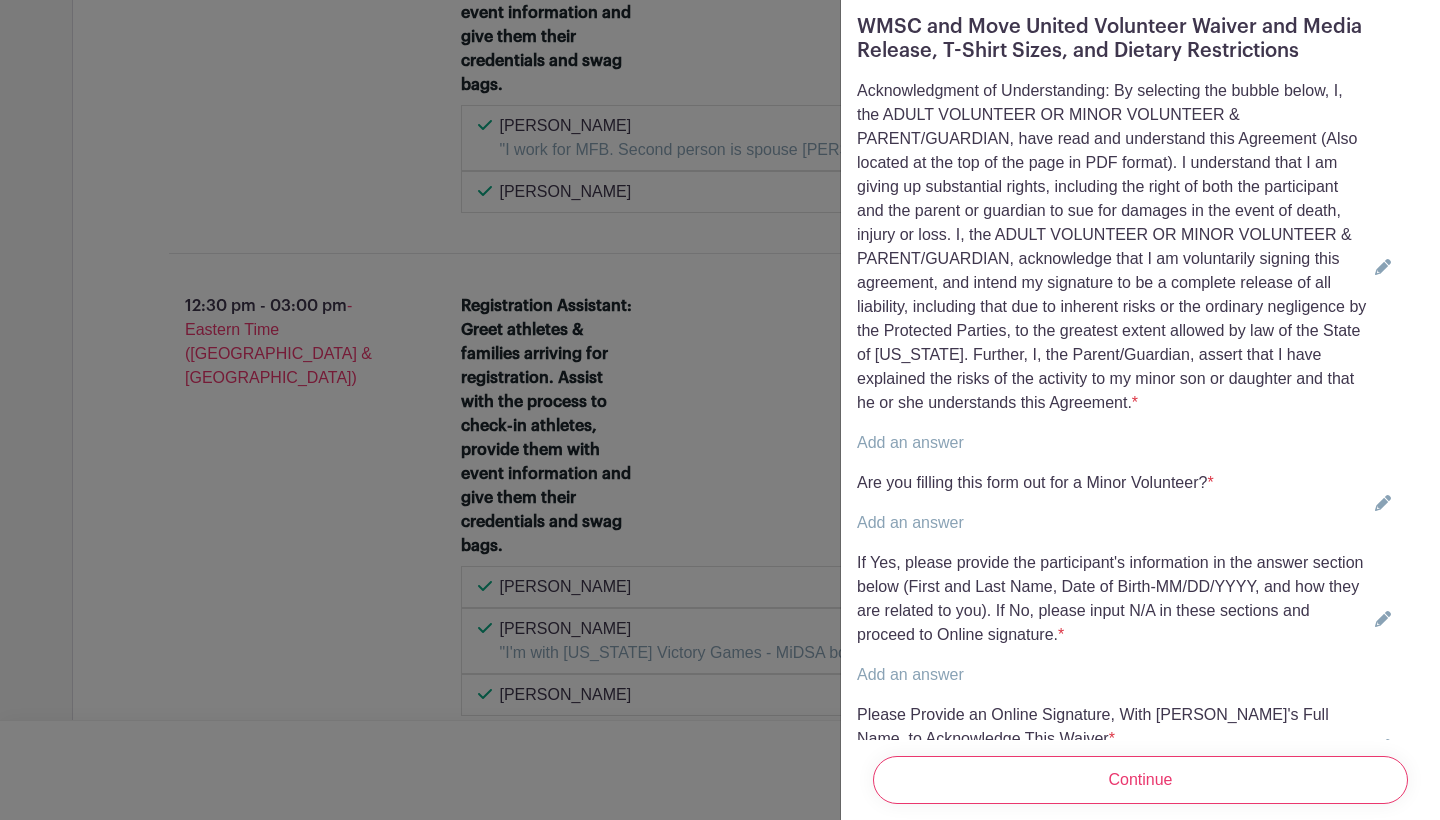 click 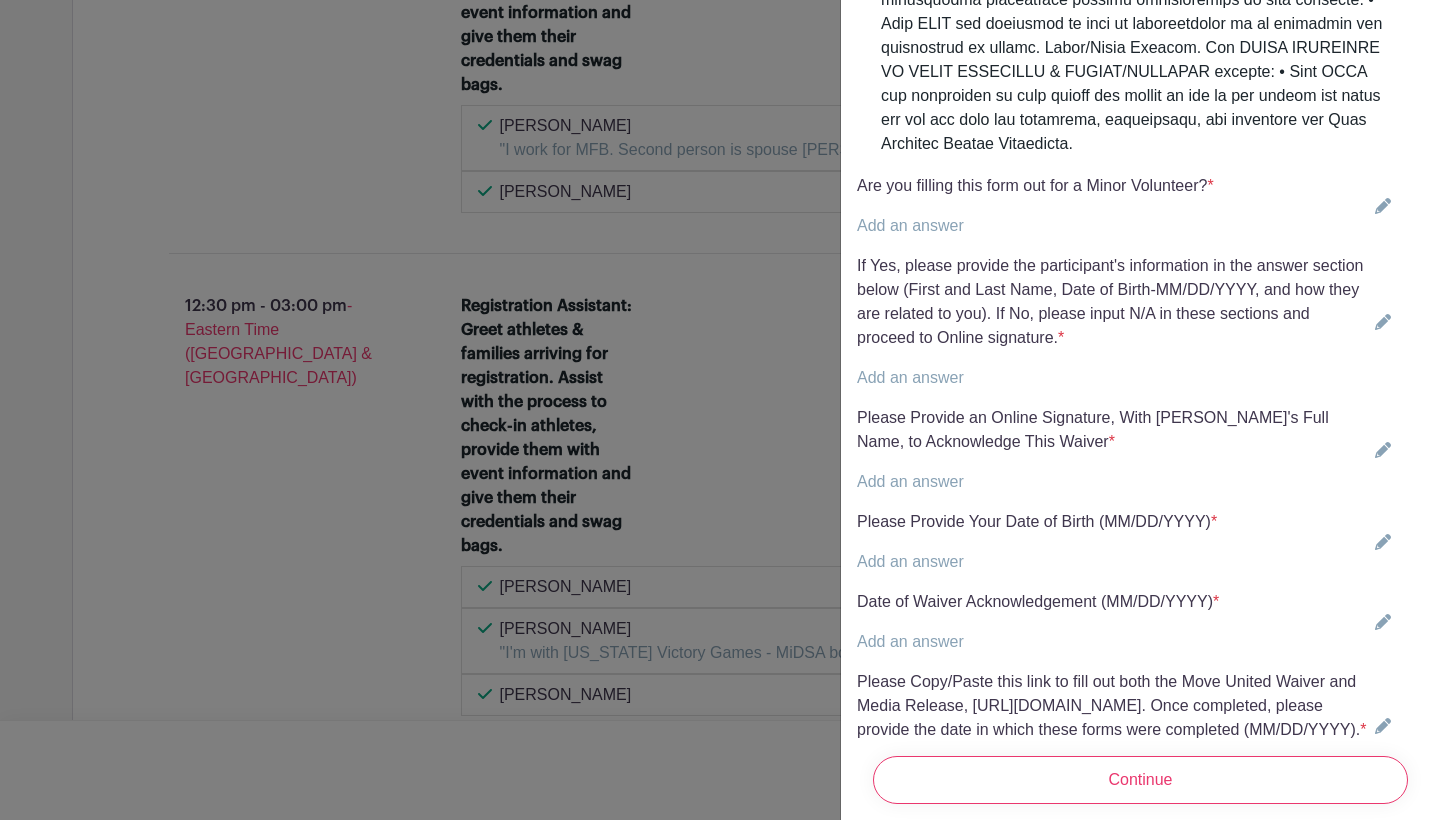 scroll, scrollTop: 5239, scrollLeft: 0, axis: vertical 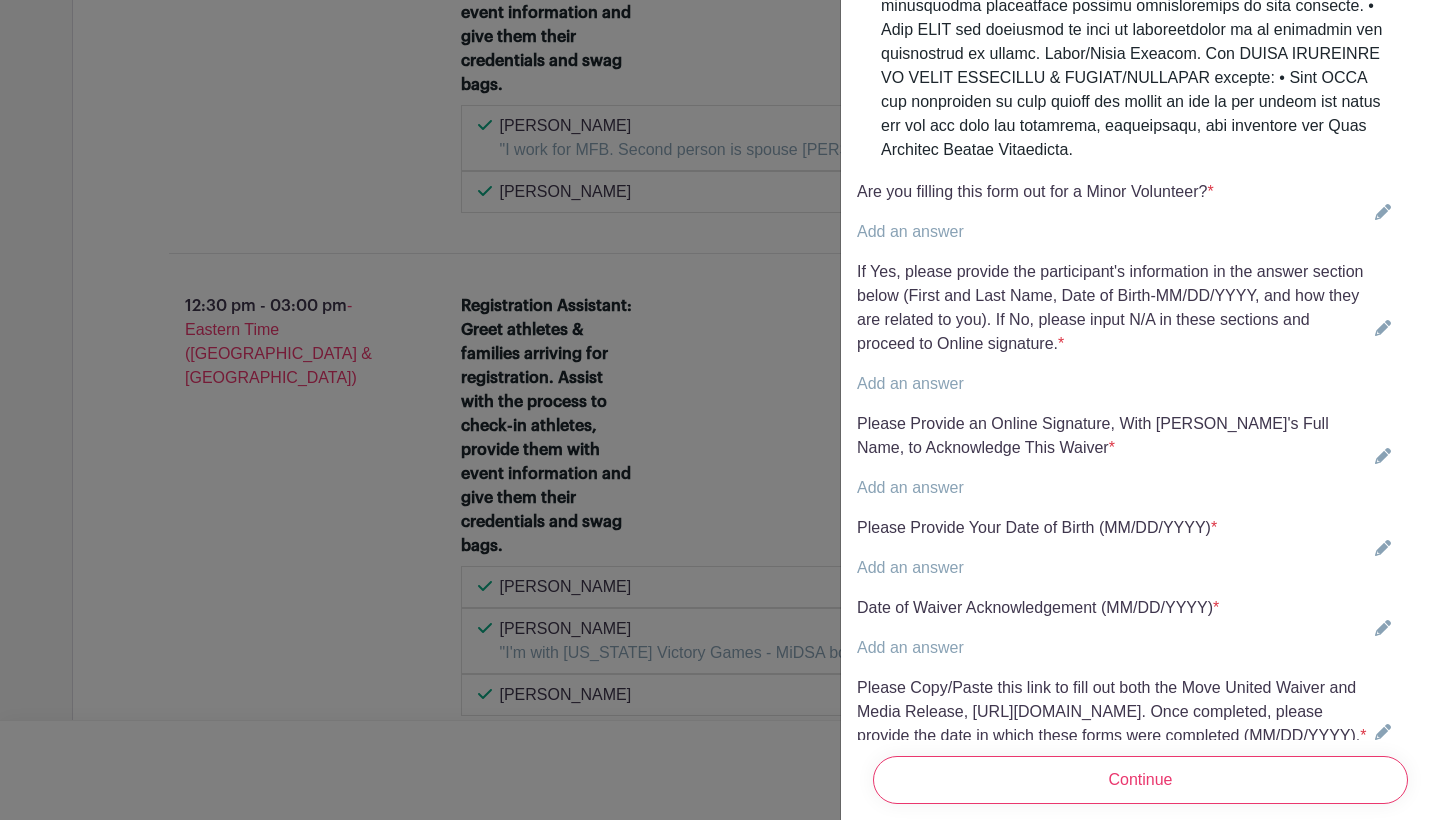 click on "Add an answer" at bounding box center [910, 231] 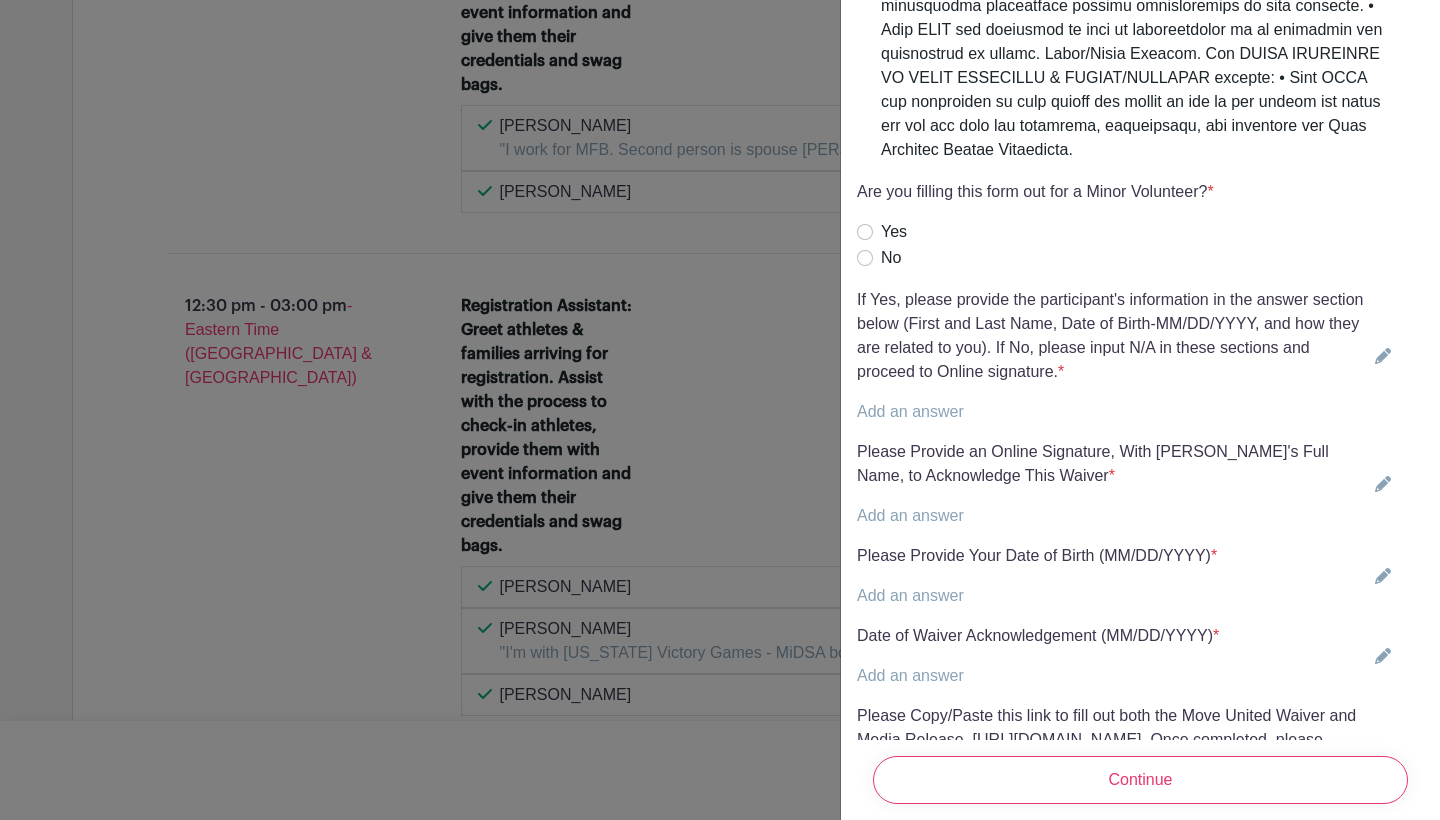 click on "No" at bounding box center [865, 258] 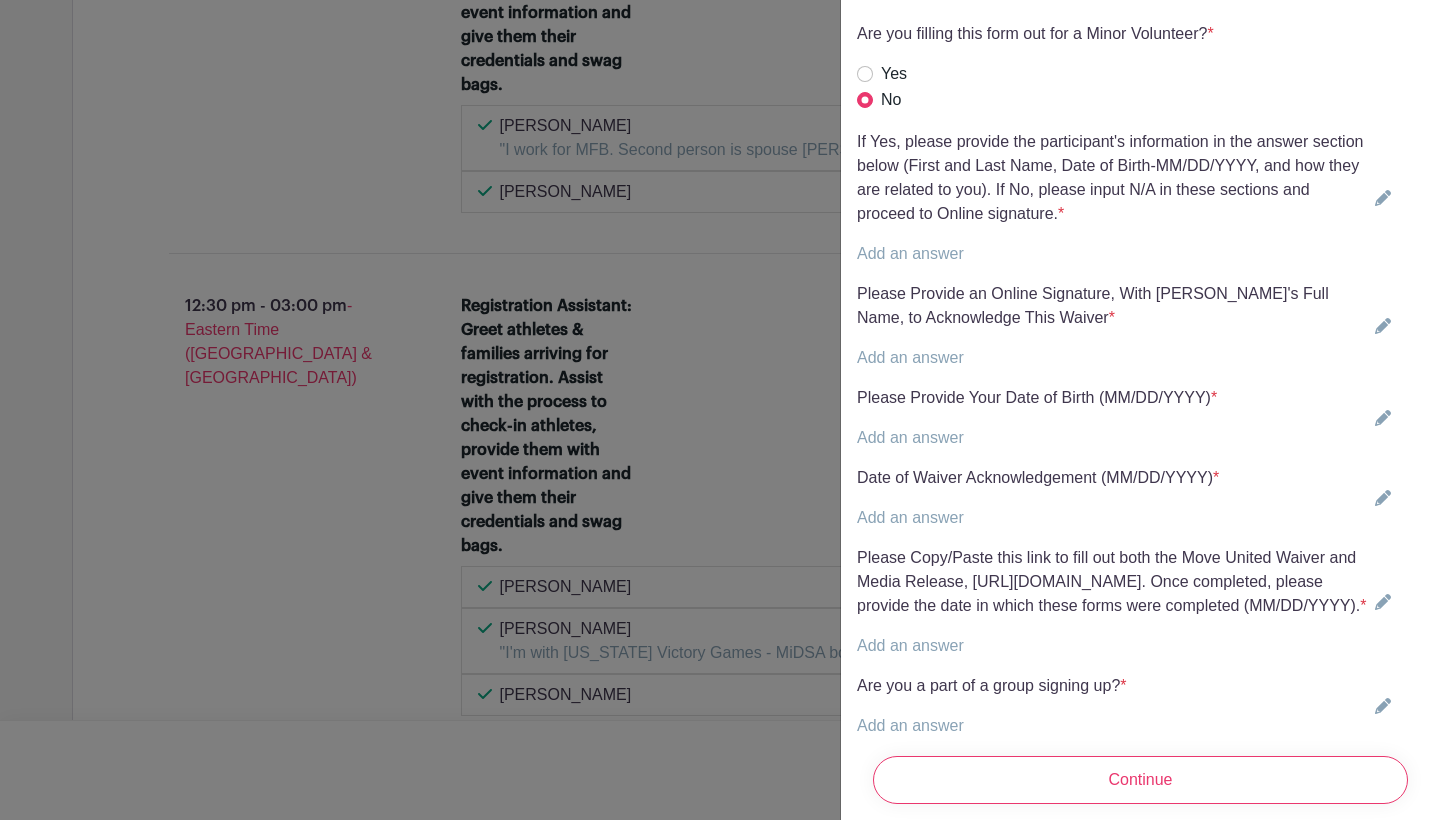 scroll, scrollTop: 5414, scrollLeft: 0, axis: vertical 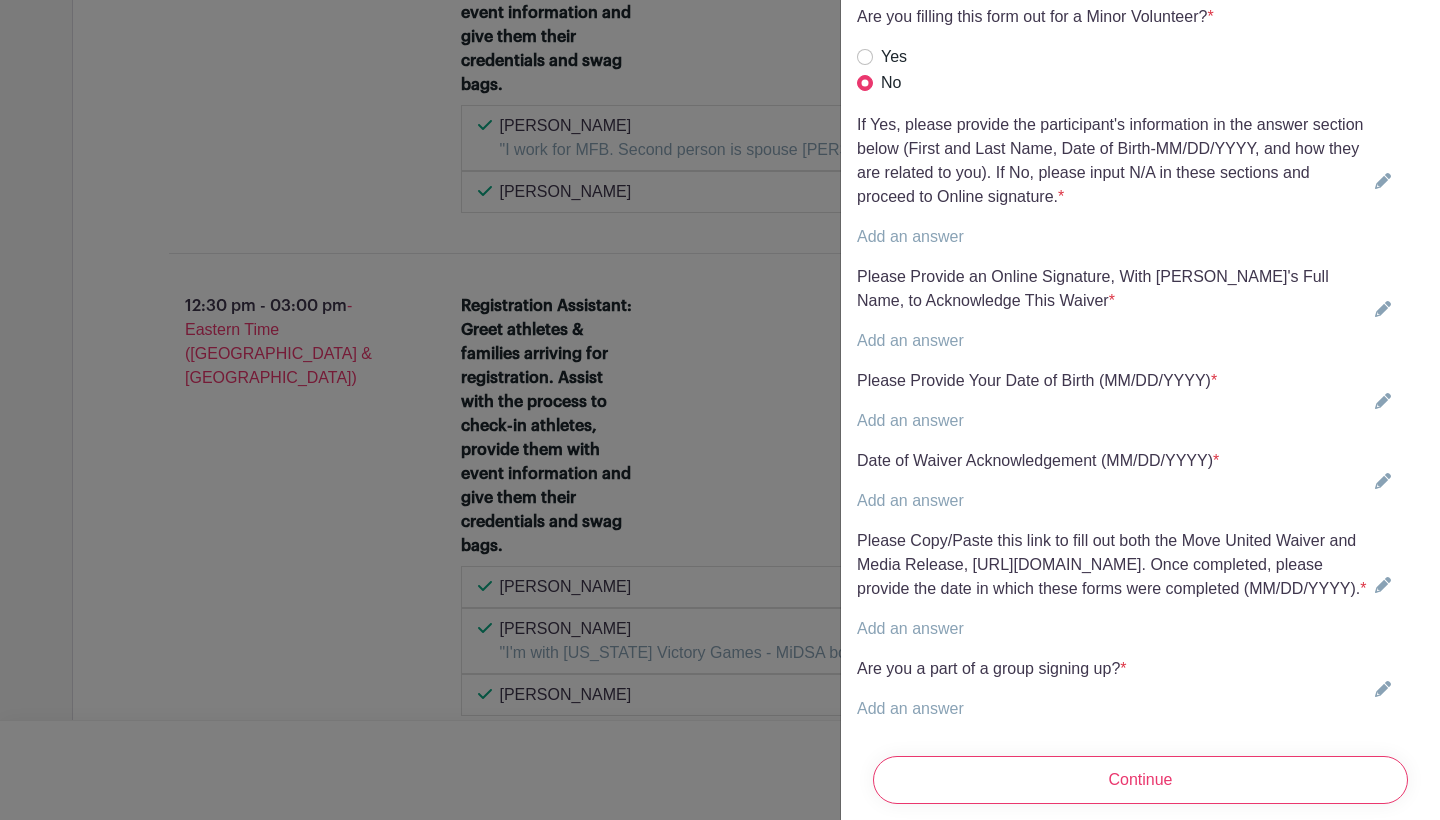 click on "Add an answer" at bounding box center [910, 236] 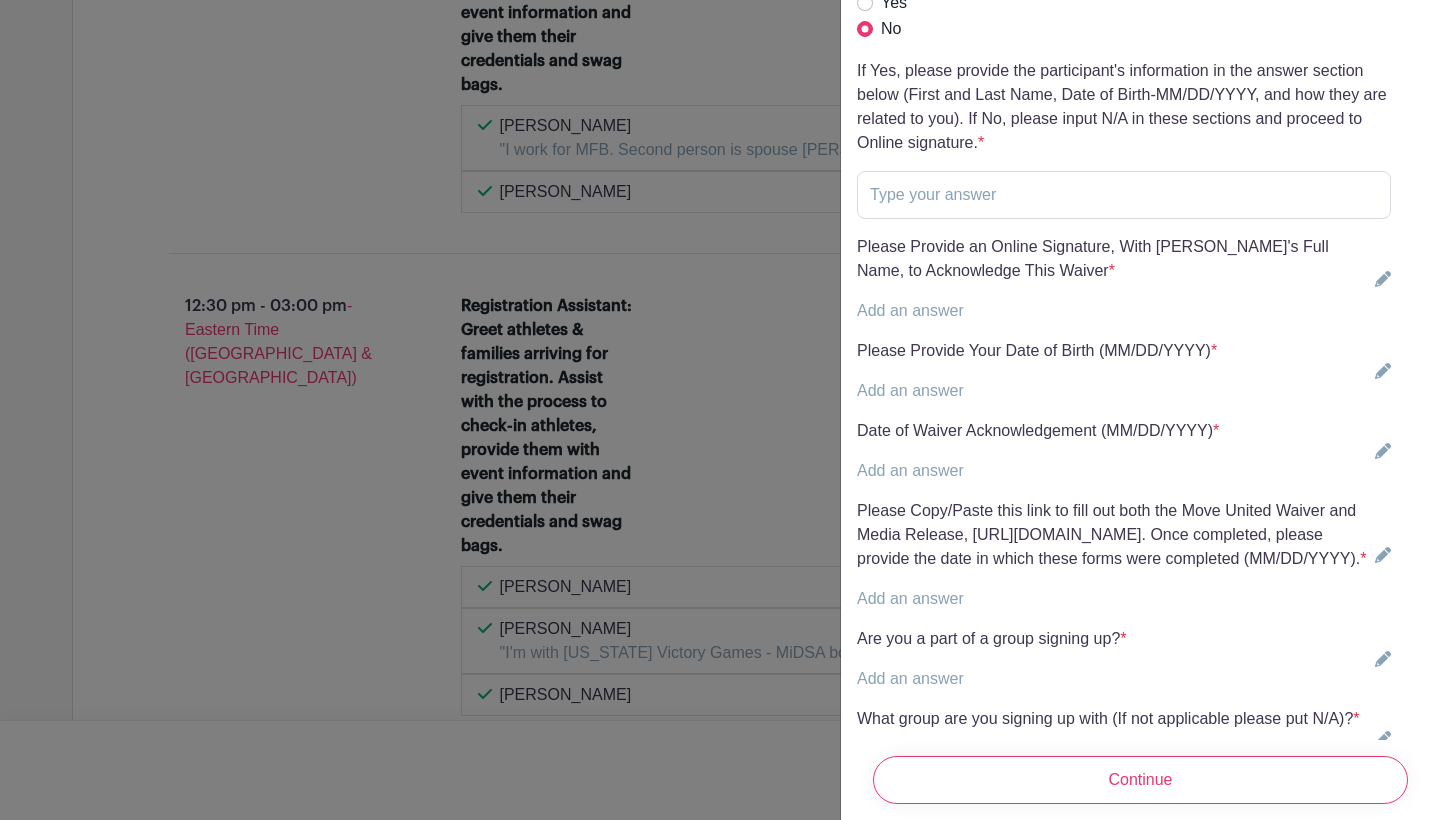scroll, scrollTop: 5470, scrollLeft: 0, axis: vertical 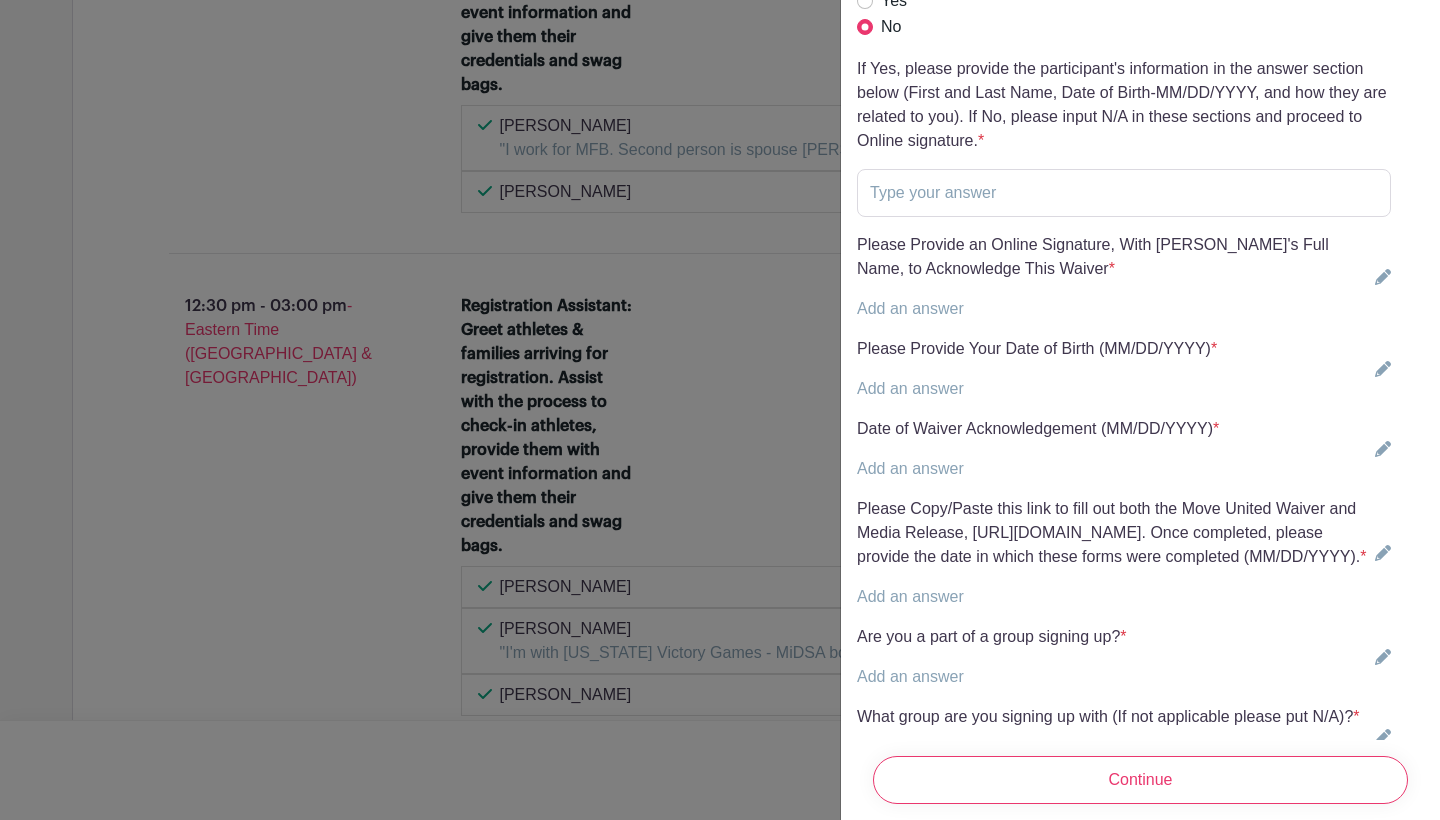 click on "Add an answer" at bounding box center (910, 308) 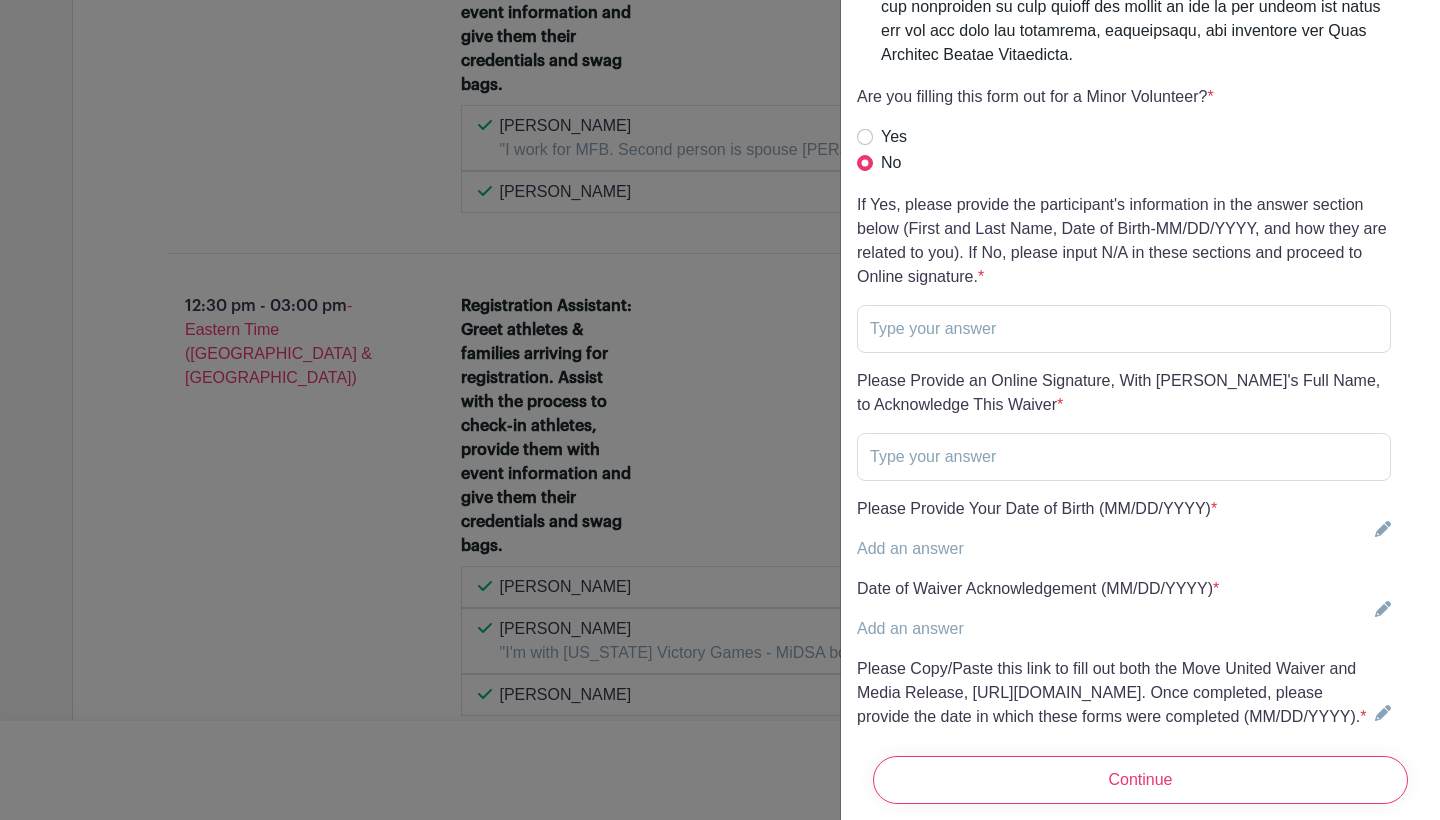 scroll, scrollTop: 5337, scrollLeft: 0, axis: vertical 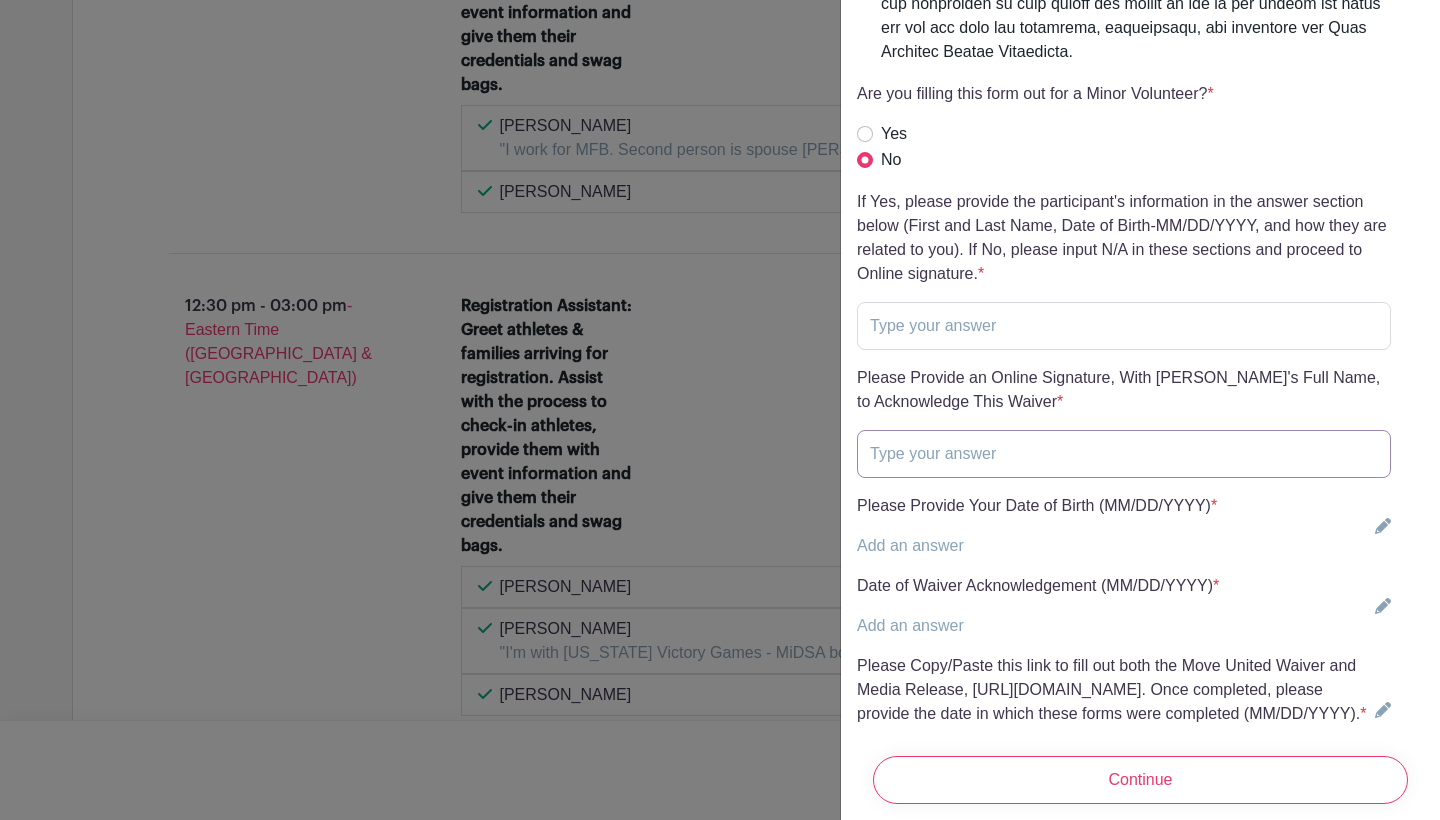 click at bounding box center (1124, 454) 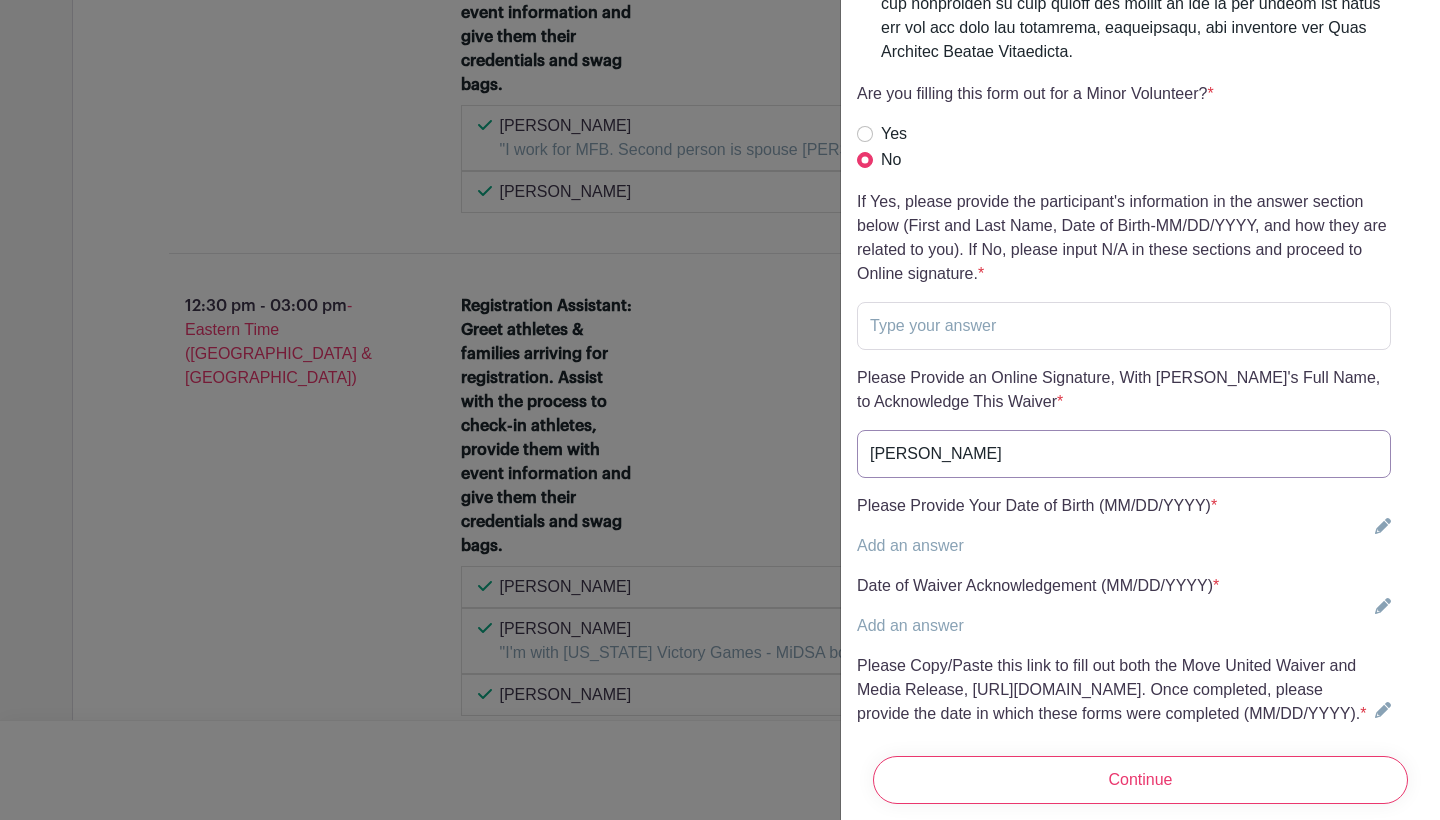 type on "[PERSON_NAME]" 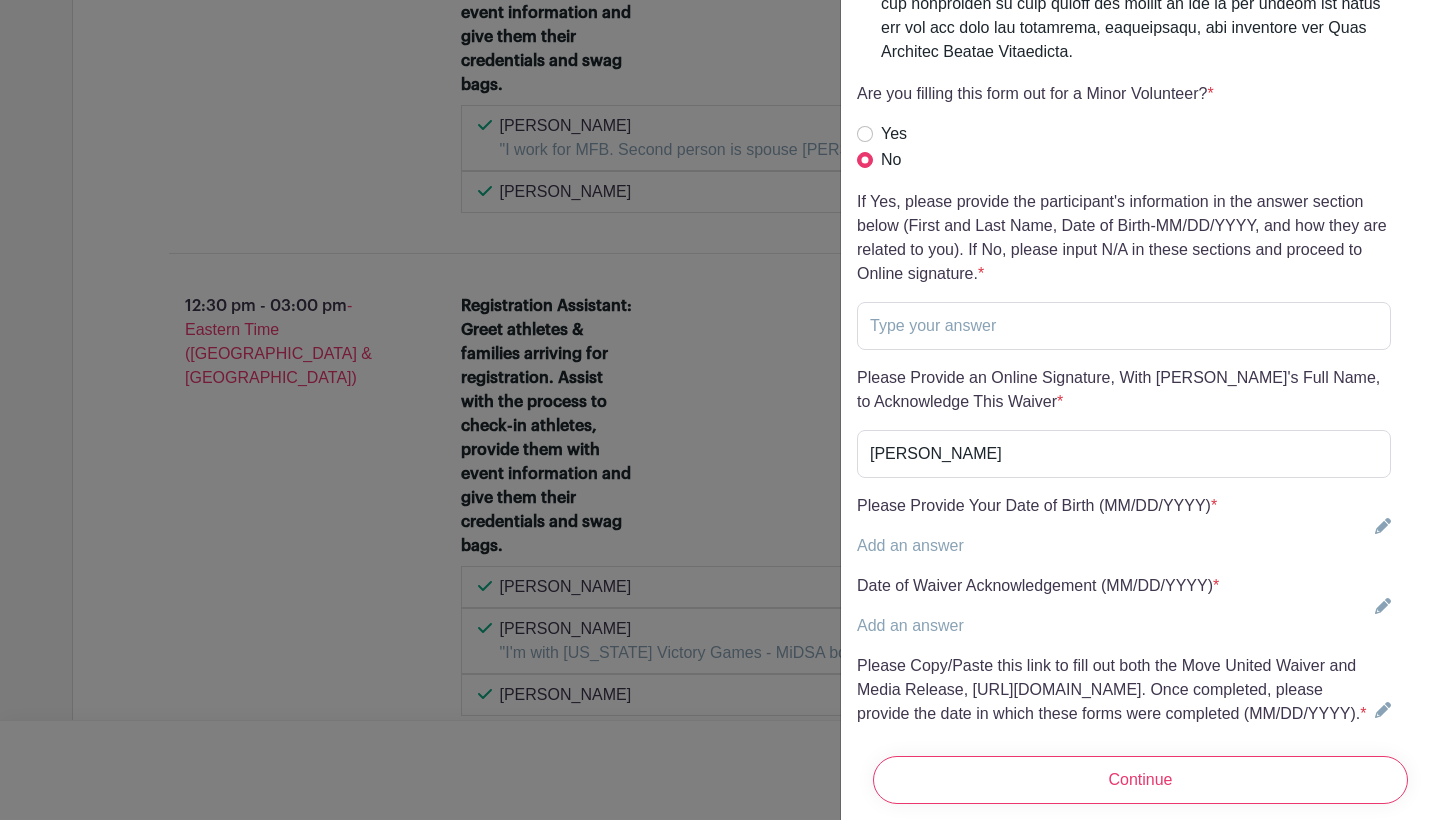 click on "Add an answer" at bounding box center (910, 545) 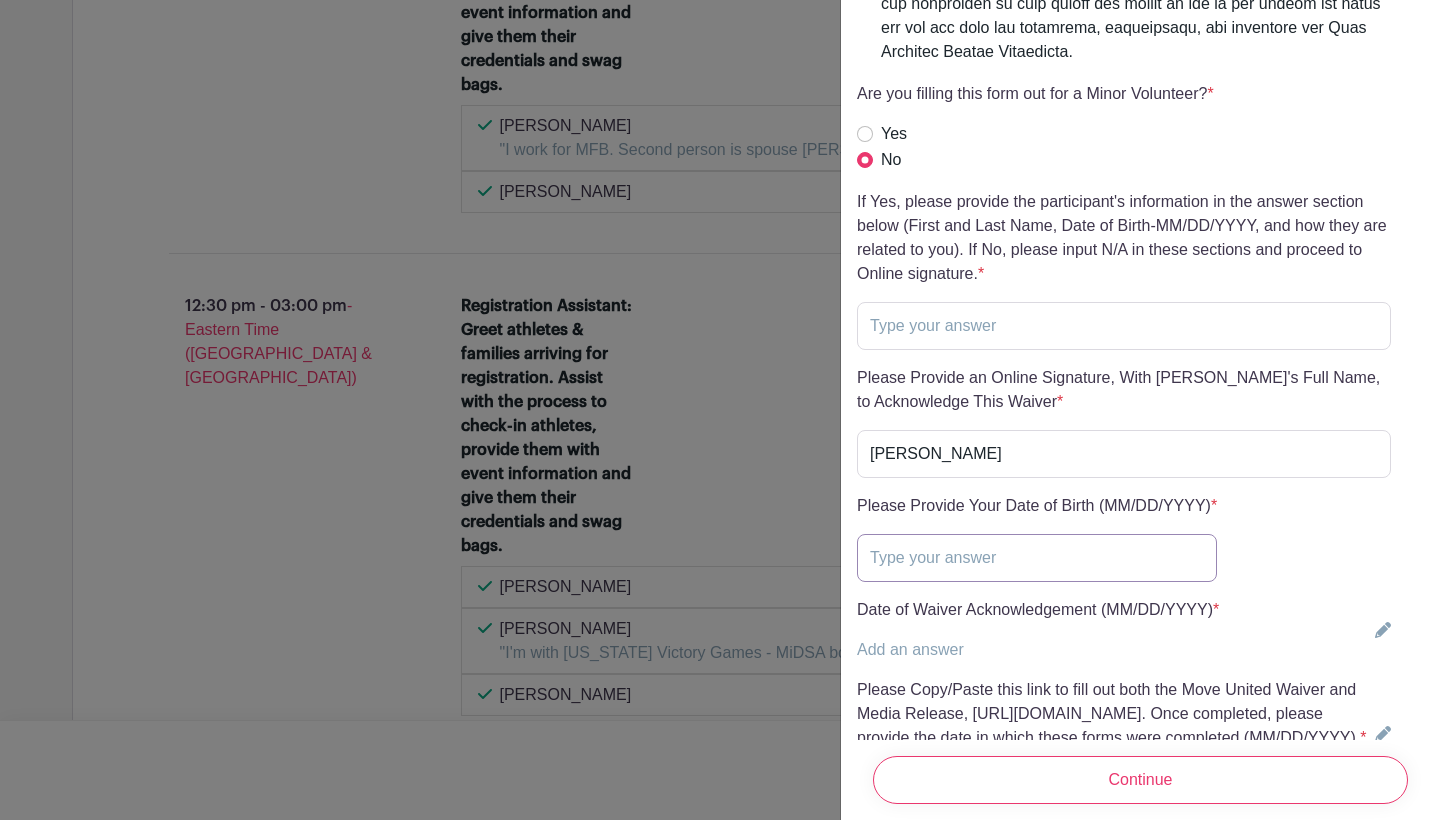 click at bounding box center [1037, 558] 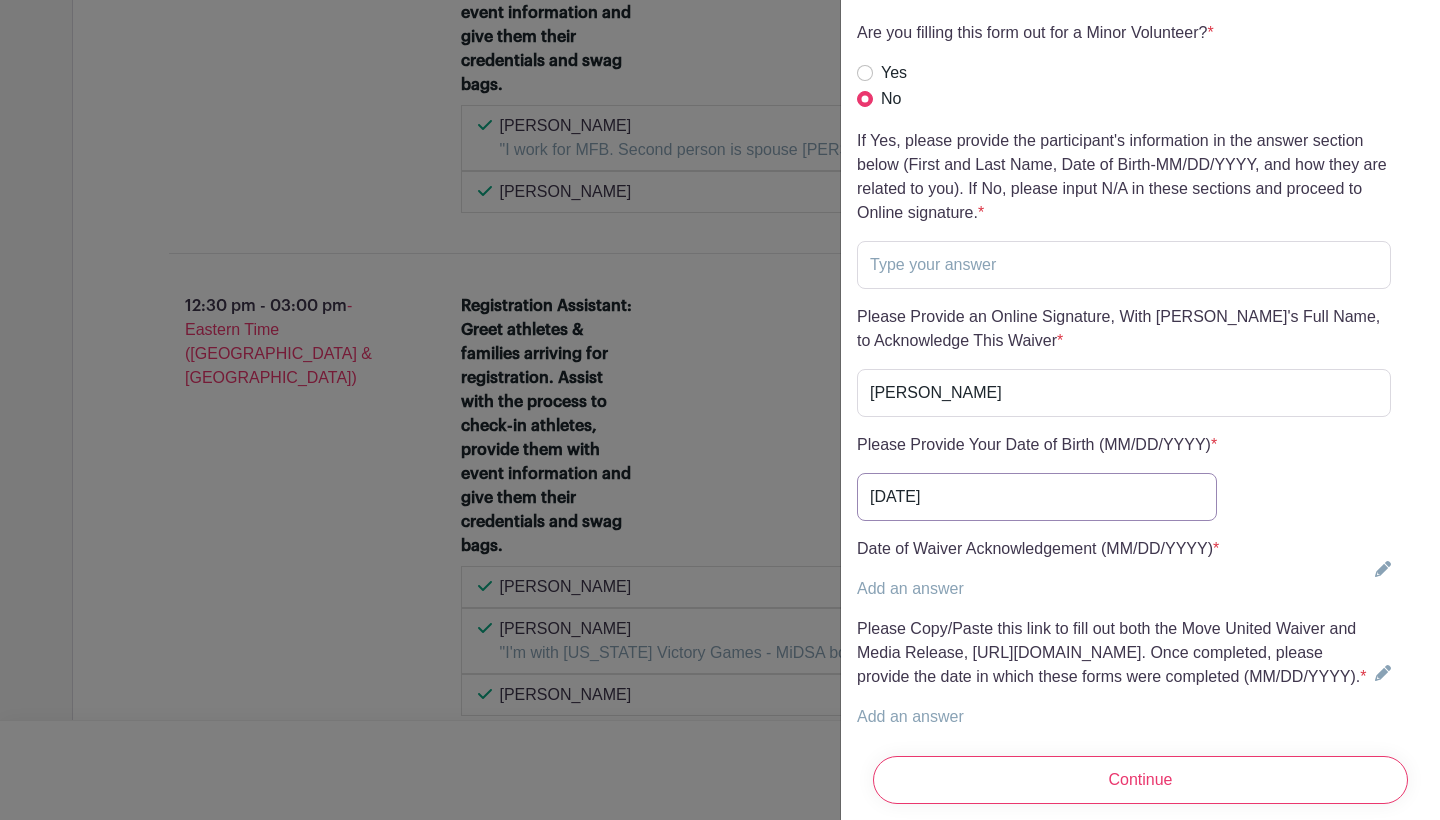 scroll, scrollTop: 5407, scrollLeft: 0, axis: vertical 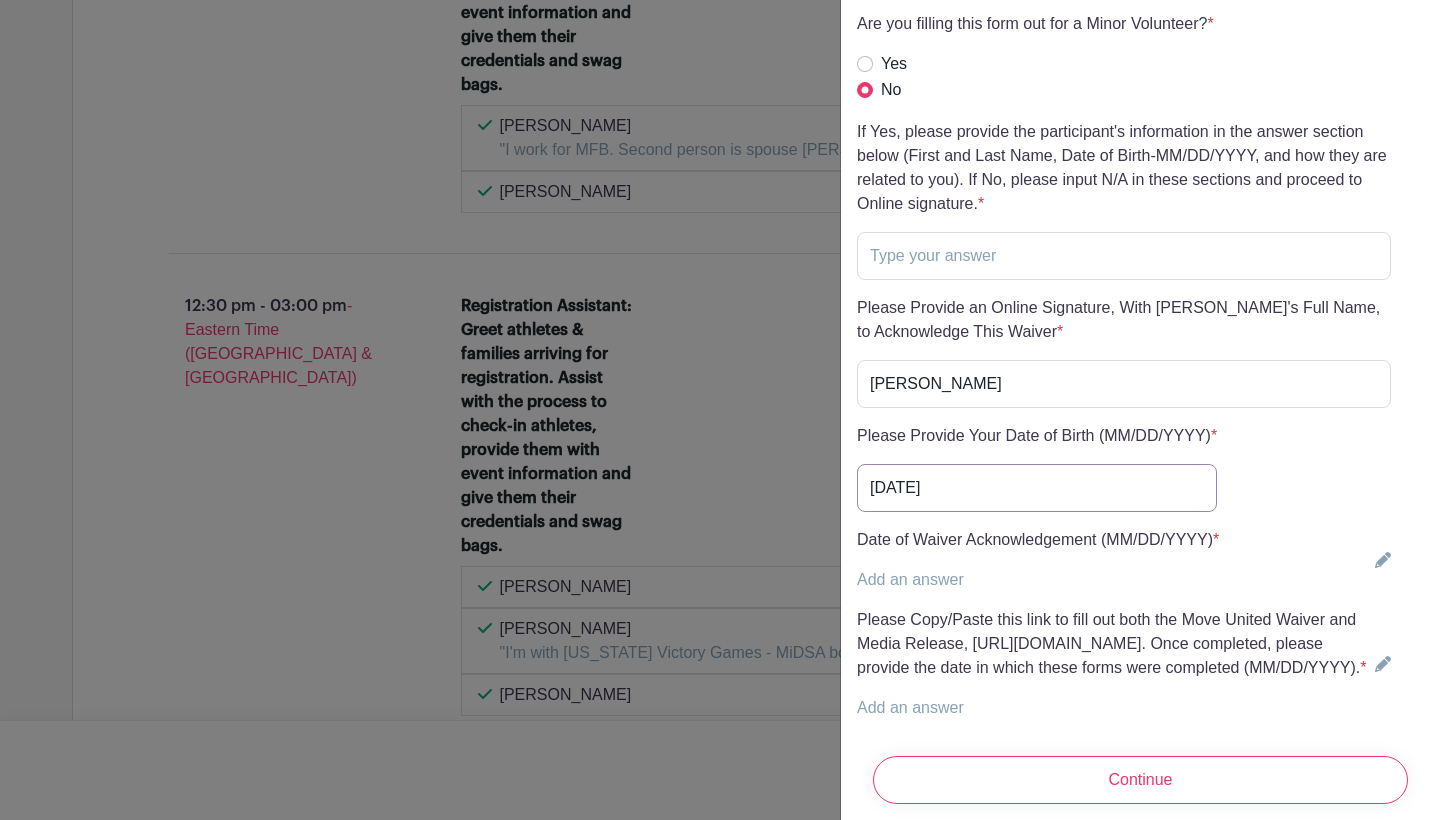 type on "[DATE]" 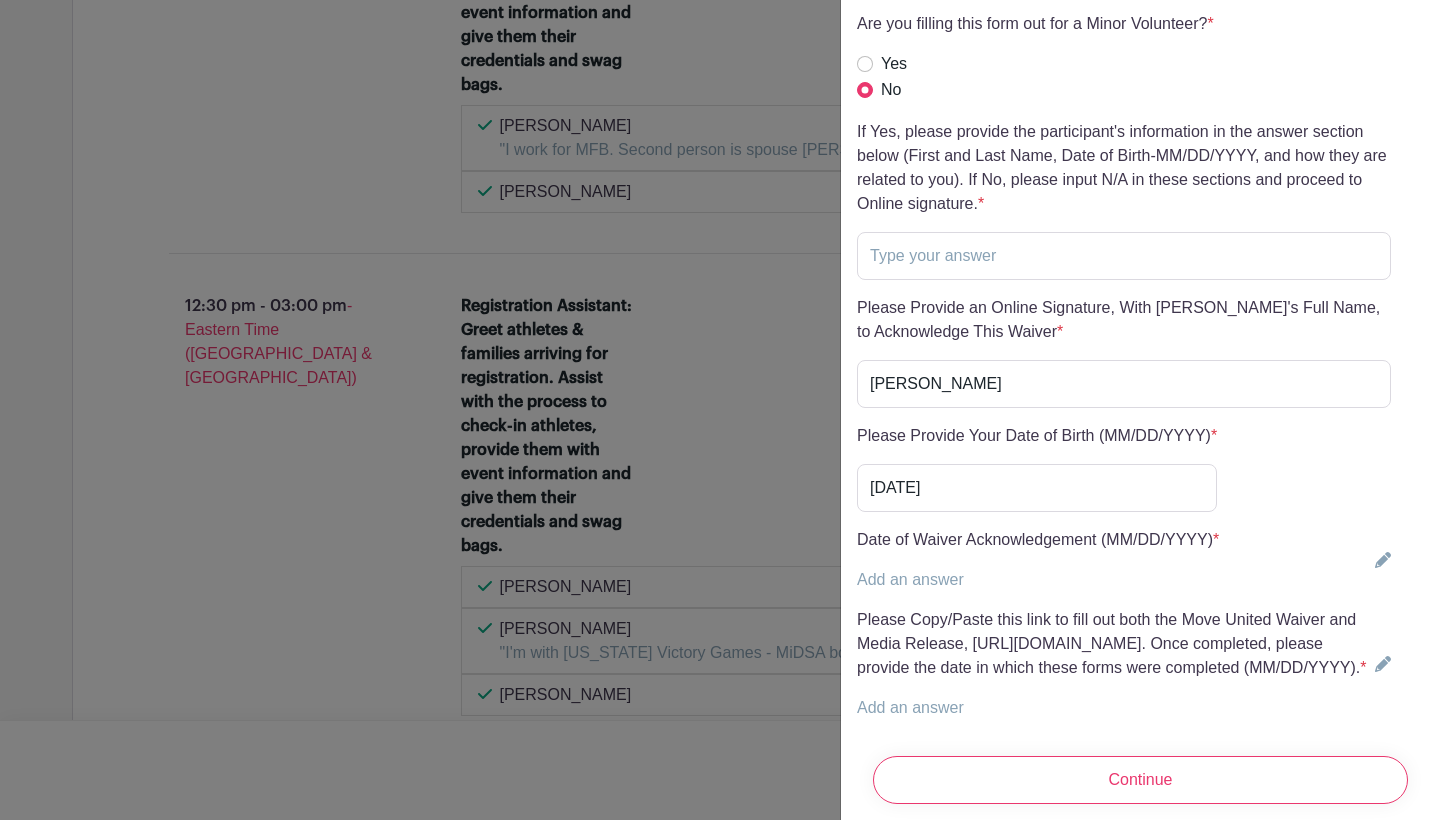 click on "Add an answer" at bounding box center [910, 579] 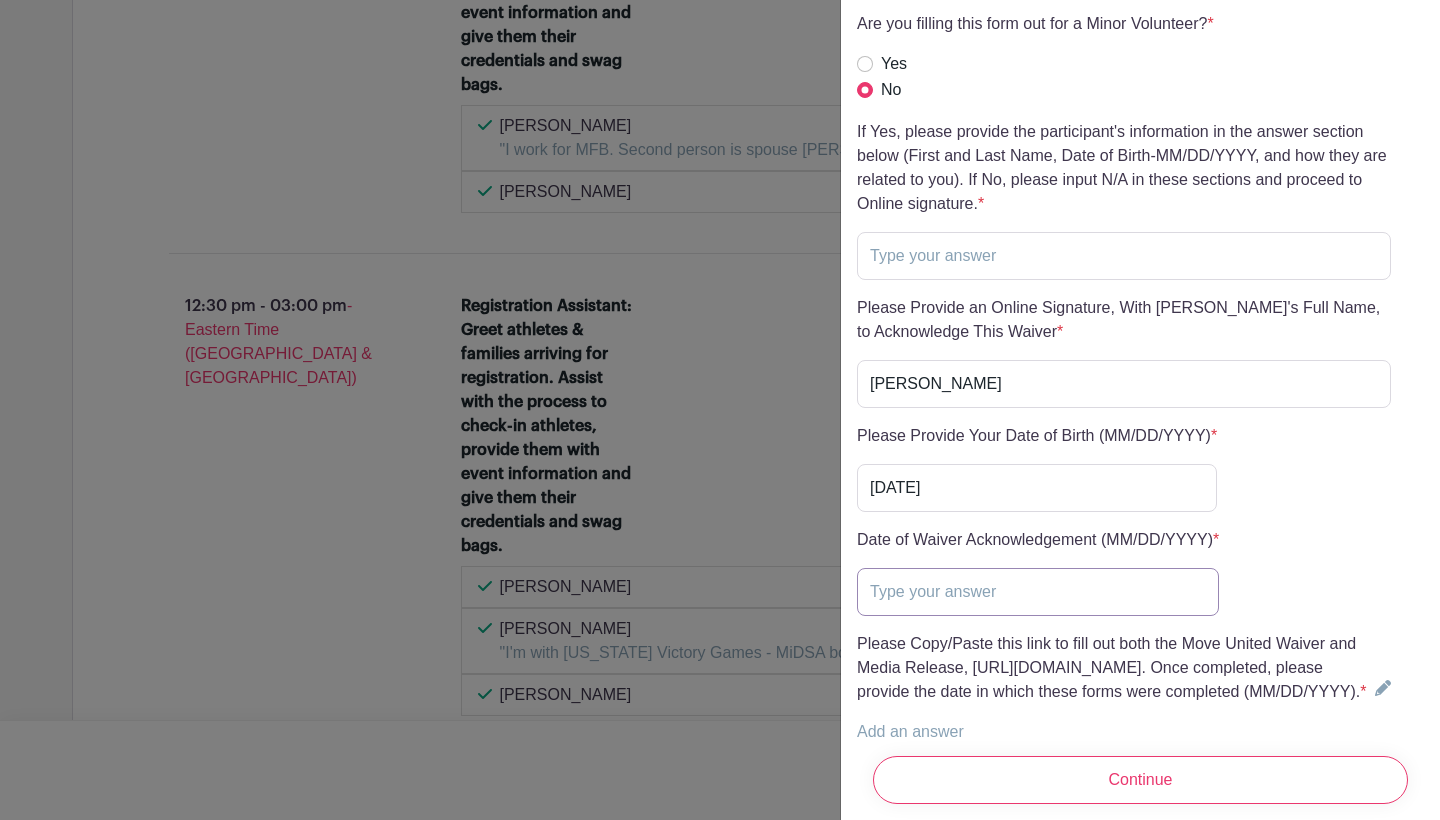 click at bounding box center (1038, 592) 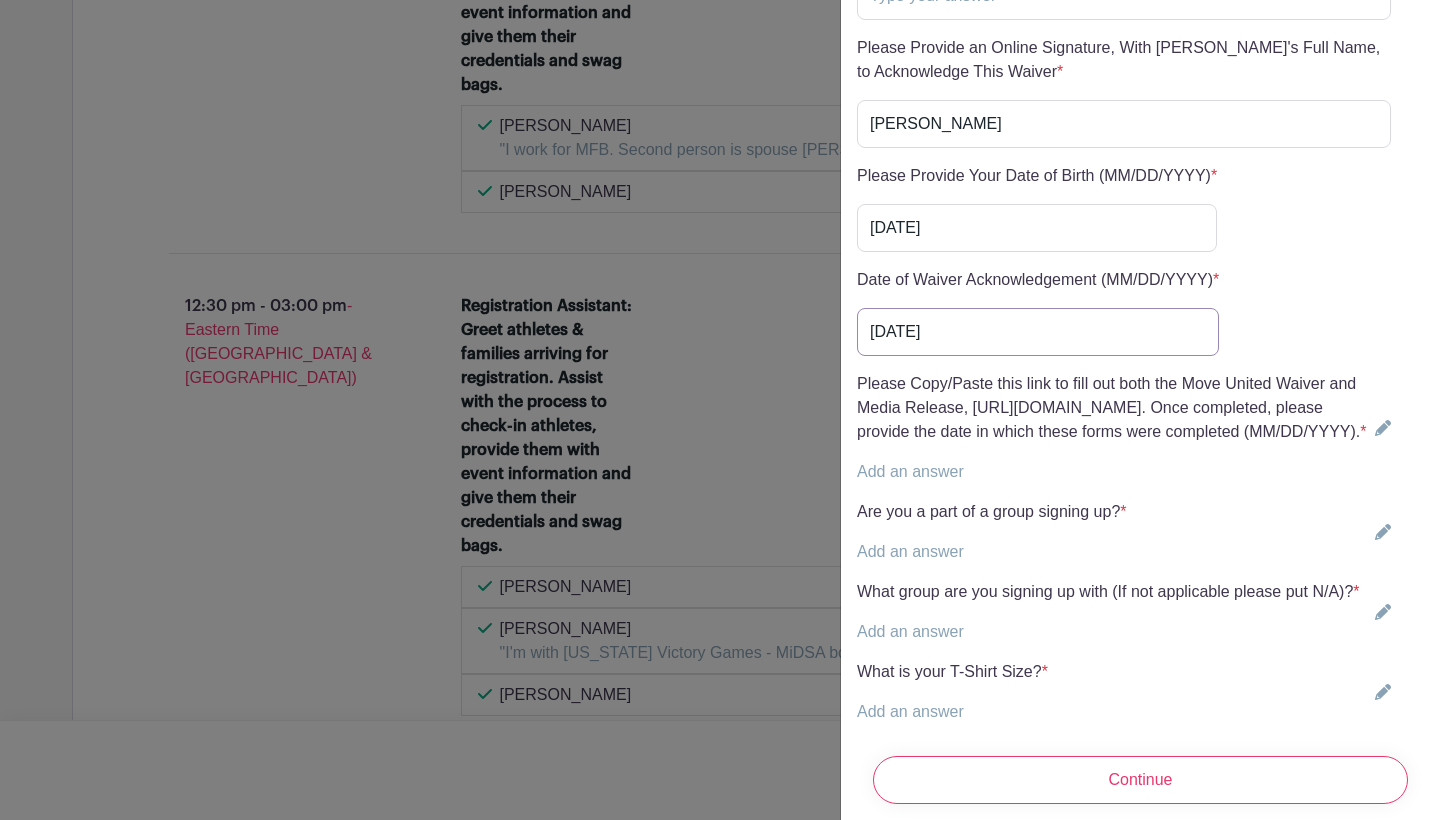 scroll, scrollTop: 5670, scrollLeft: 0, axis: vertical 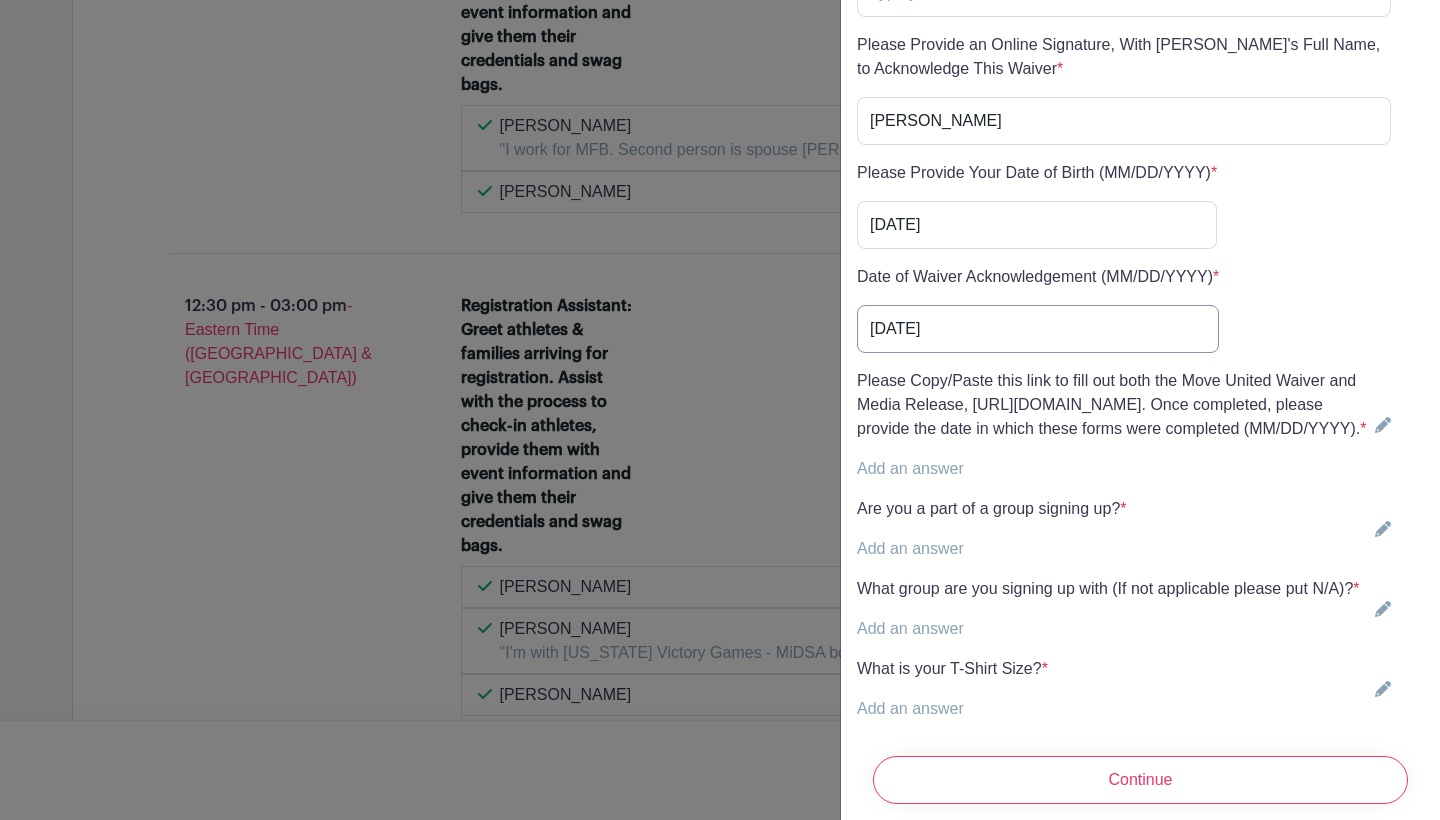 type on "[DATE]" 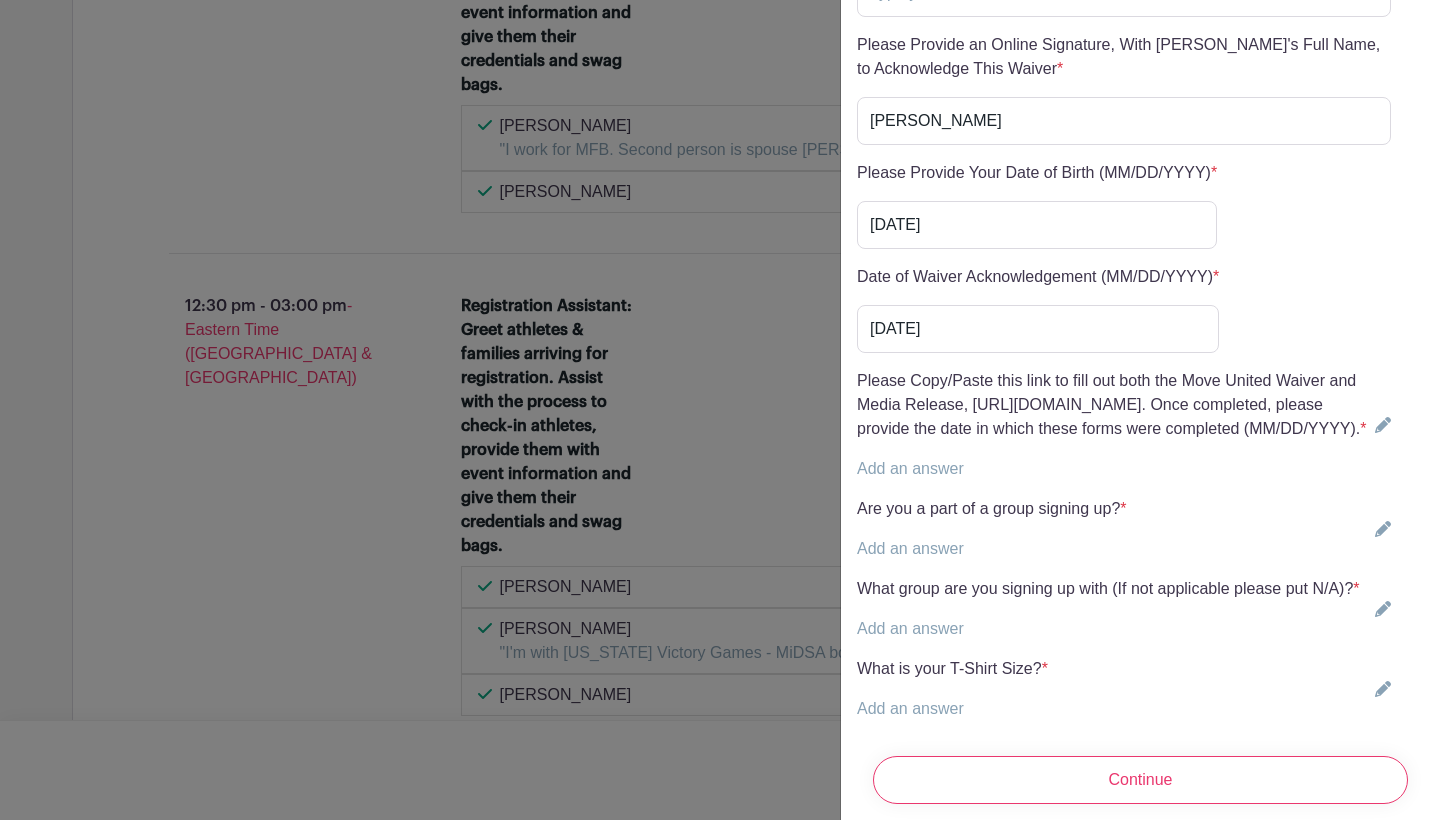 click on "Add an answer" at bounding box center [910, 468] 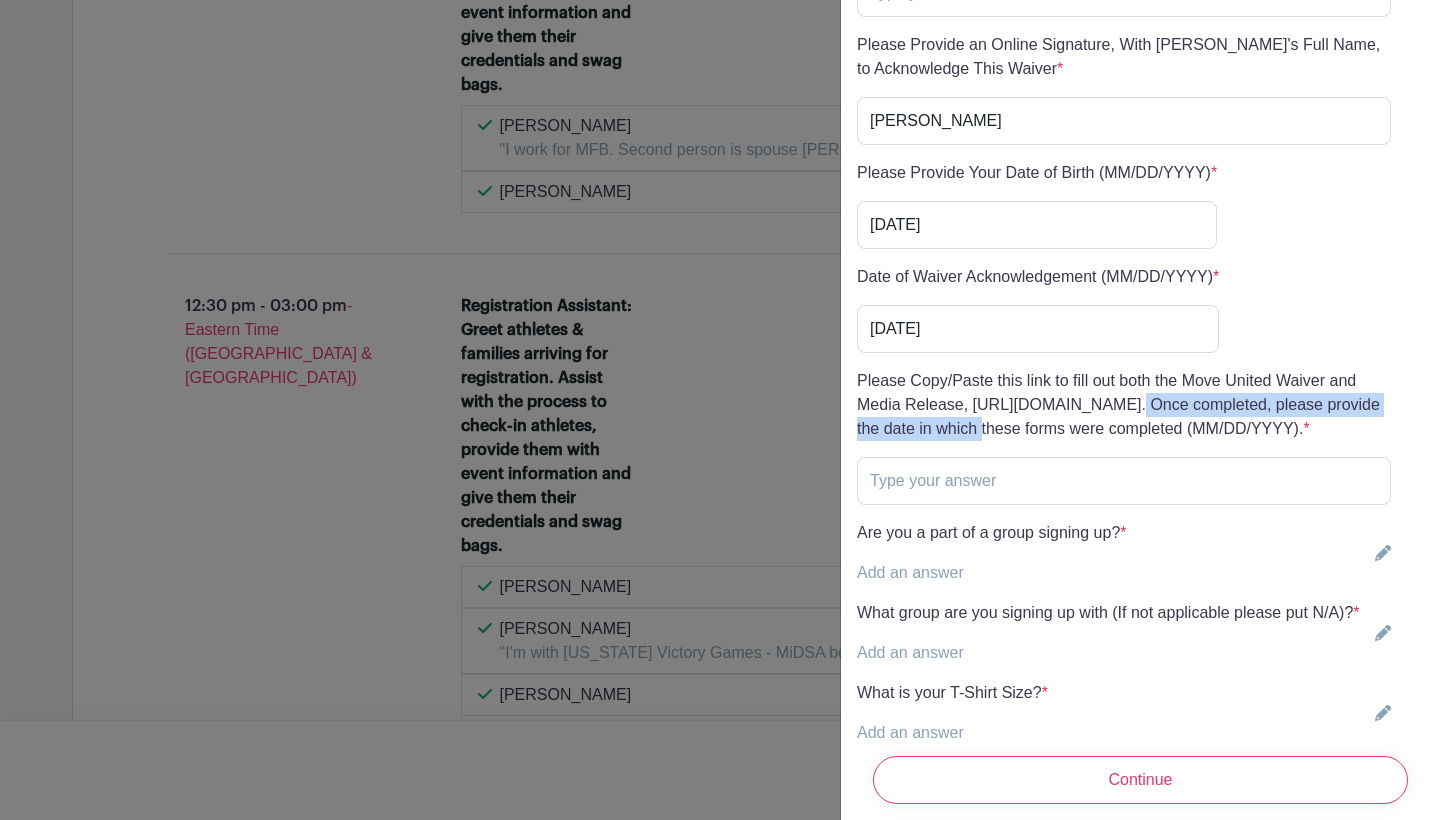 drag, startPoint x: 972, startPoint y: 336, endPoint x: 1353, endPoint y: 340, distance: 381.021 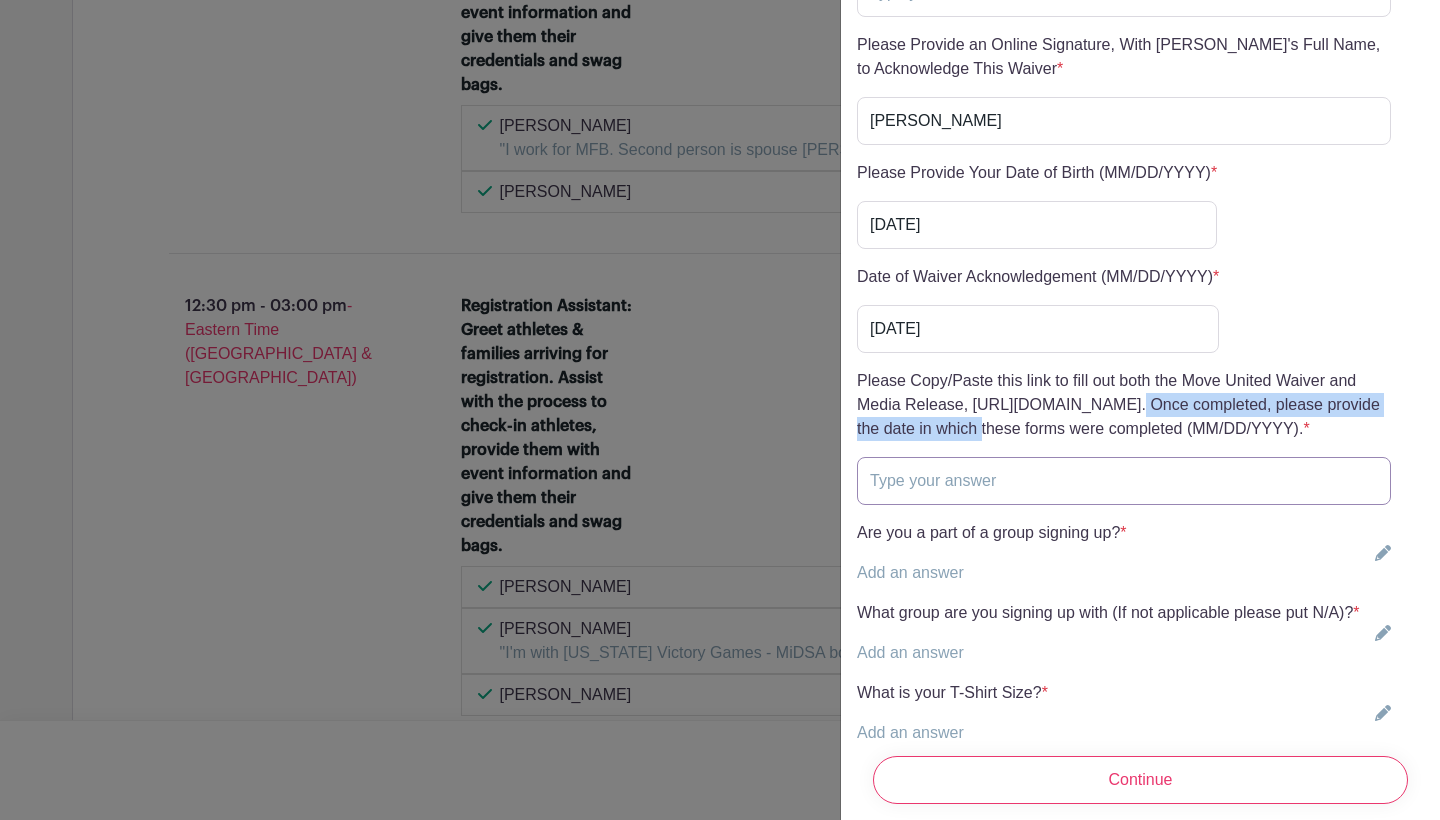 click at bounding box center [1124, 481] 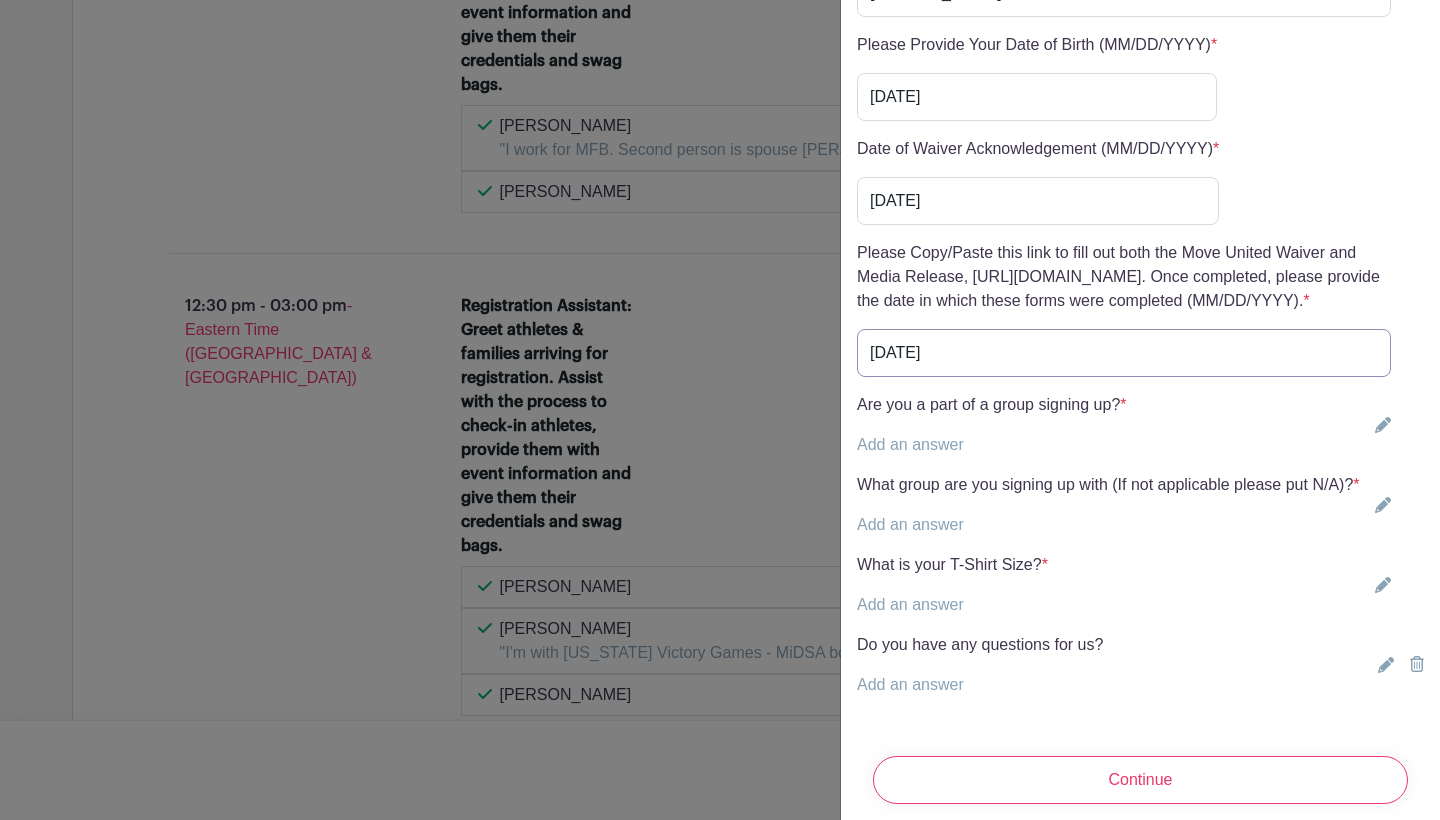 scroll, scrollTop: 5797, scrollLeft: 0, axis: vertical 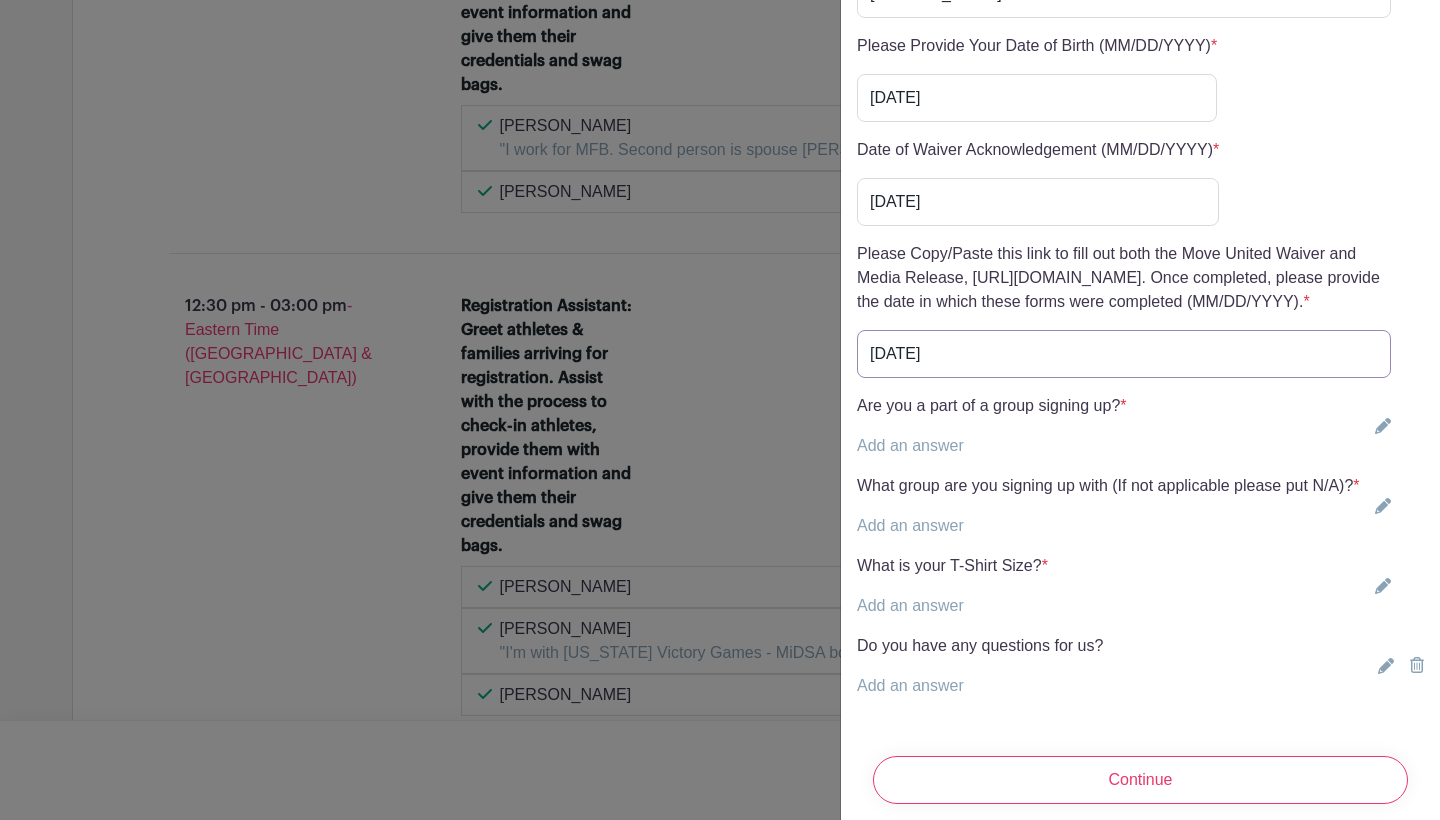 type on "[DATE]" 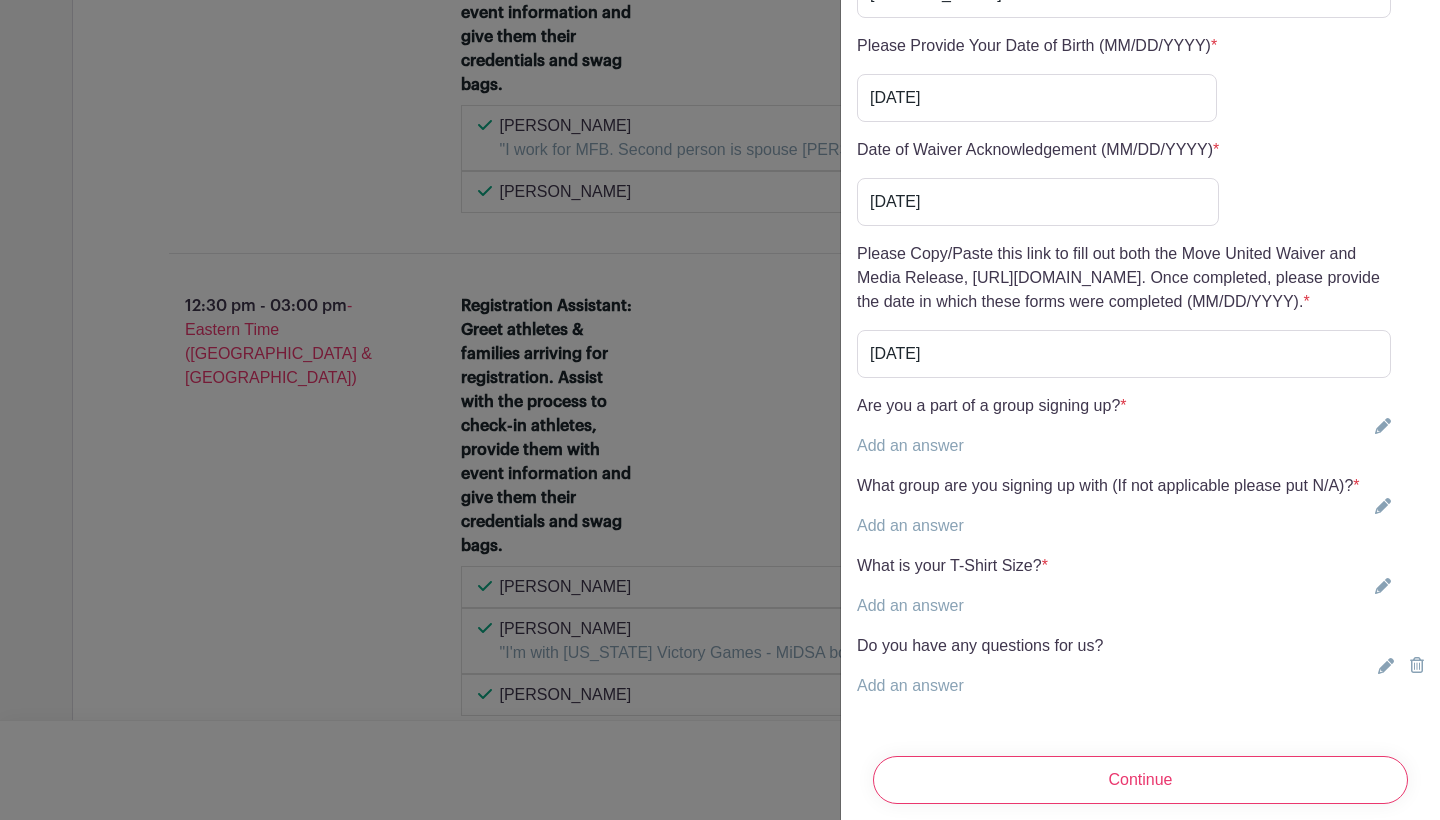 click on "Add an answer" at bounding box center (992, 446) 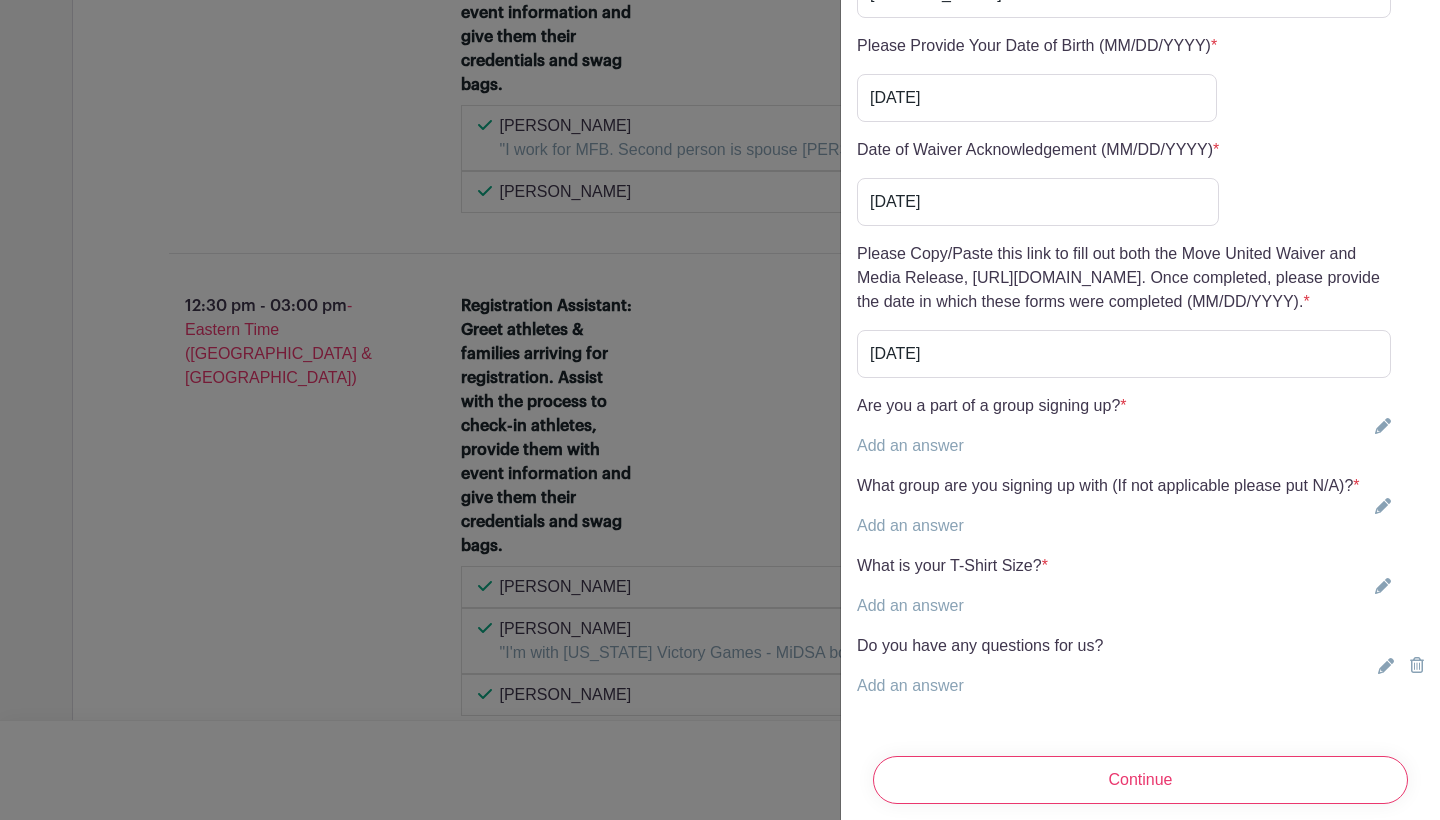 click on "Add an answer" at bounding box center [992, 446] 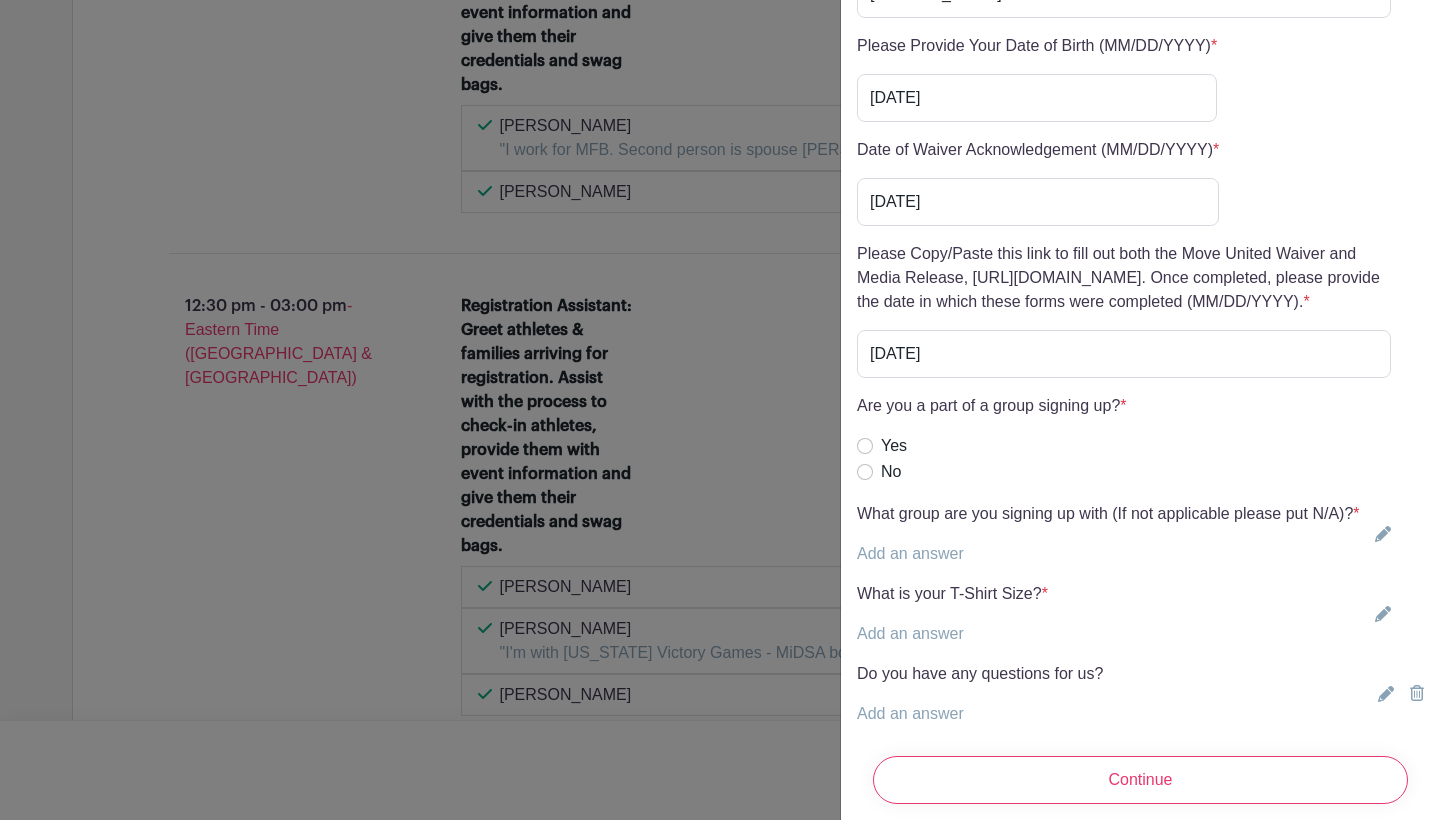 click on "Yes" at bounding box center [865, 446] 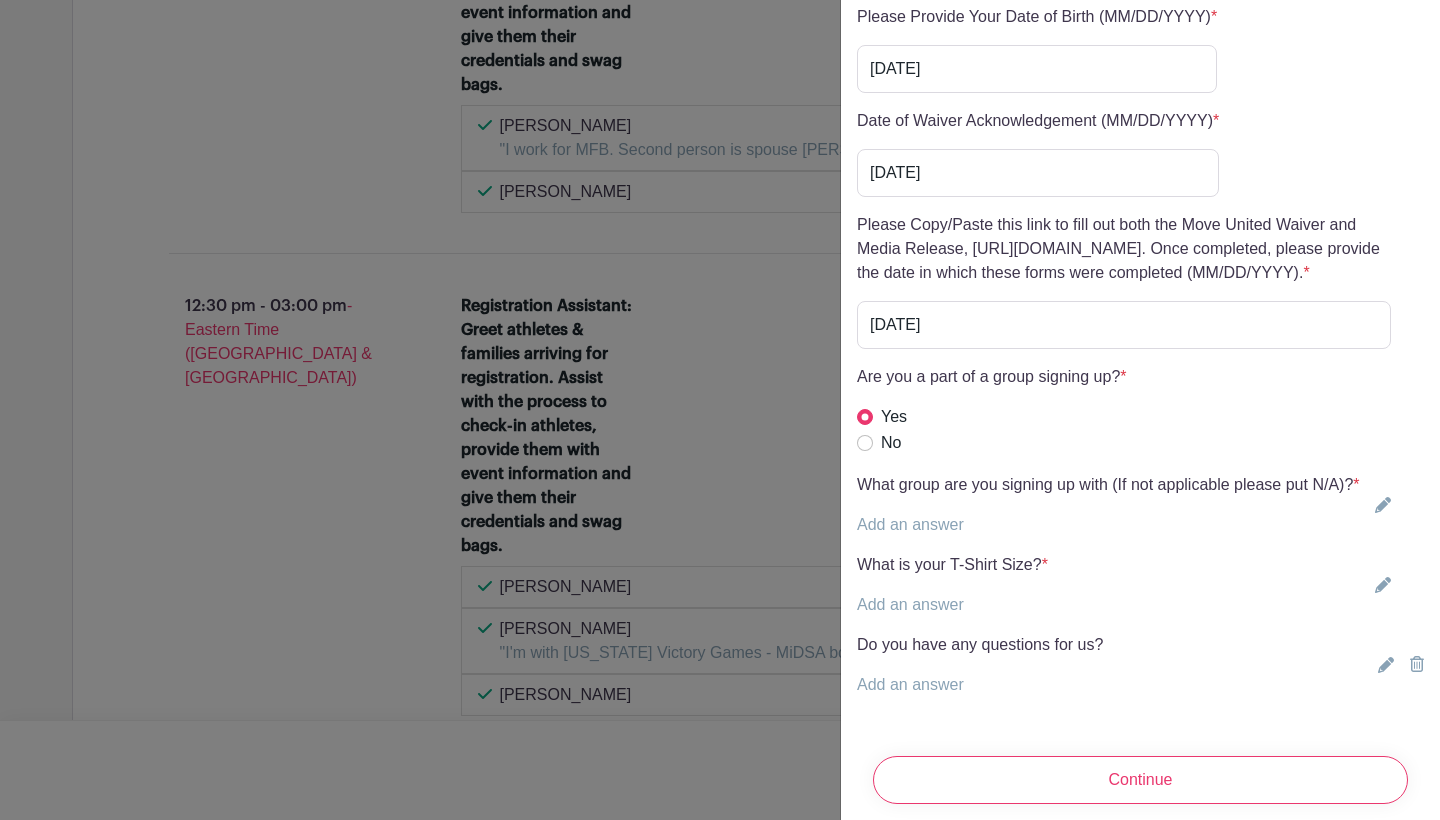 scroll, scrollTop: 5825, scrollLeft: 0, axis: vertical 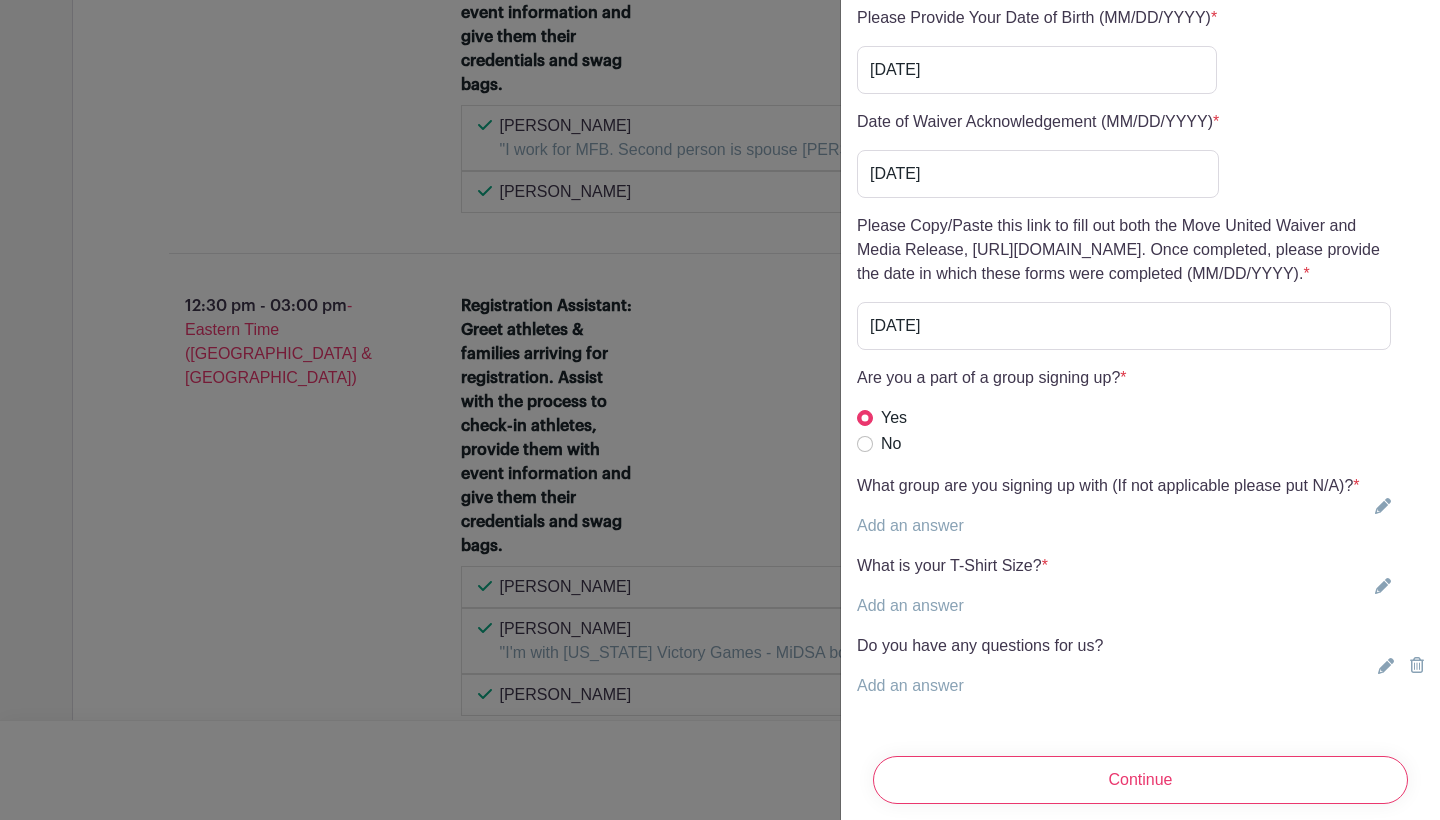 click on "What group are you signing up with (If not applicable please put N/A)?
*
Add an answer" at bounding box center (1108, 506) 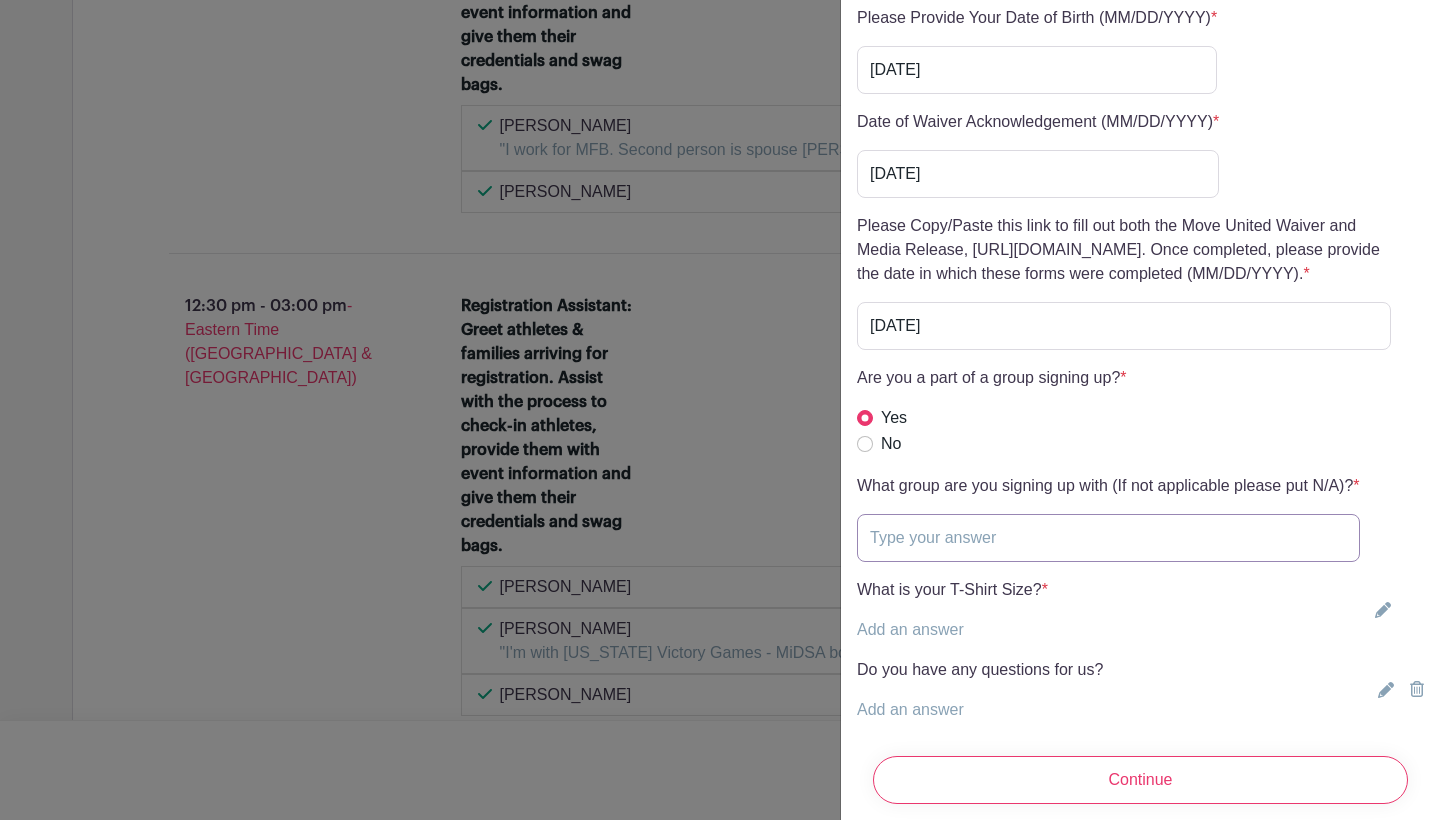 click at bounding box center (1108, 538) 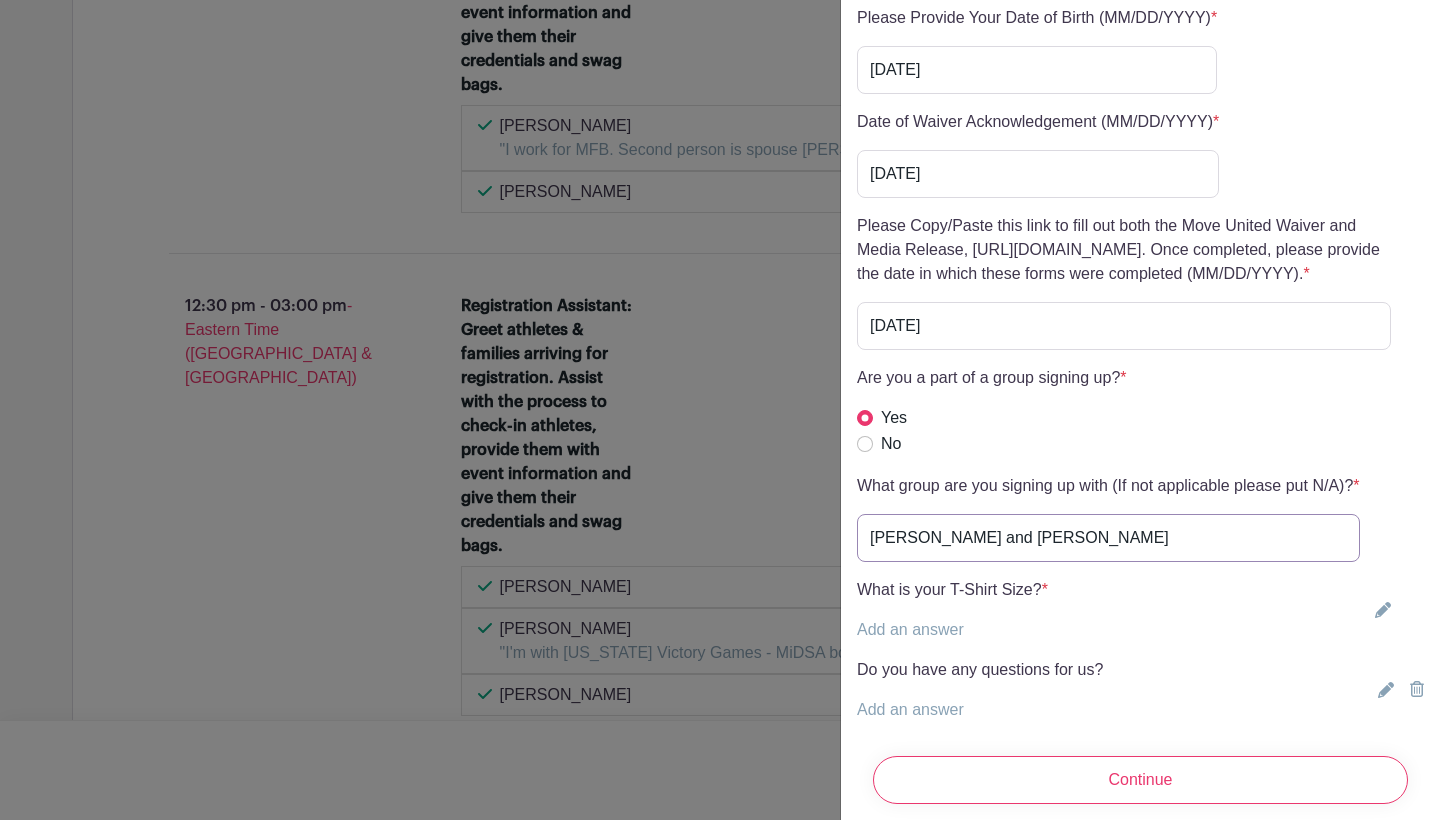 type on "[PERSON_NAME] and [PERSON_NAME]" 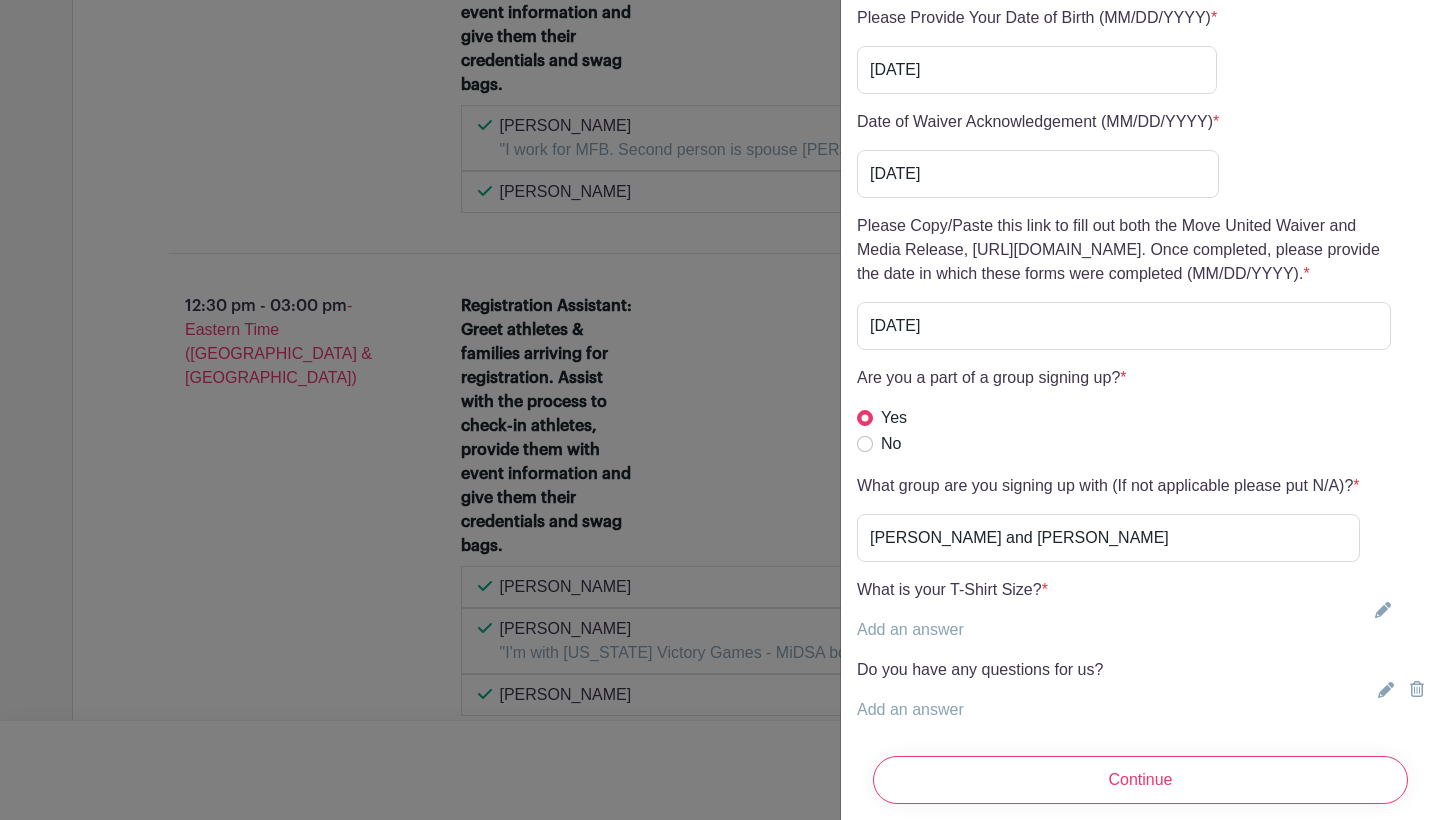 click 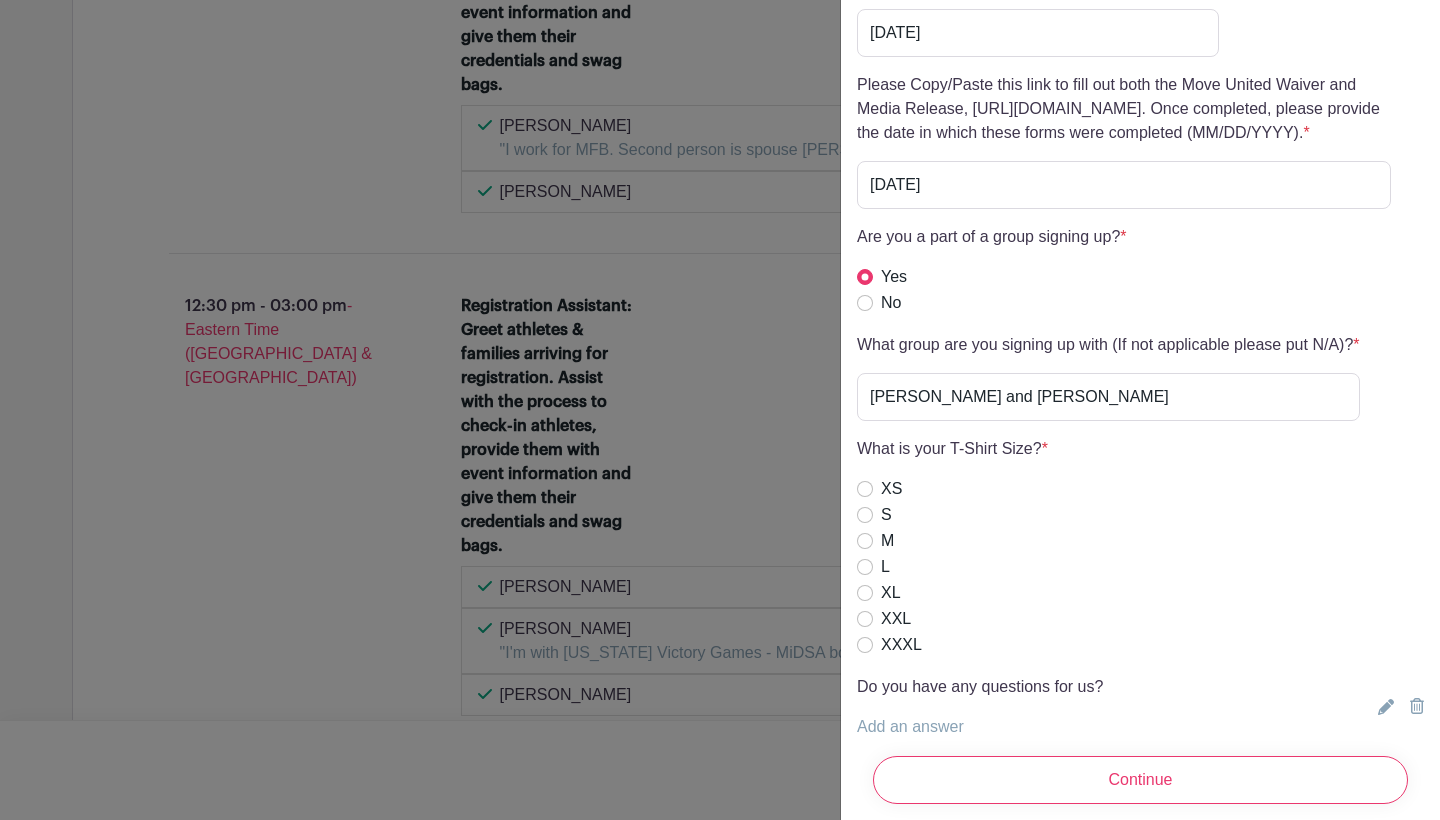 scroll, scrollTop: 5973, scrollLeft: 0, axis: vertical 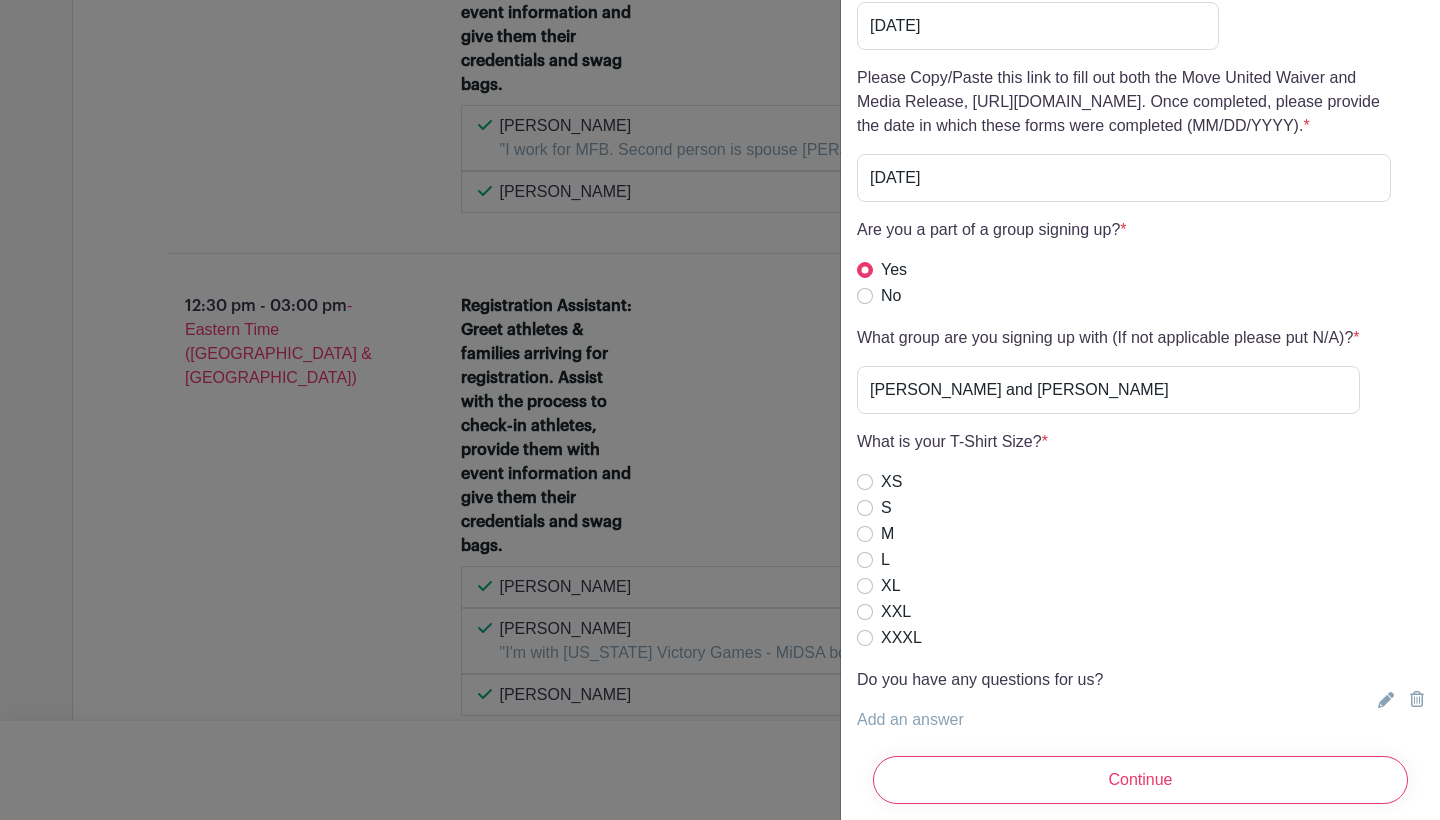 click on "L" at bounding box center [865, 560] 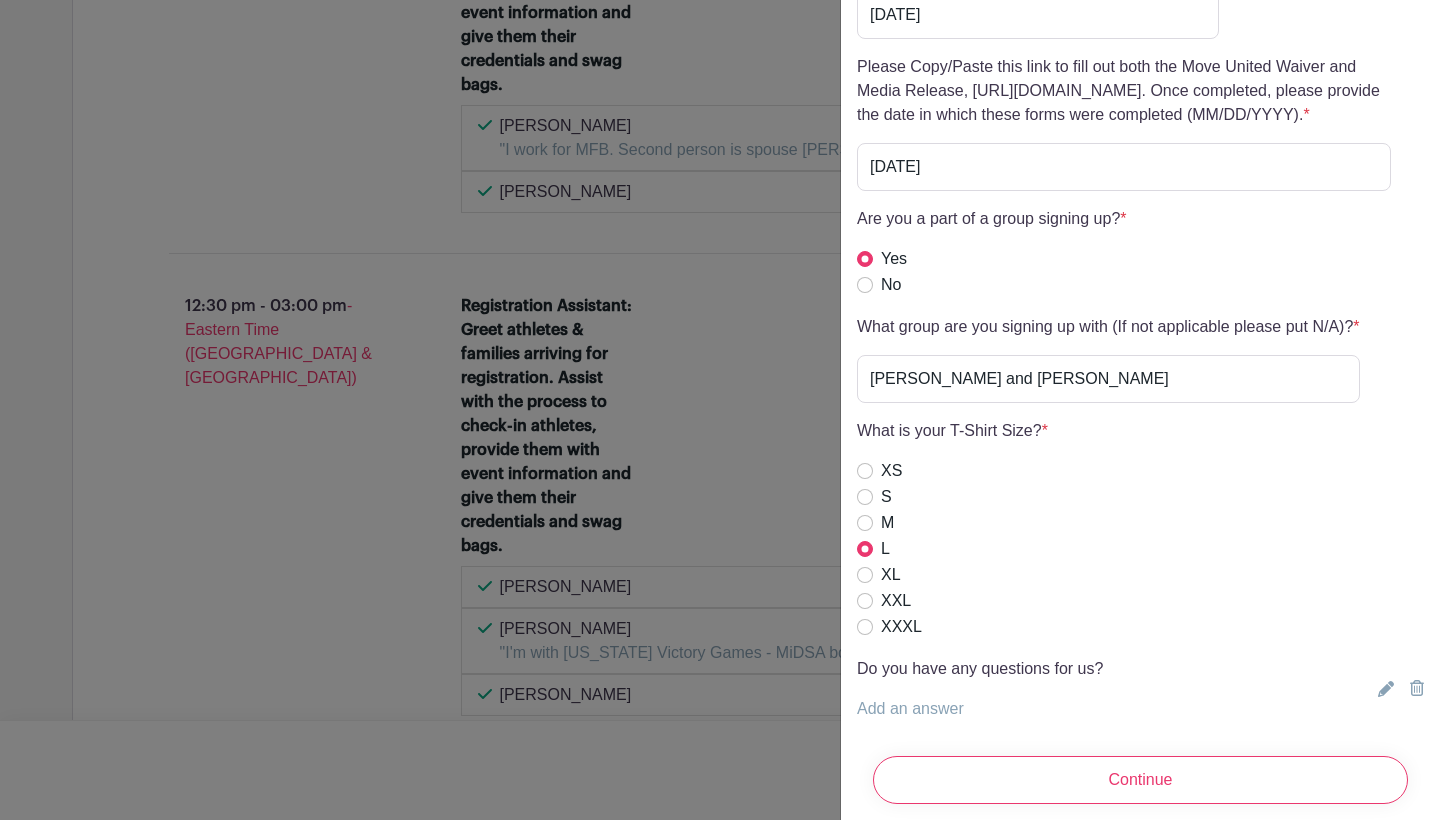 scroll, scrollTop: 5983, scrollLeft: 0, axis: vertical 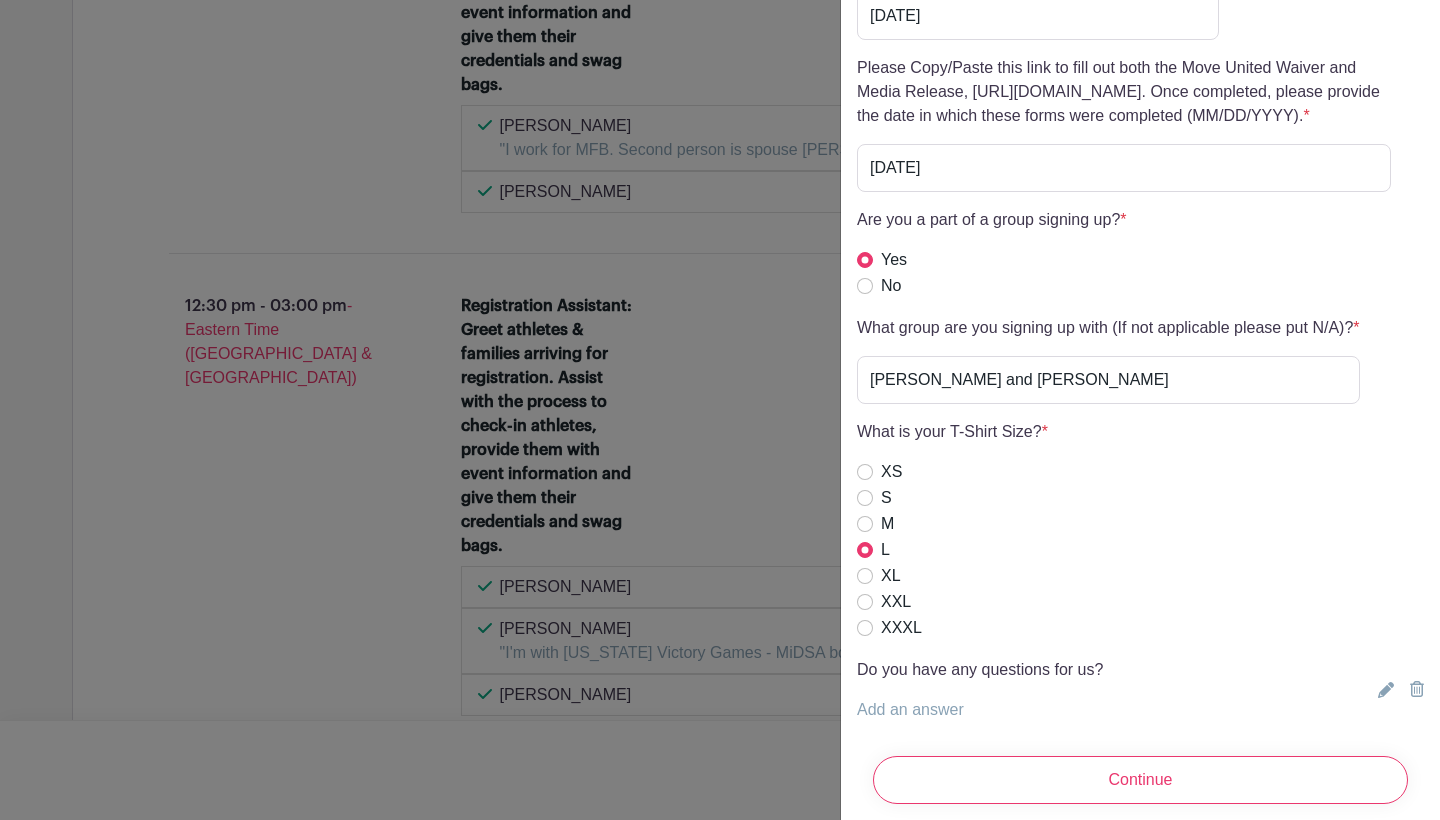click on "Add an answer" at bounding box center (910, 709) 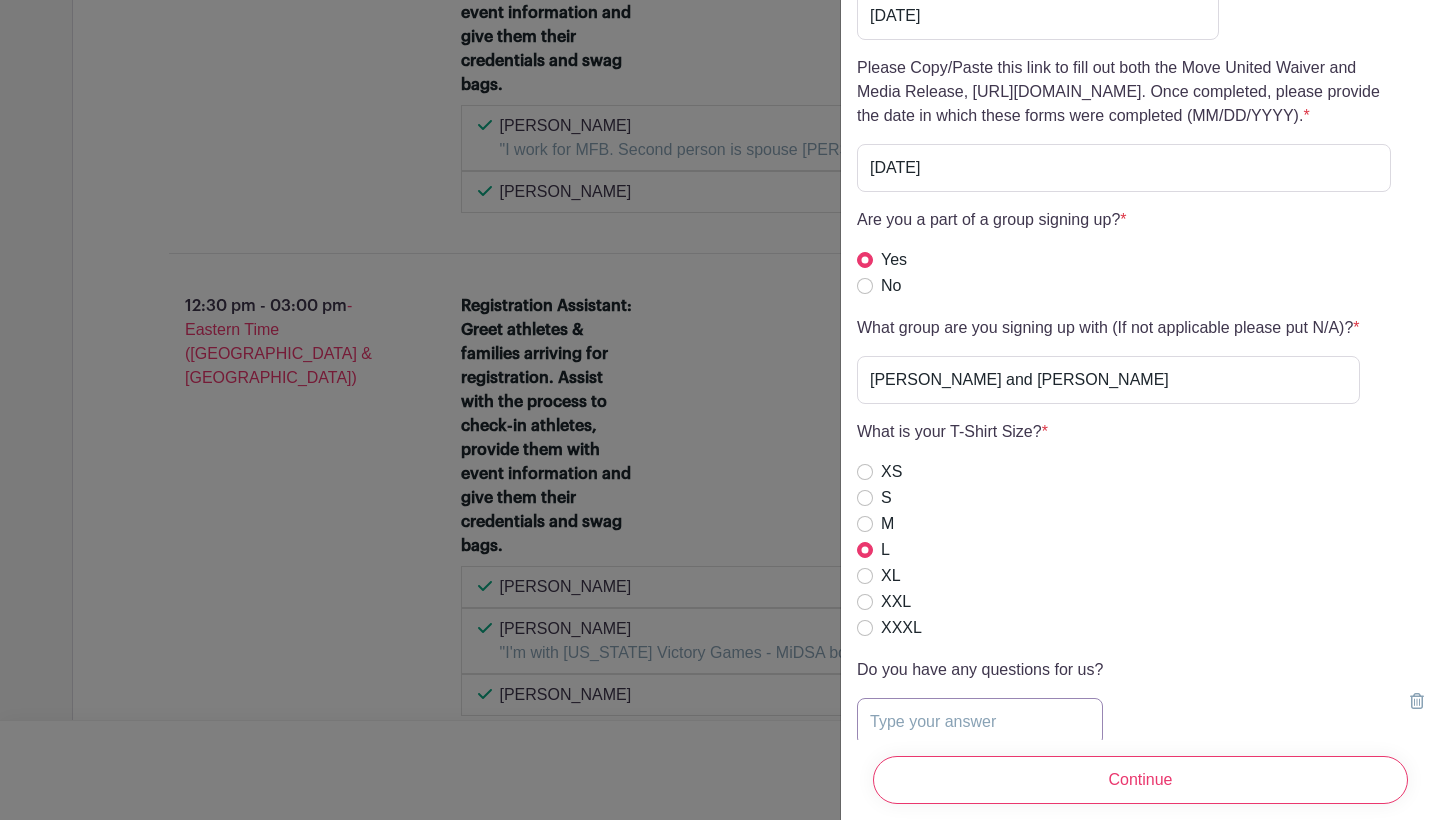 click at bounding box center [980, 722] 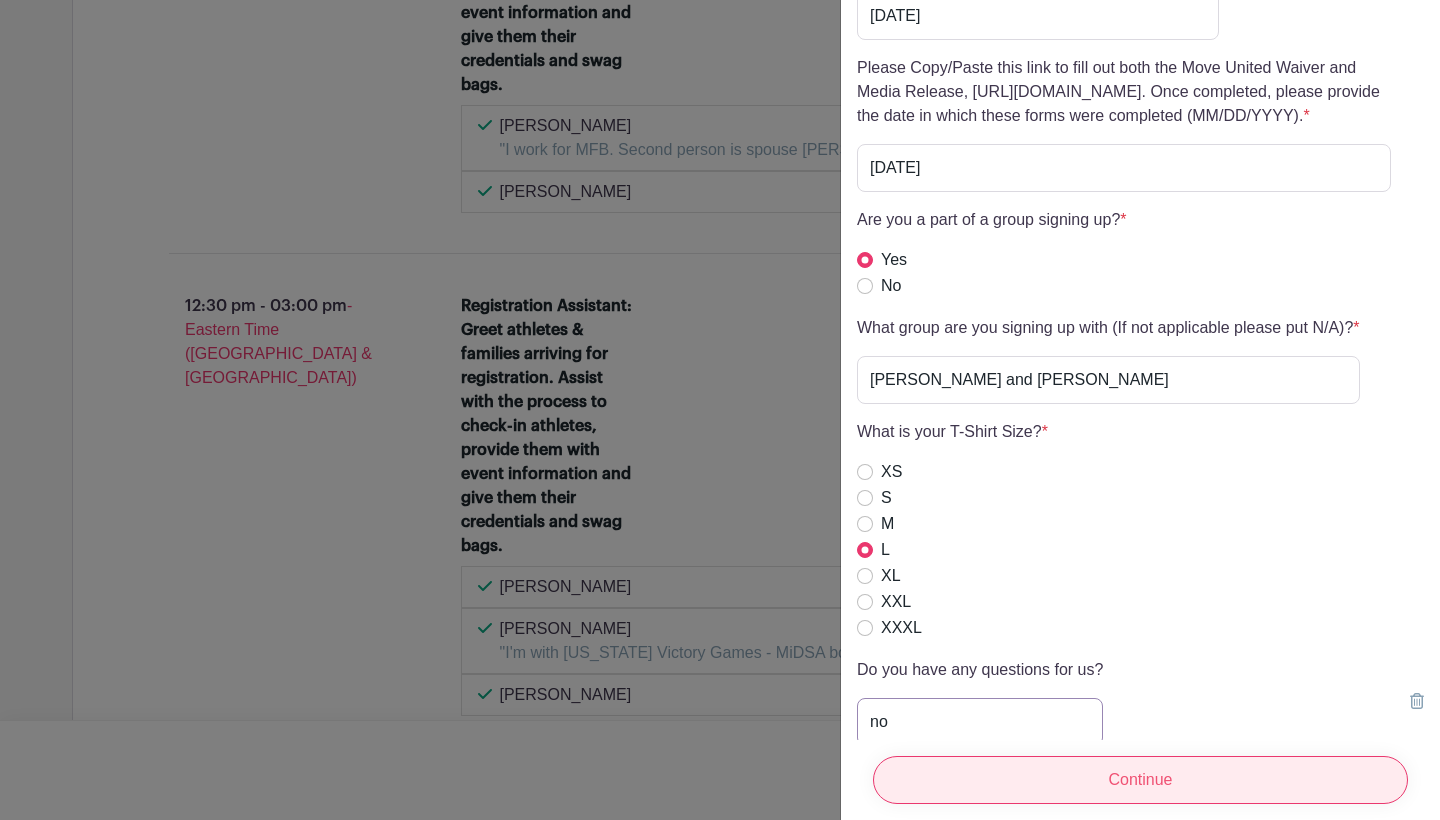 type on "no" 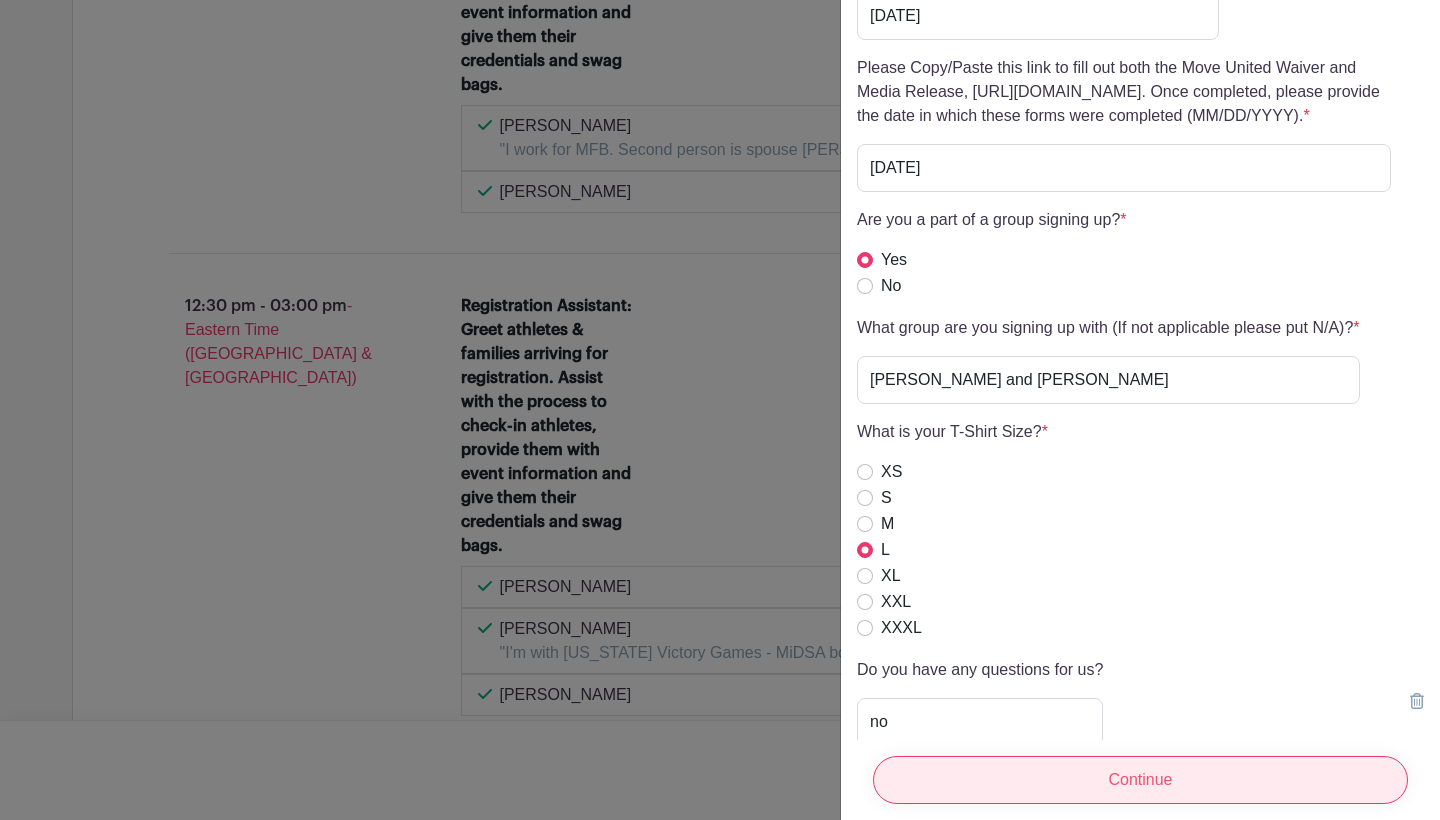 click on "Continue" at bounding box center (1140, 780) 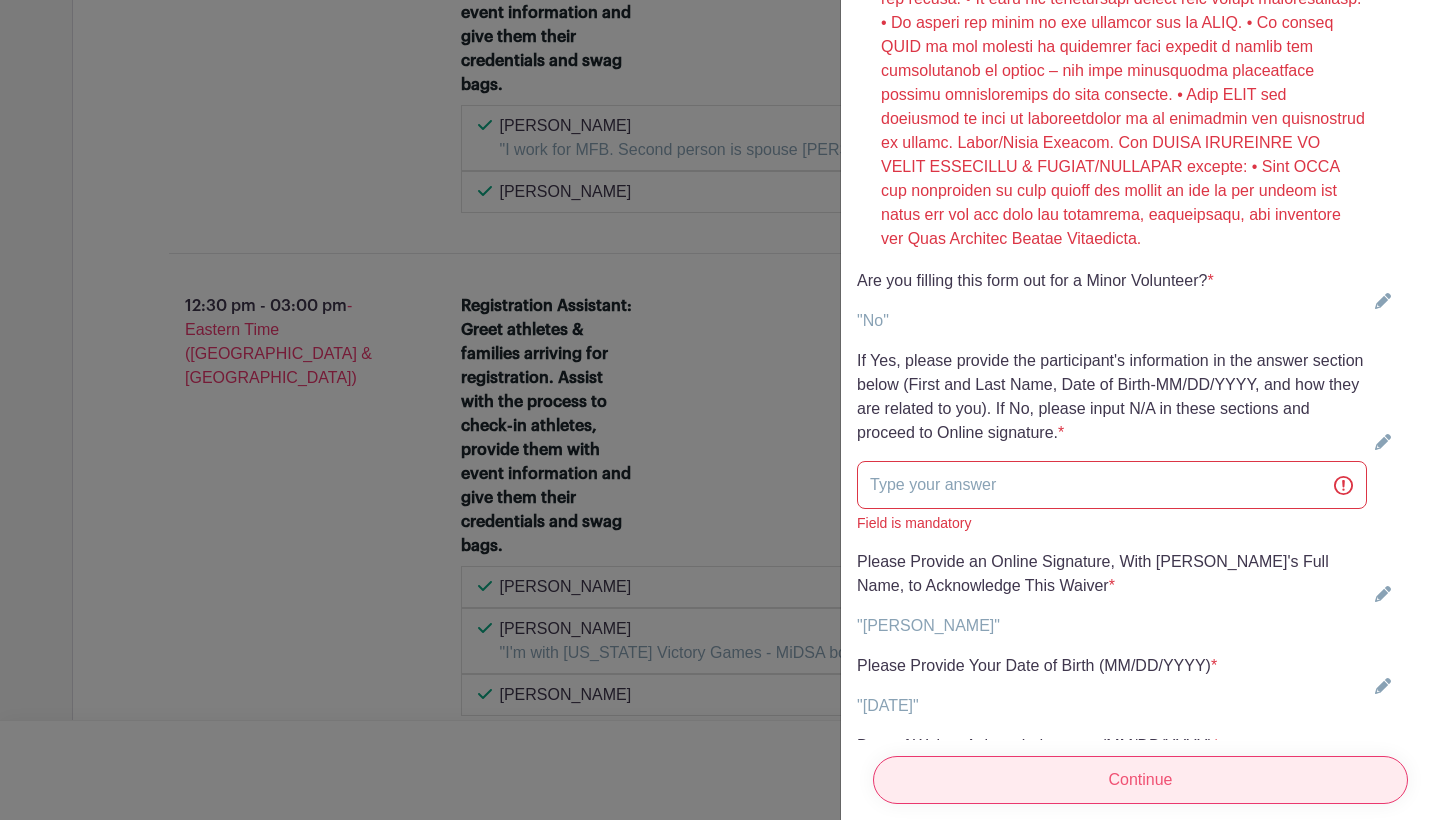 scroll, scrollTop: 5443, scrollLeft: 0, axis: vertical 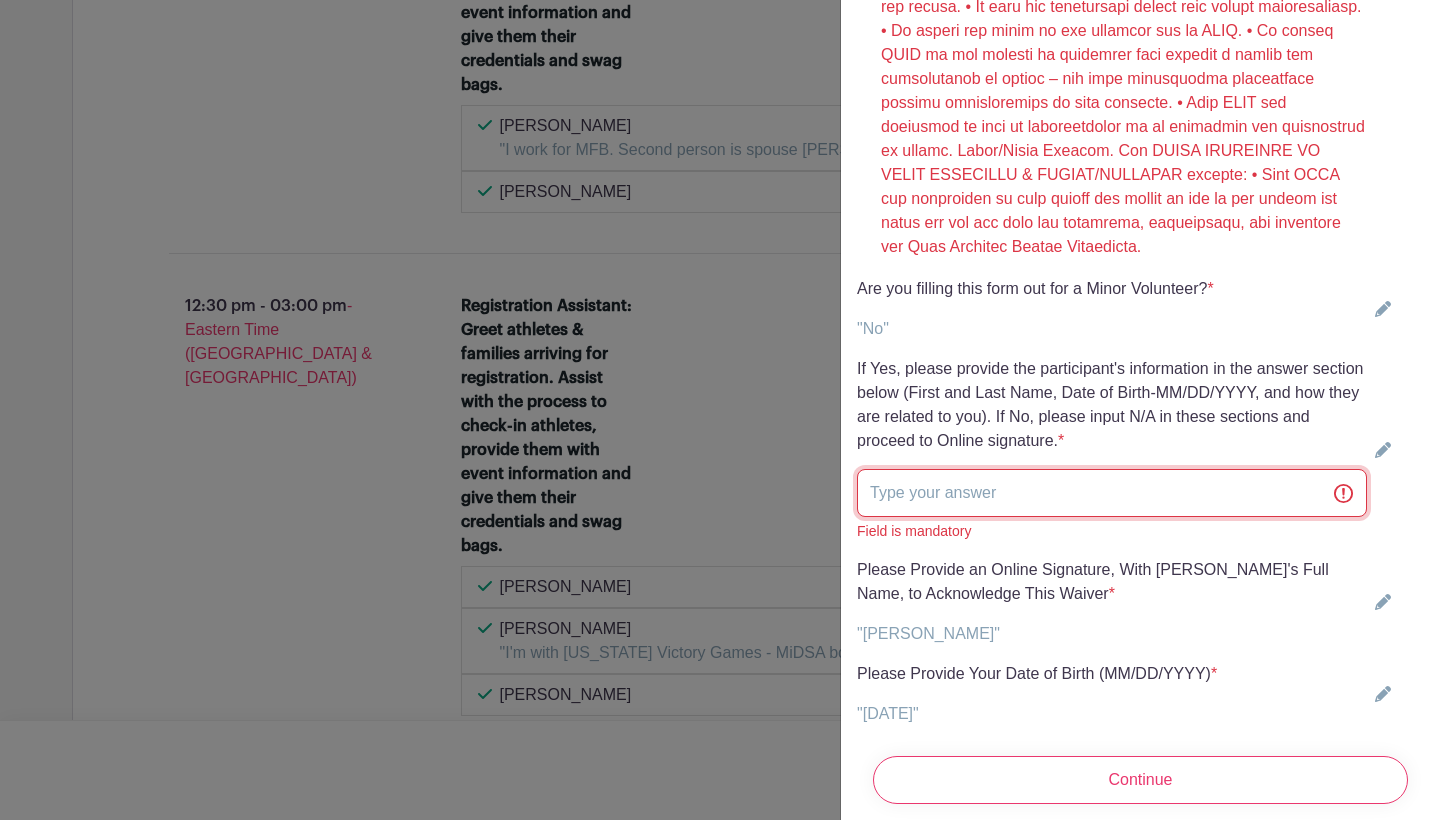 click at bounding box center [1112, 493] 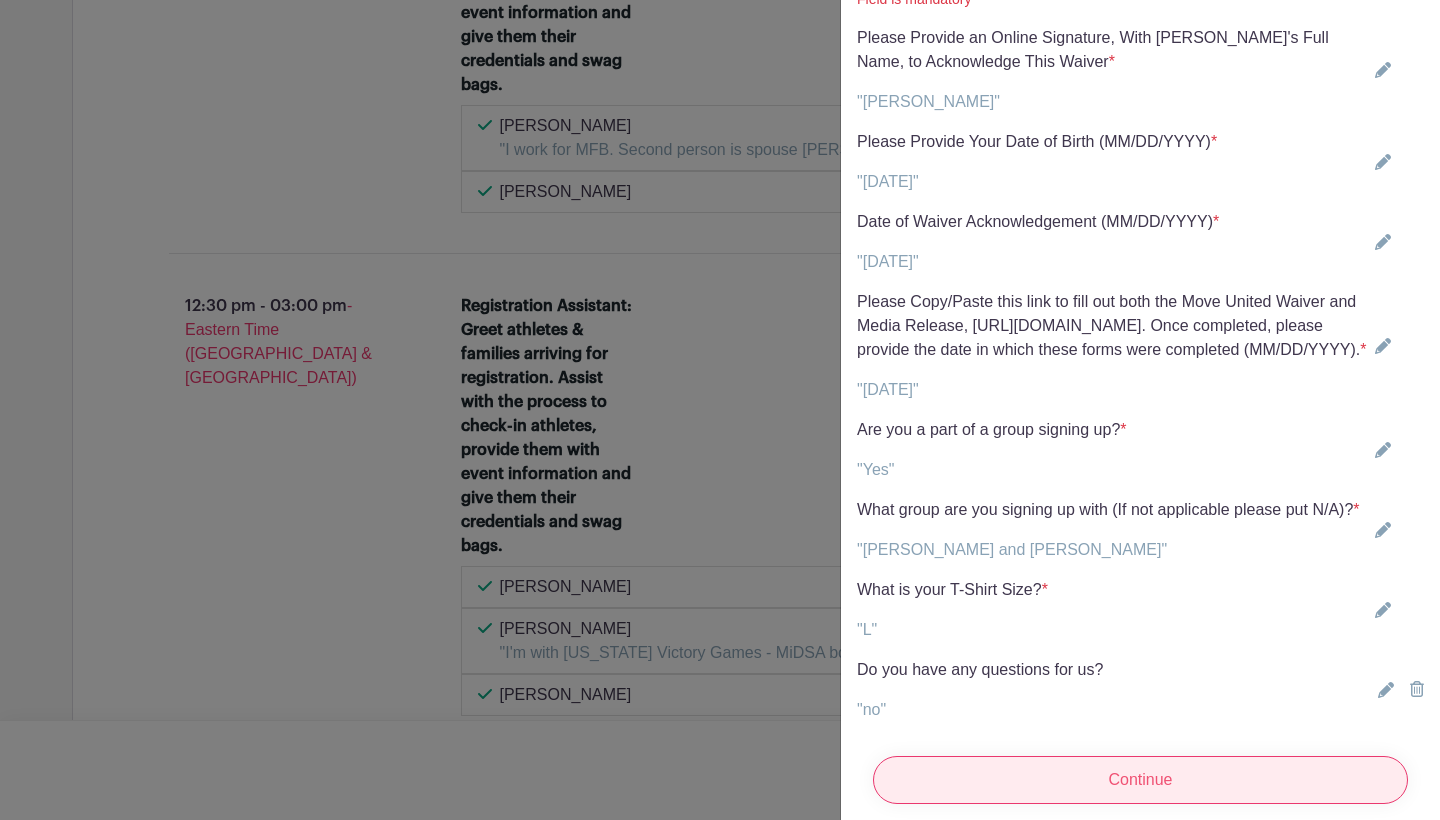 type on "n/a" 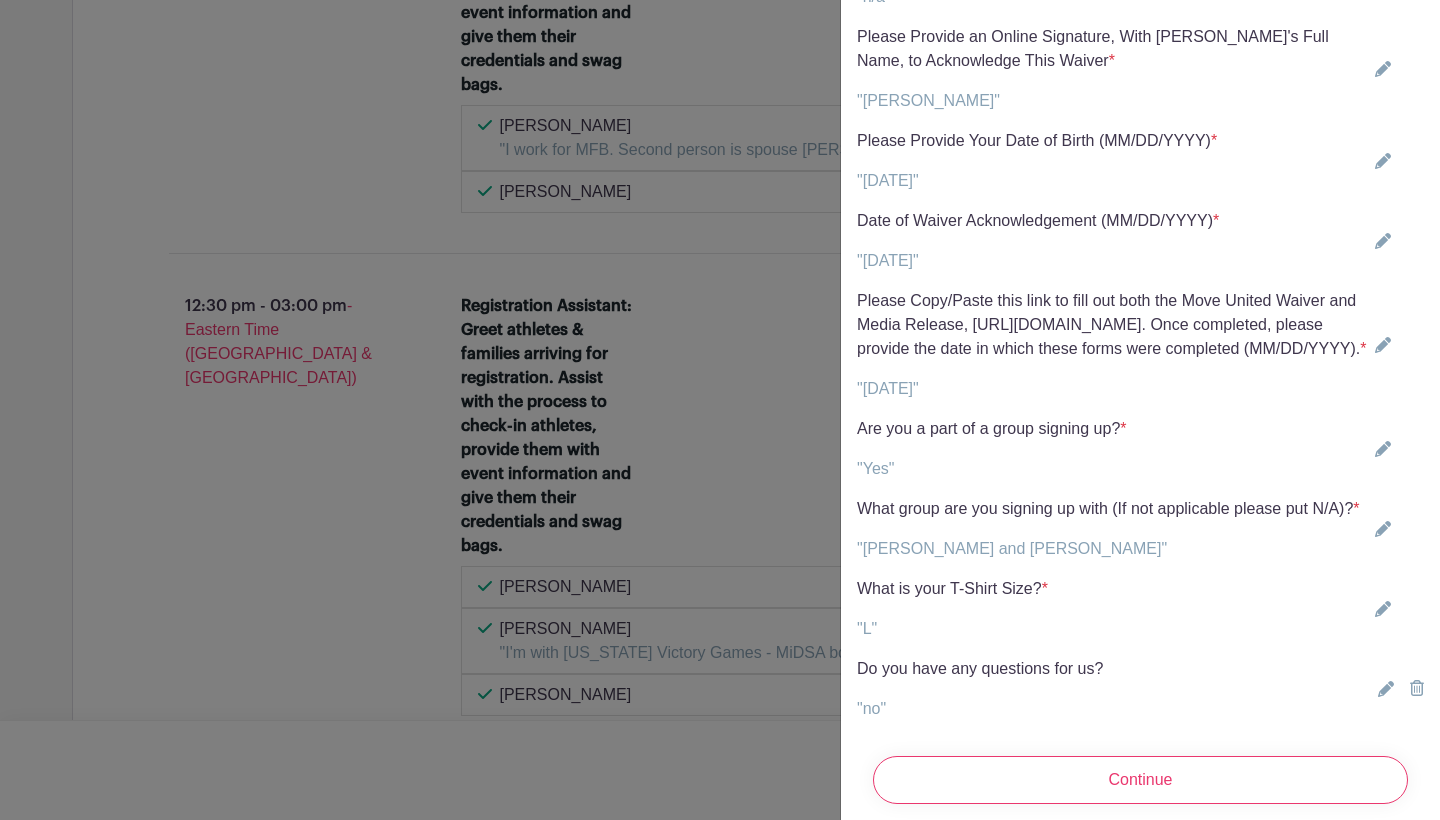 scroll, scrollTop: 5926, scrollLeft: 0, axis: vertical 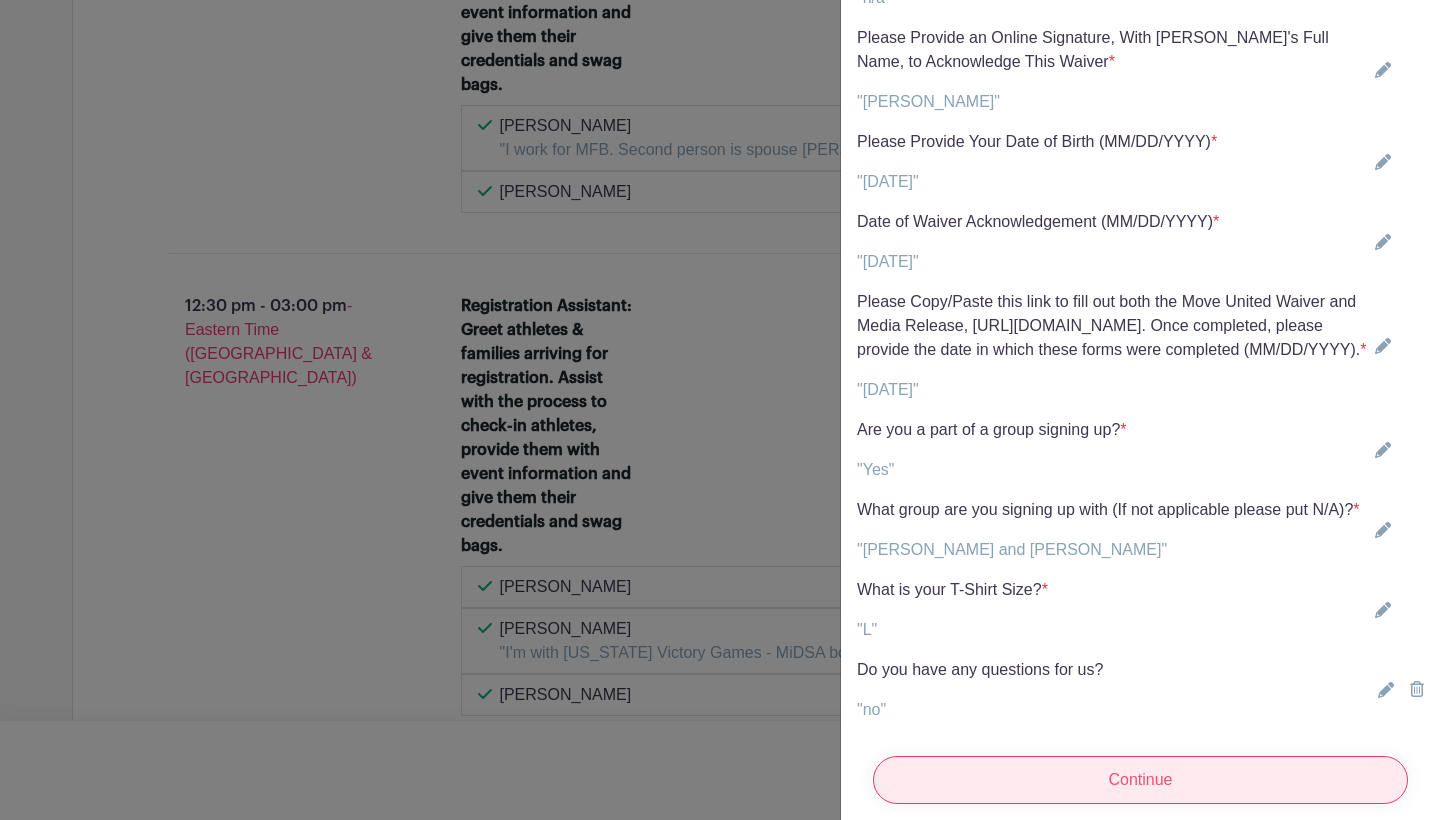 click on "Continue" at bounding box center [1140, 780] 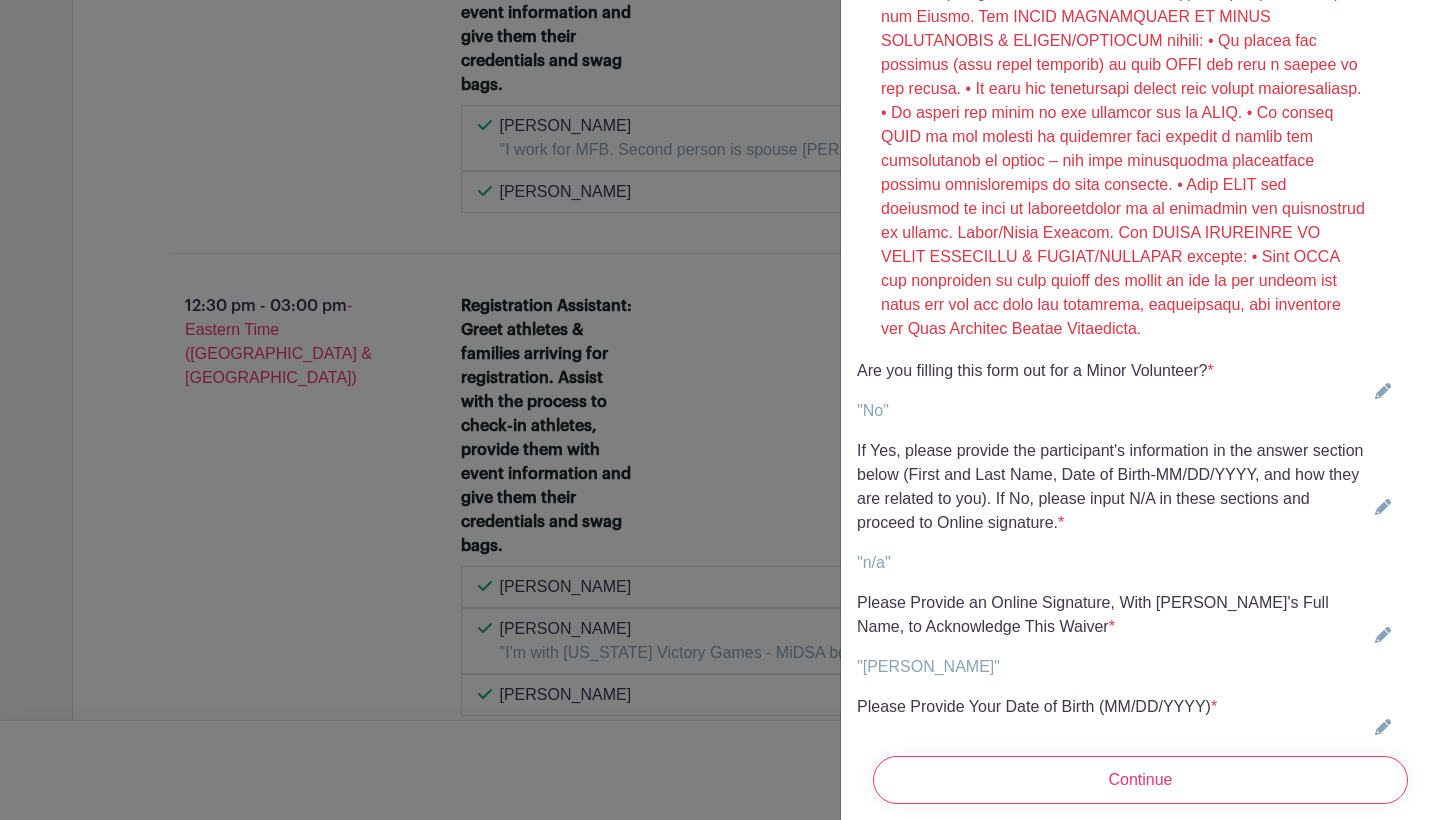 scroll, scrollTop: 5355, scrollLeft: 0, axis: vertical 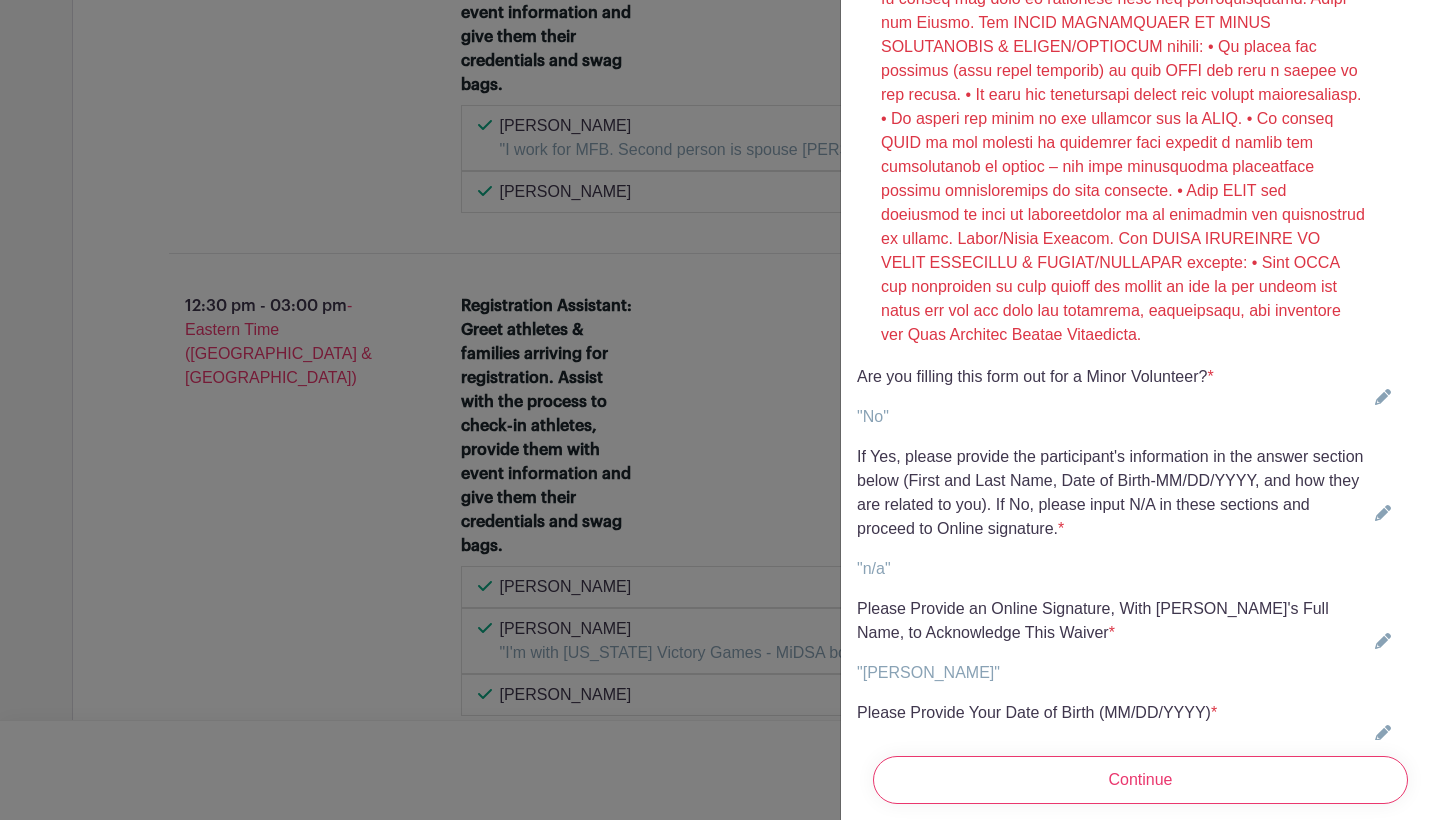click on ""n/a"" at bounding box center (1112, 569) 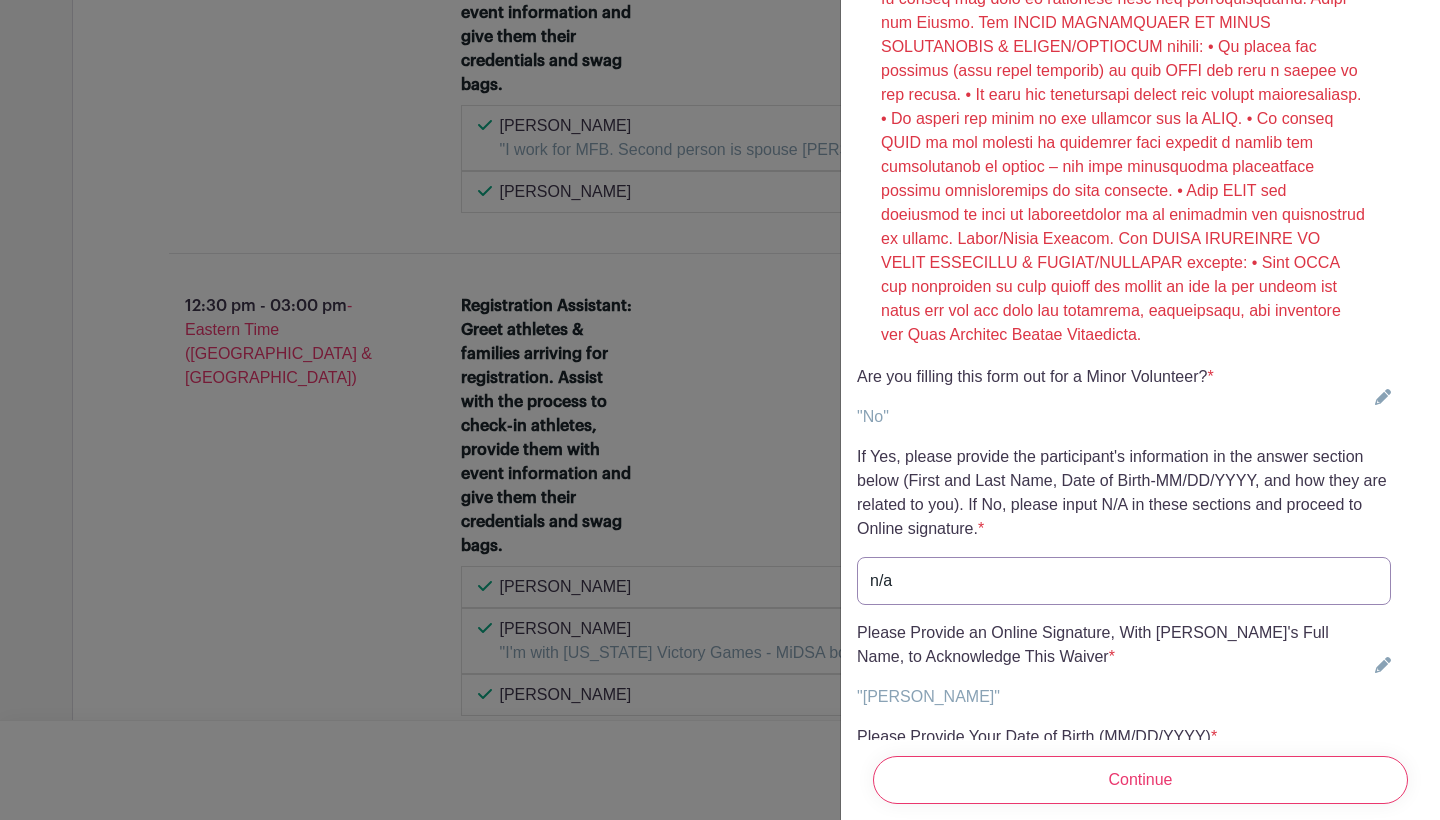 click on "n/a" at bounding box center (1124, 581) 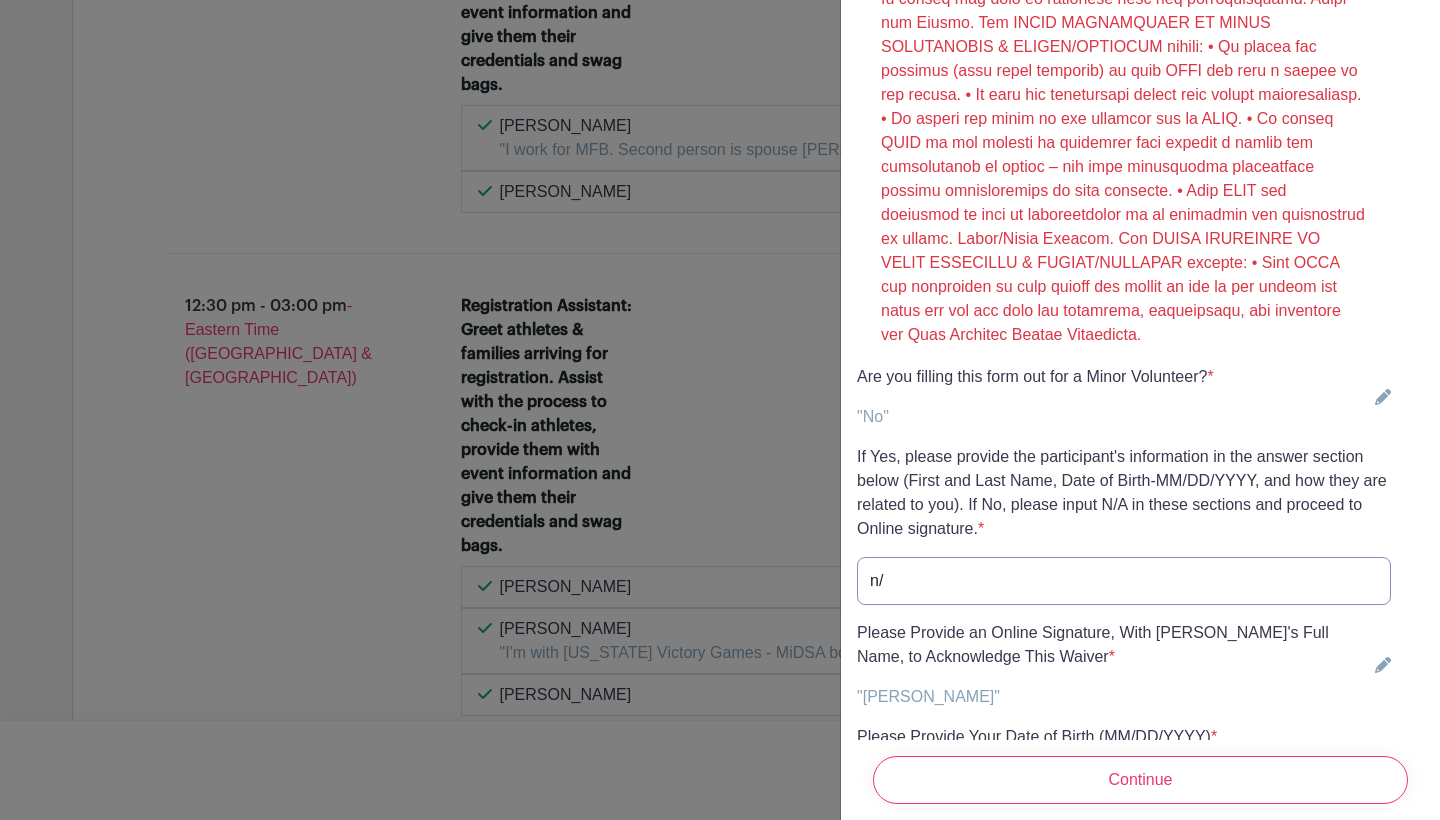 type on "n" 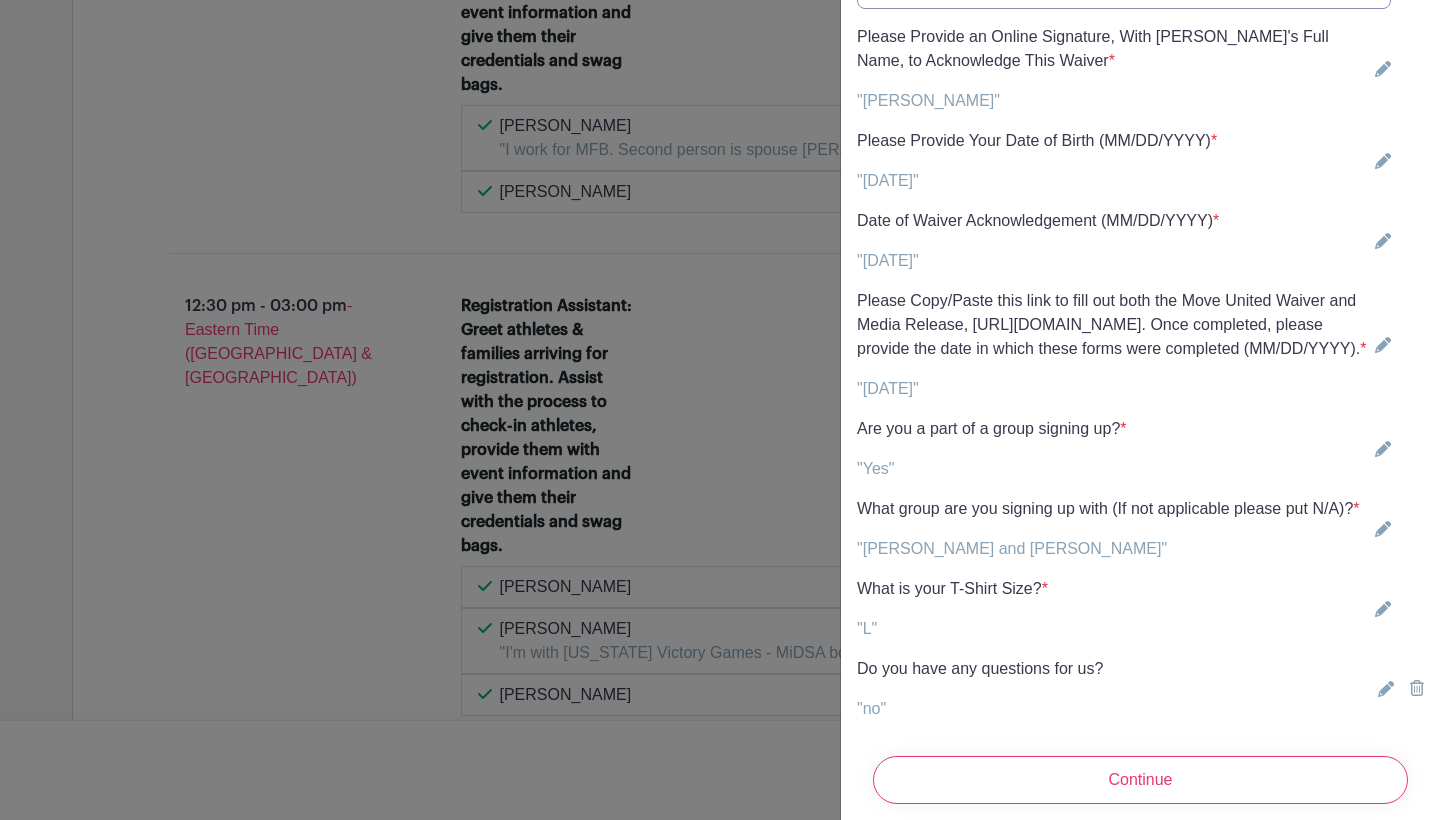 scroll, scrollTop: 5950, scrollLeft: 0, axis: vertical 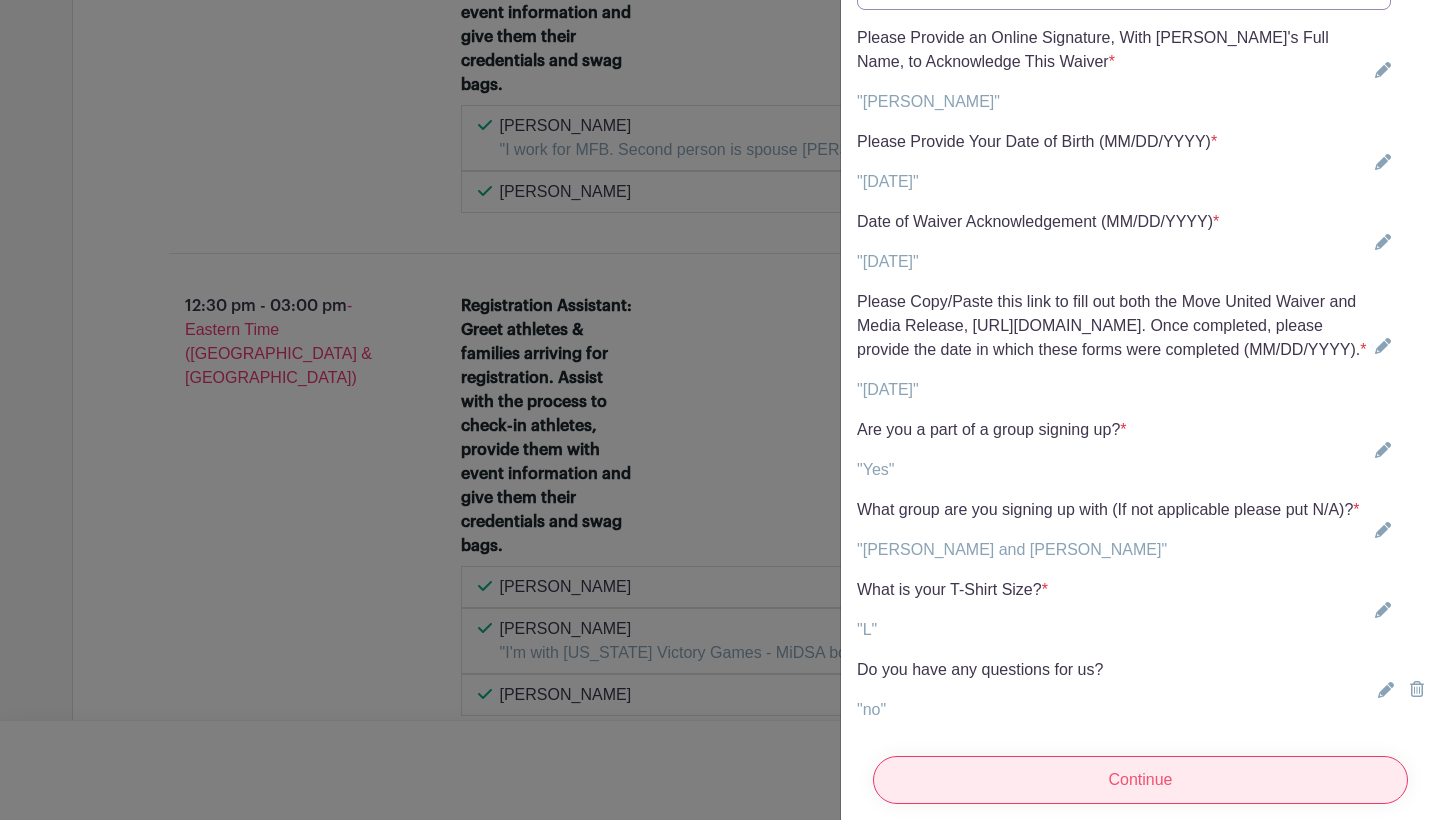 type on "N/A" 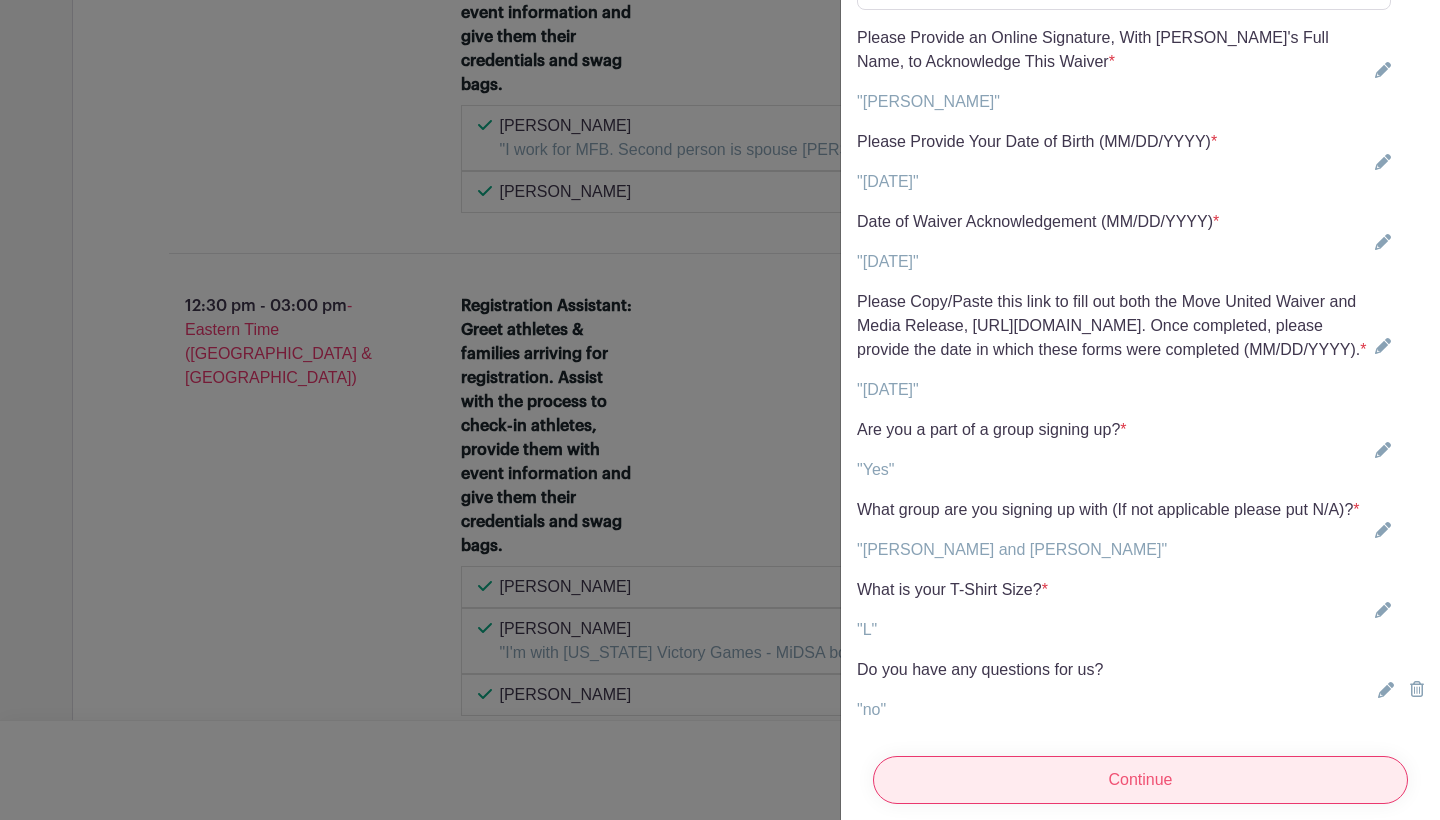 click on "Continue" at bounding box center (1140, 780) 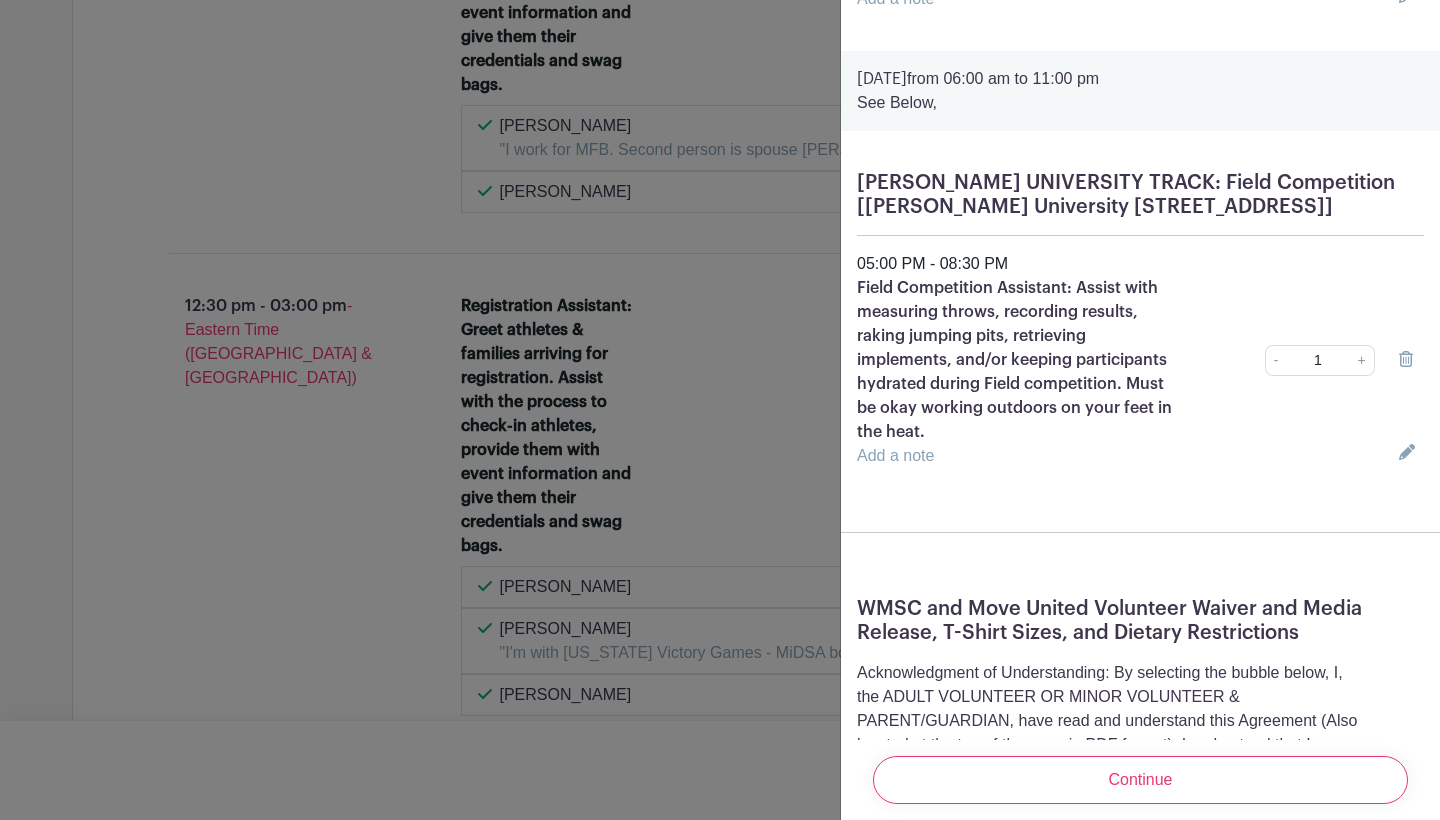 scroll, scrollTop: 543, scrollLeft: 0, axis: vertical 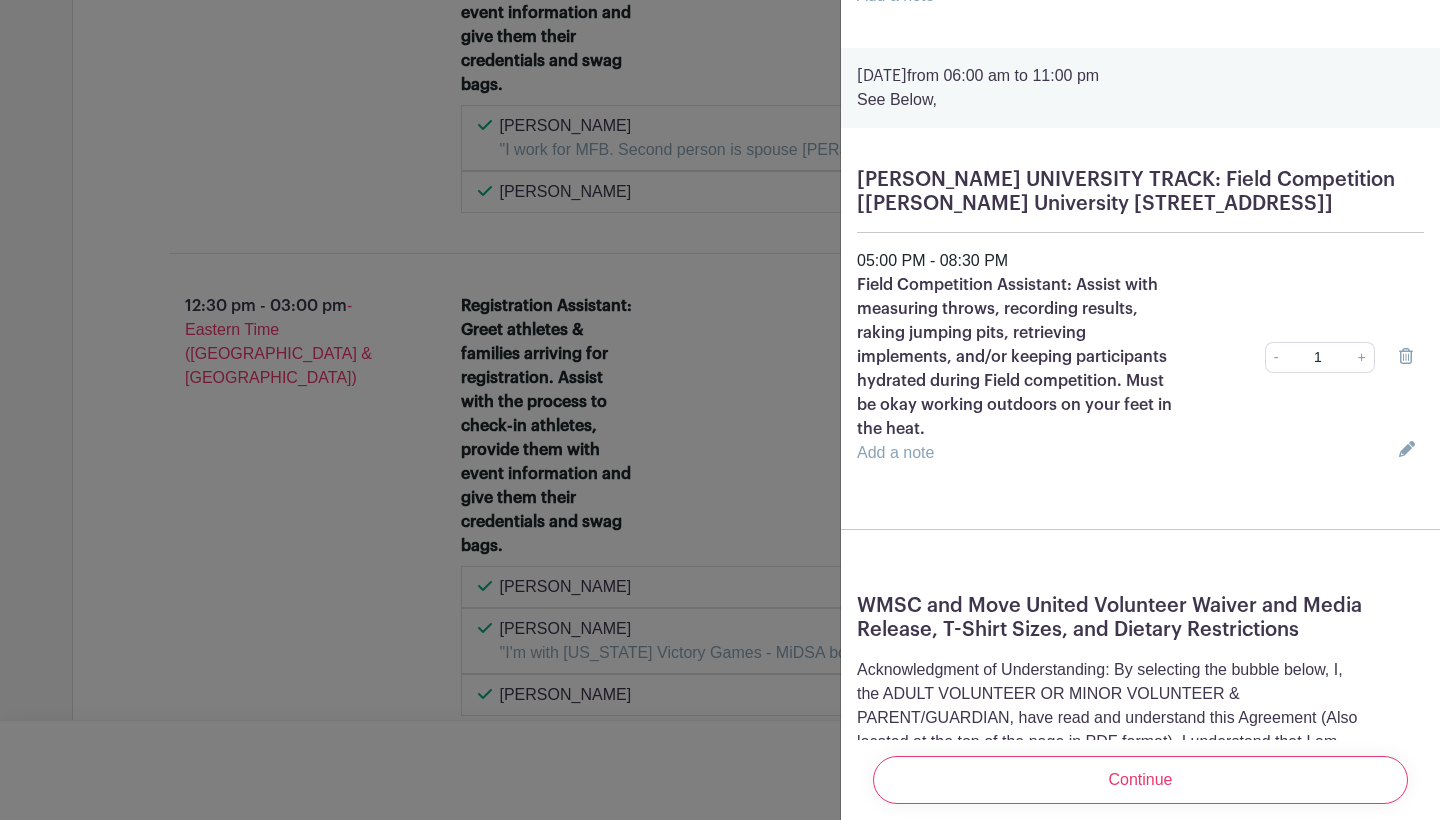 click on "Add a note" at bounding box center [895, 452] 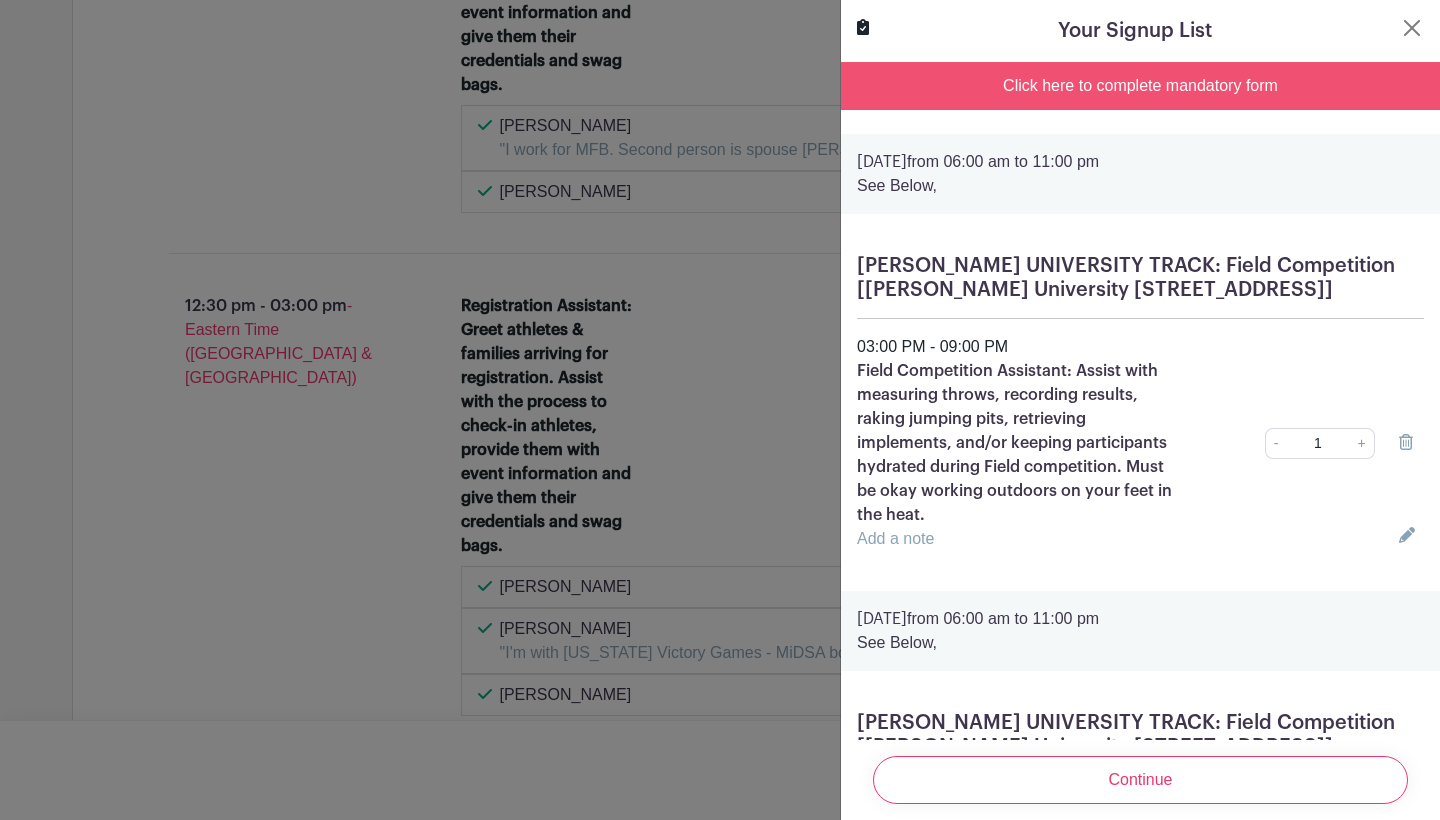 scroll, scrollTop: 0, scrollLeft: 0, axis: both 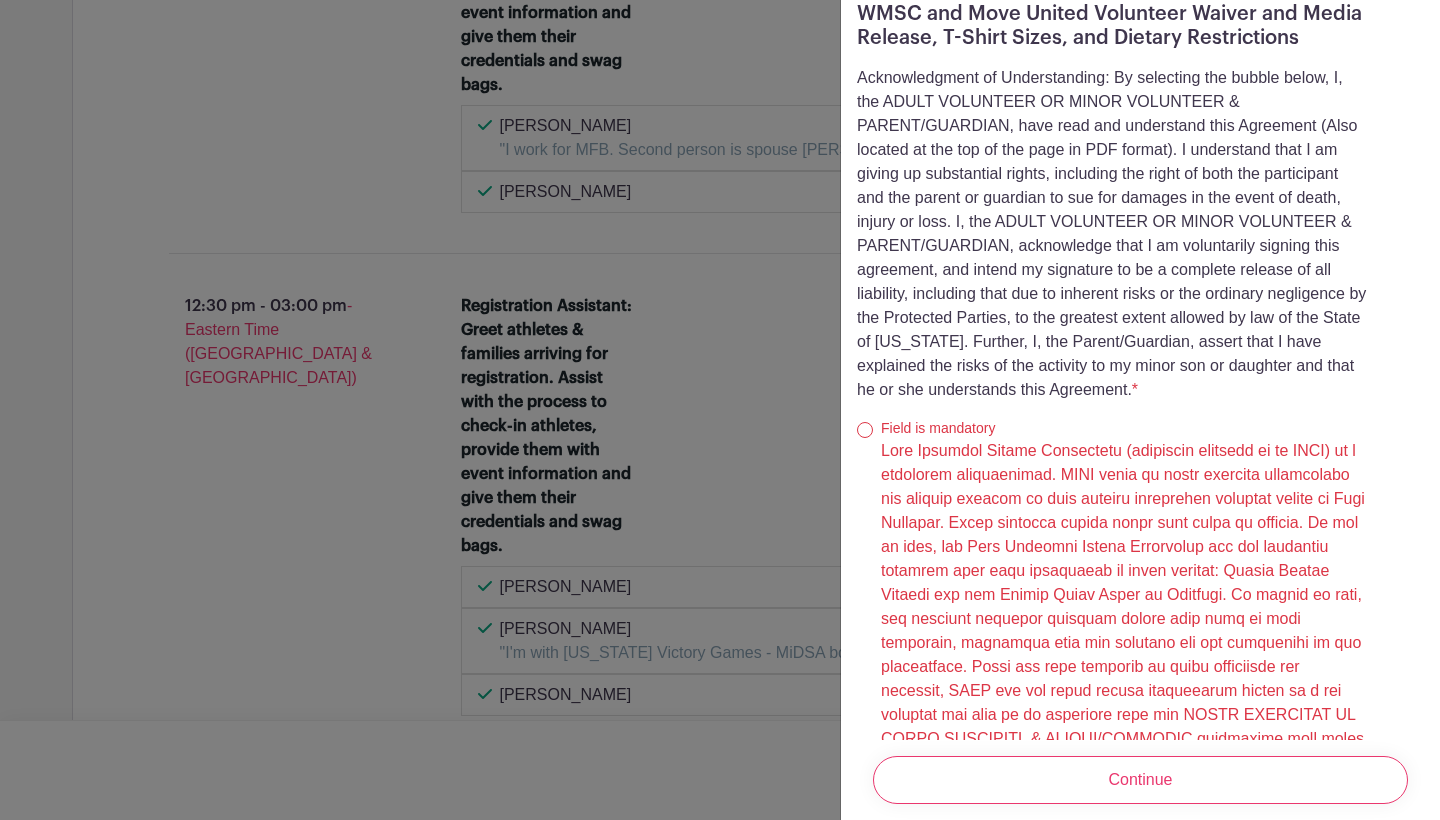click at bounding box center [865, 430] 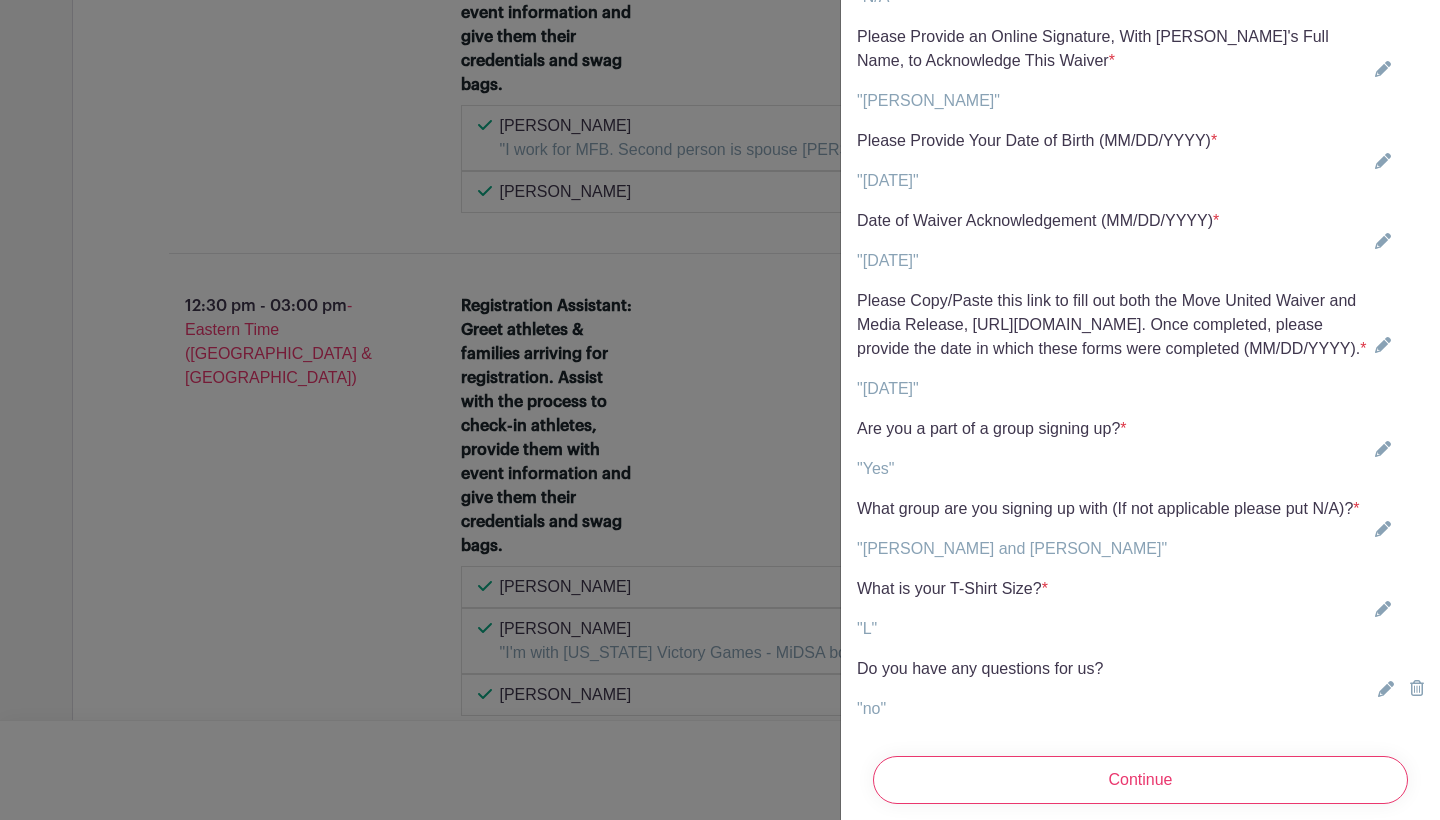 scroll, scrollTop: 5950, scrollLeft: 0, axis: vertical 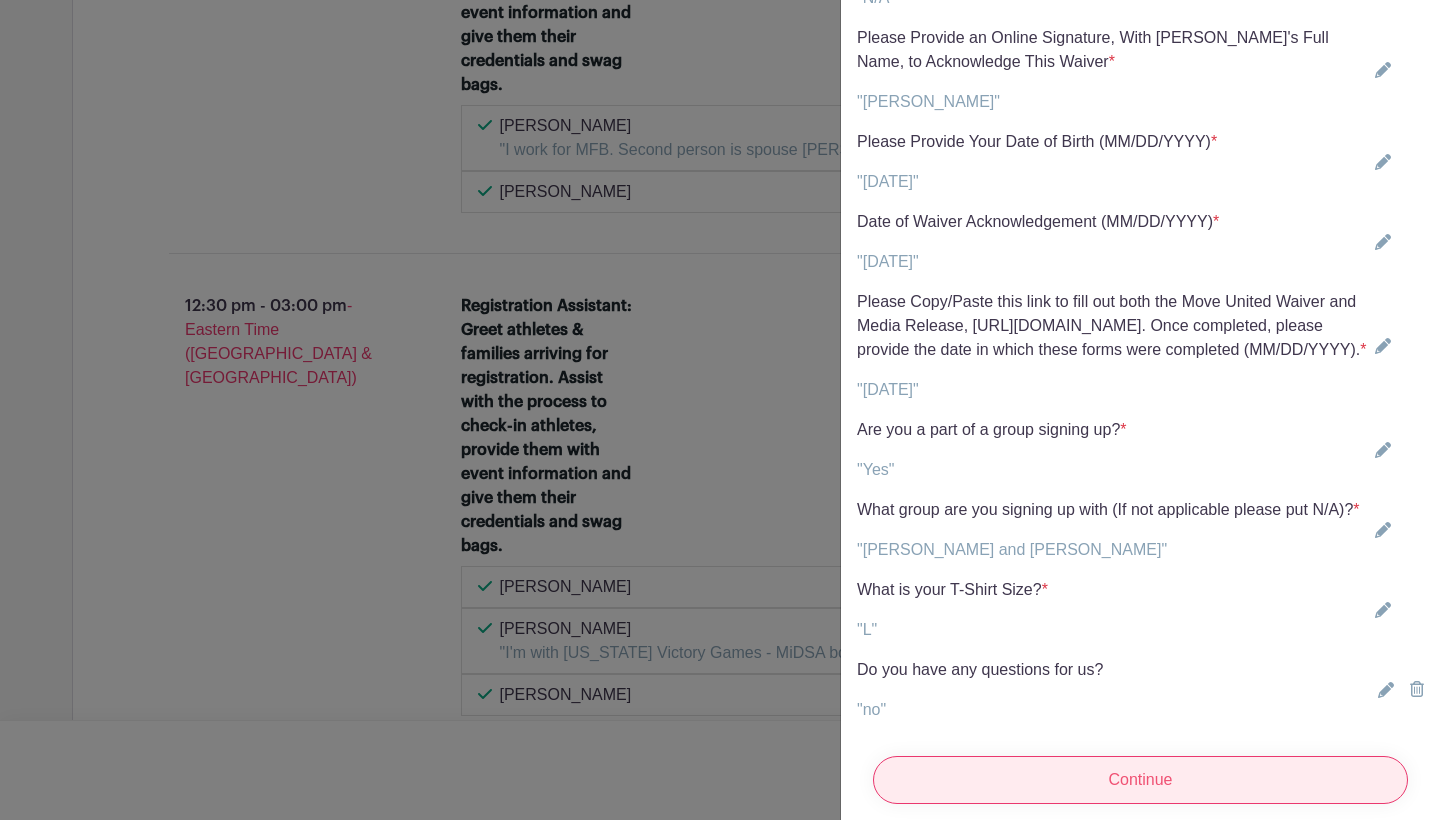 click on "Continue" at bounding box center [1140, 780] 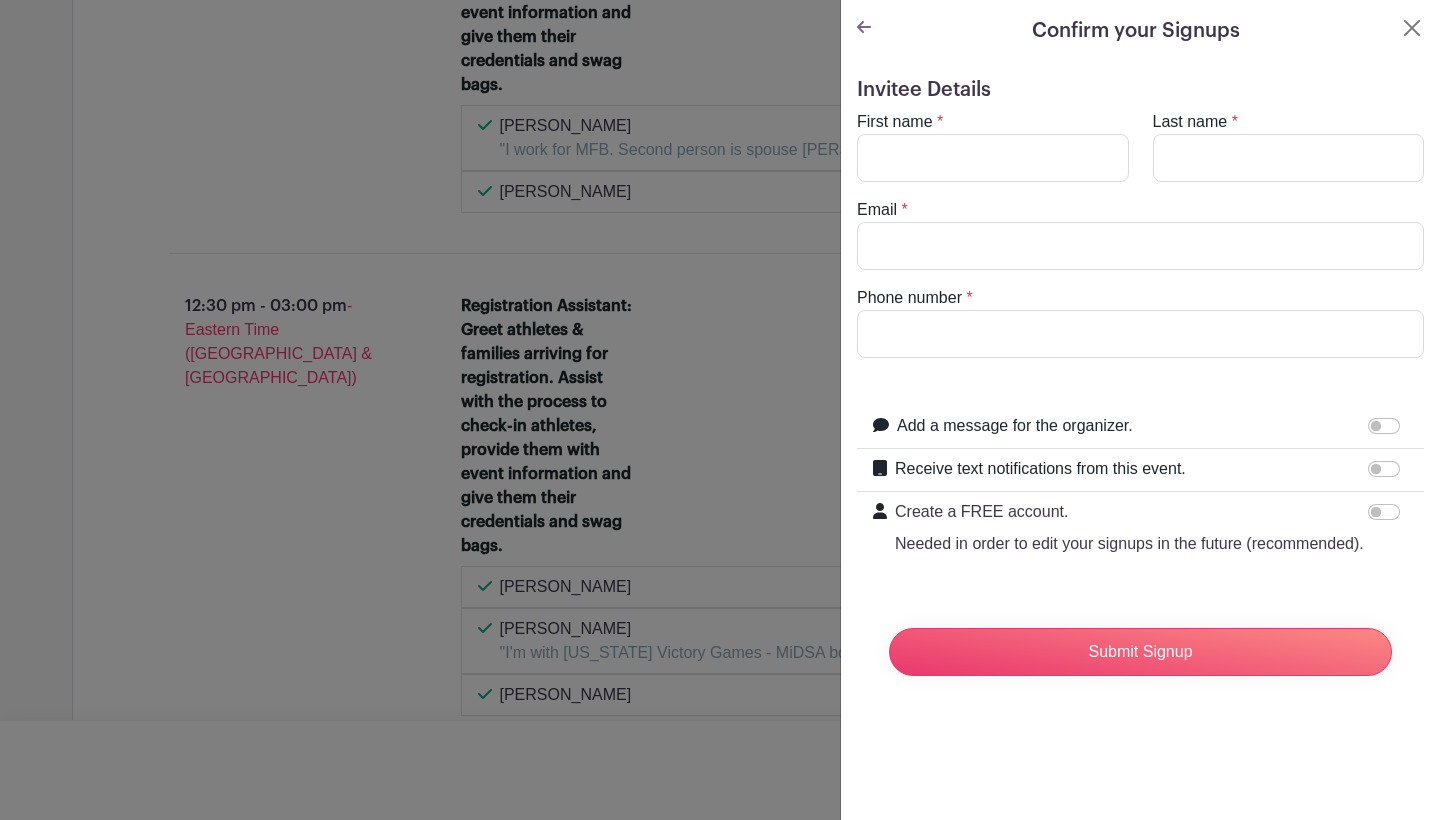 scroll, scrollTop: 0, scrollLeft: 0, axis: both 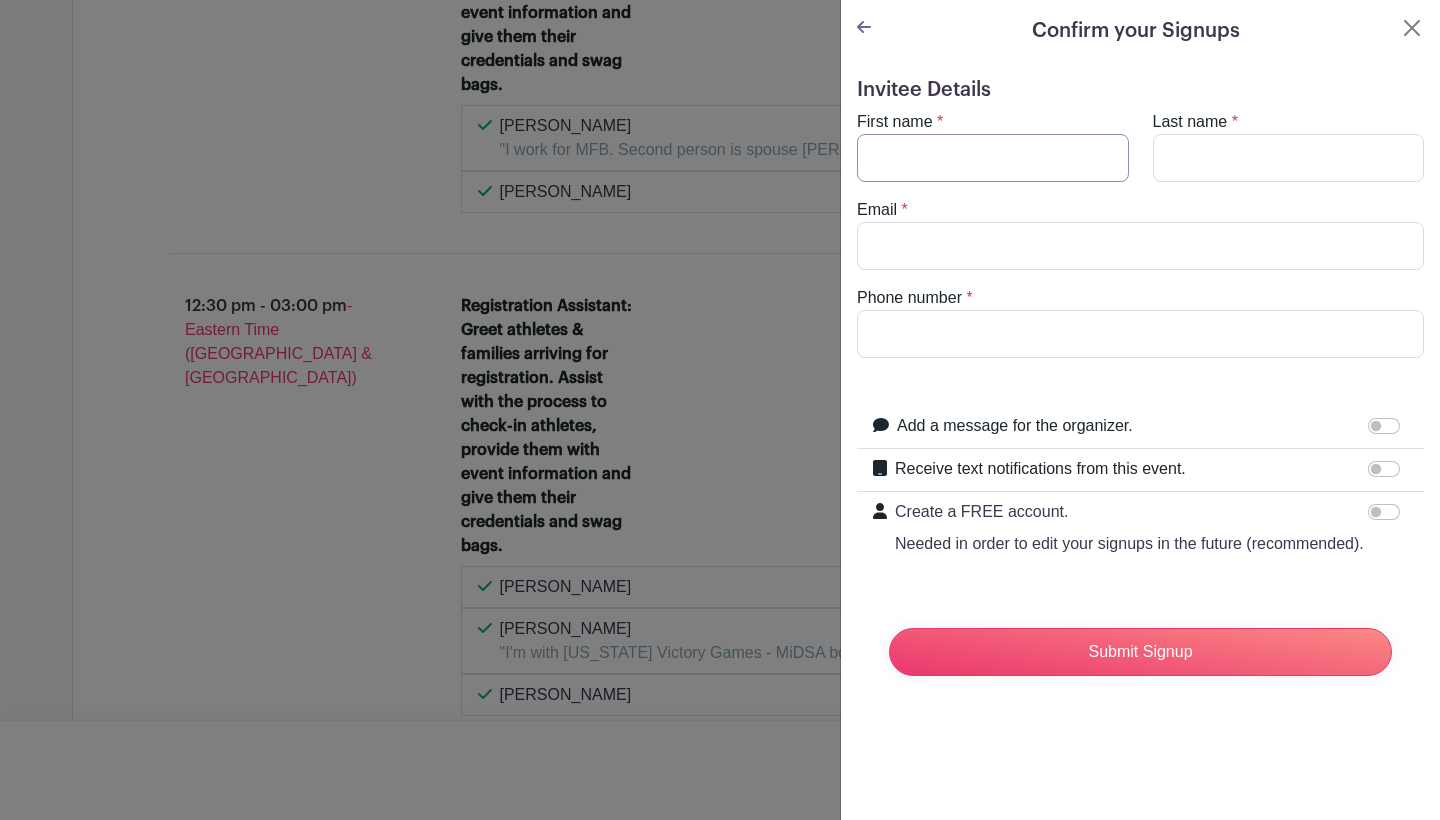 click on "First name" at bounding box center [993, 158] 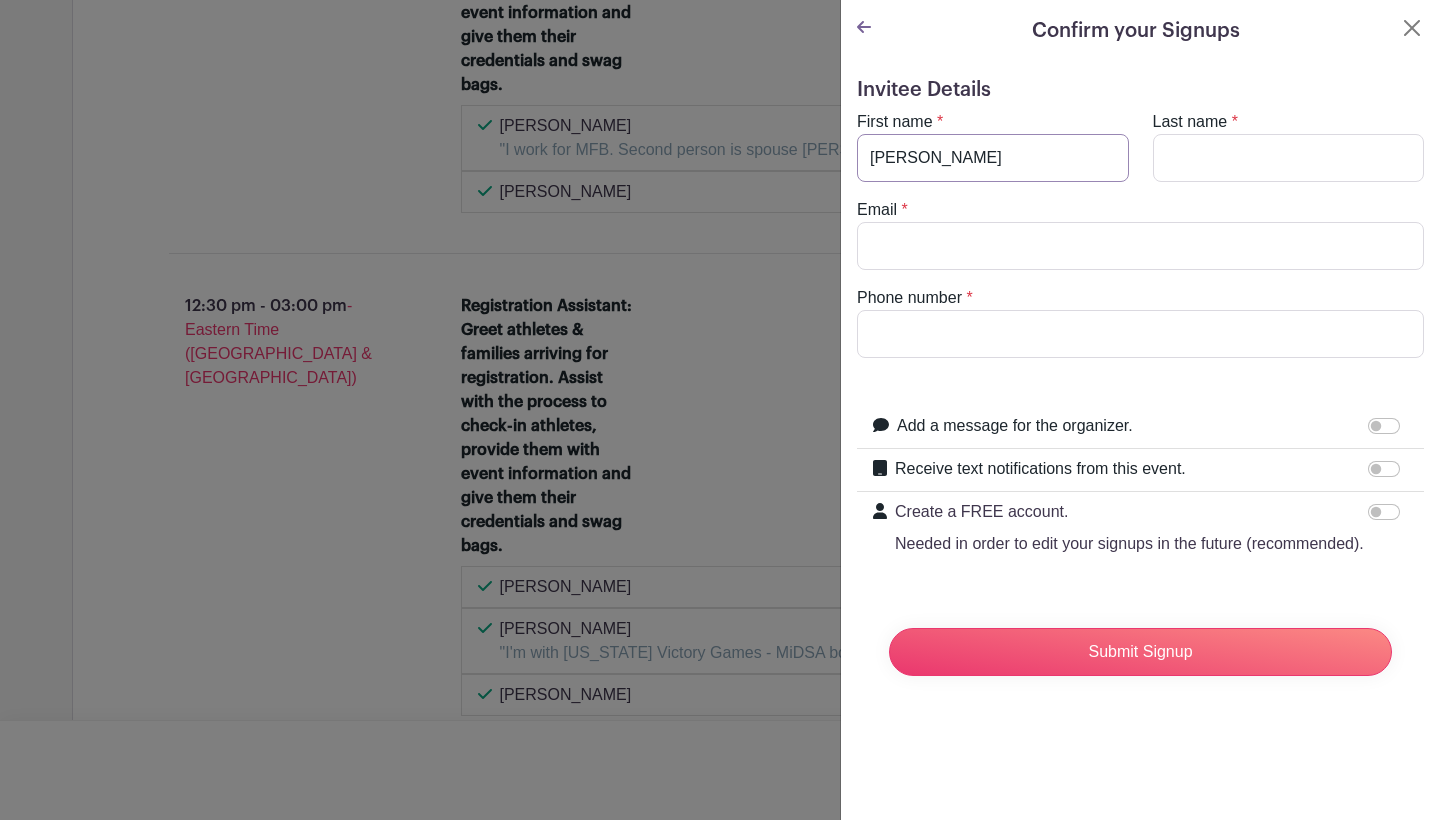 type on "[PERSON_NAME]" 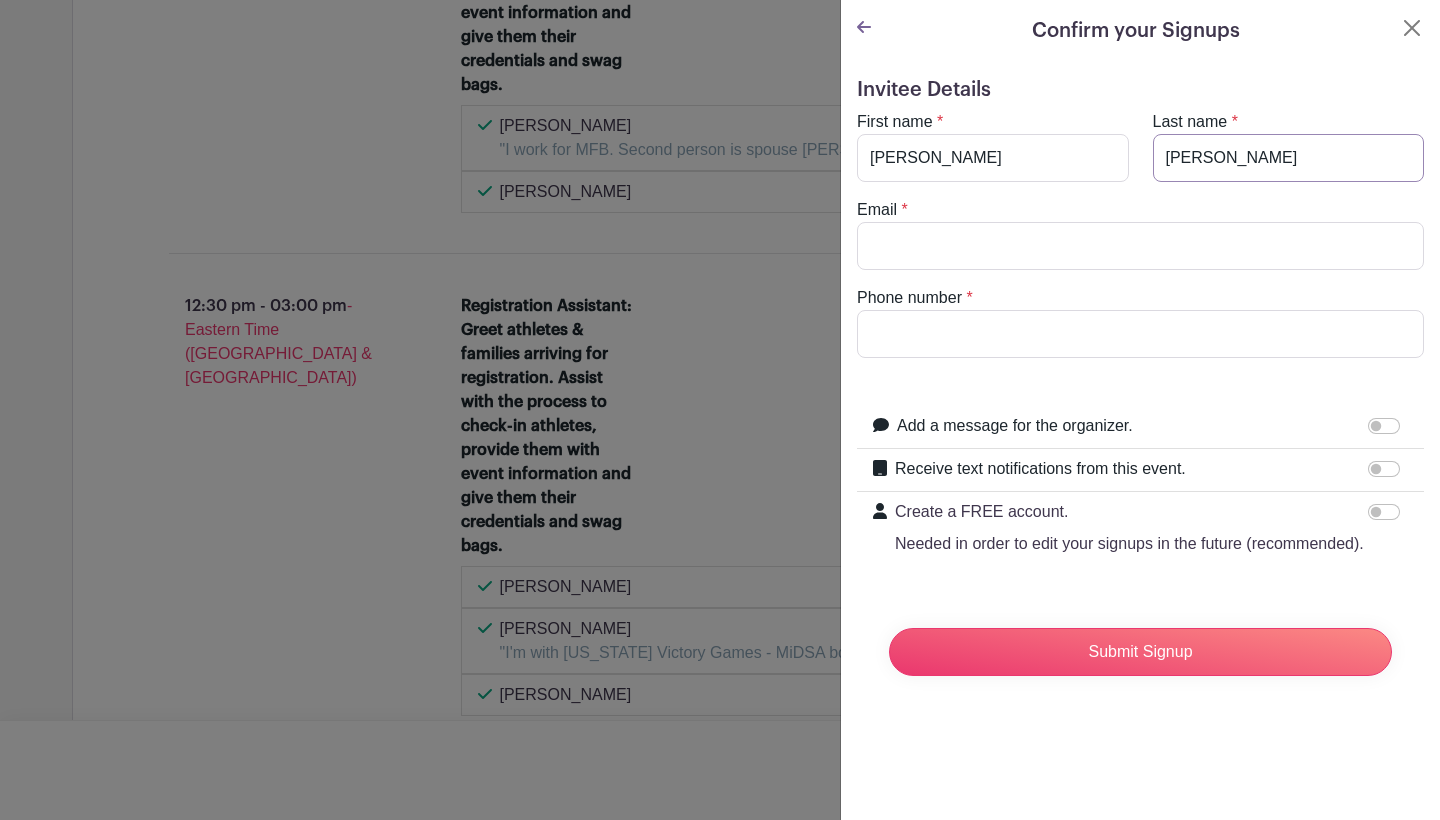 type on "[PERSON_NAME]" 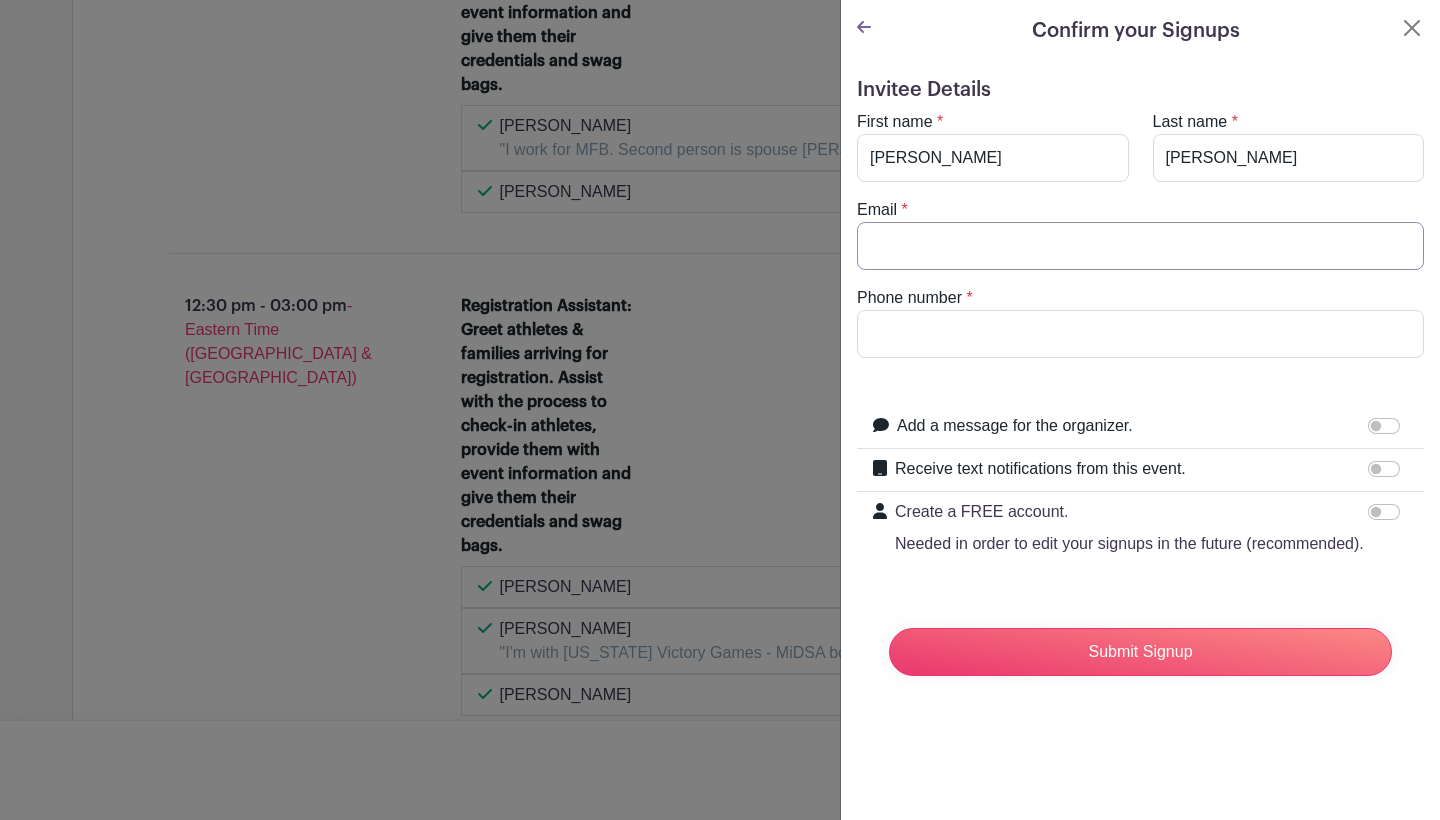click on "Email" at bounding box center [1140, 246] 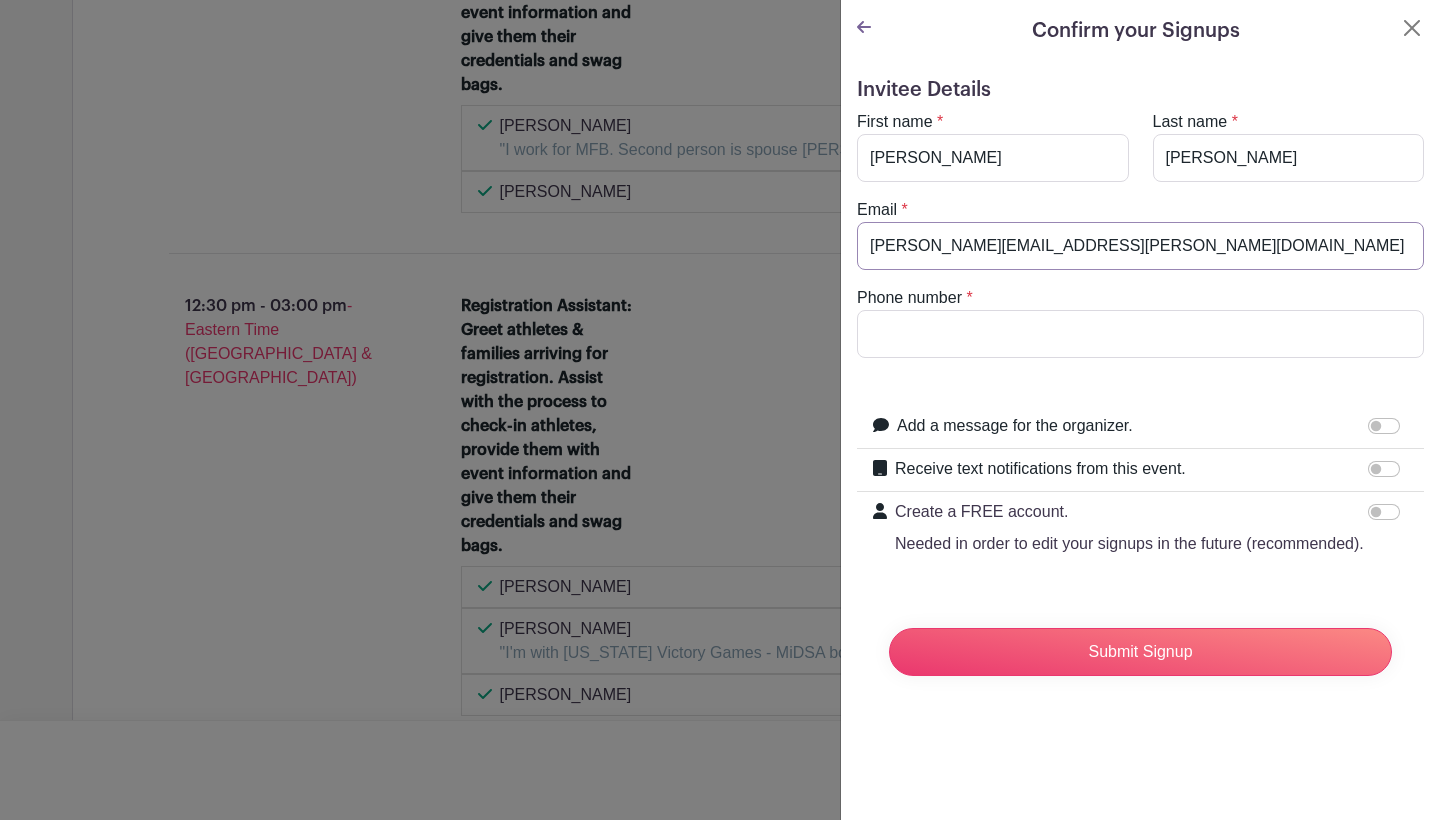 type on "[PERSON_NAME][EMAIL_ADDRESS][PERSON_NAME][DOMAIN_NAME]" 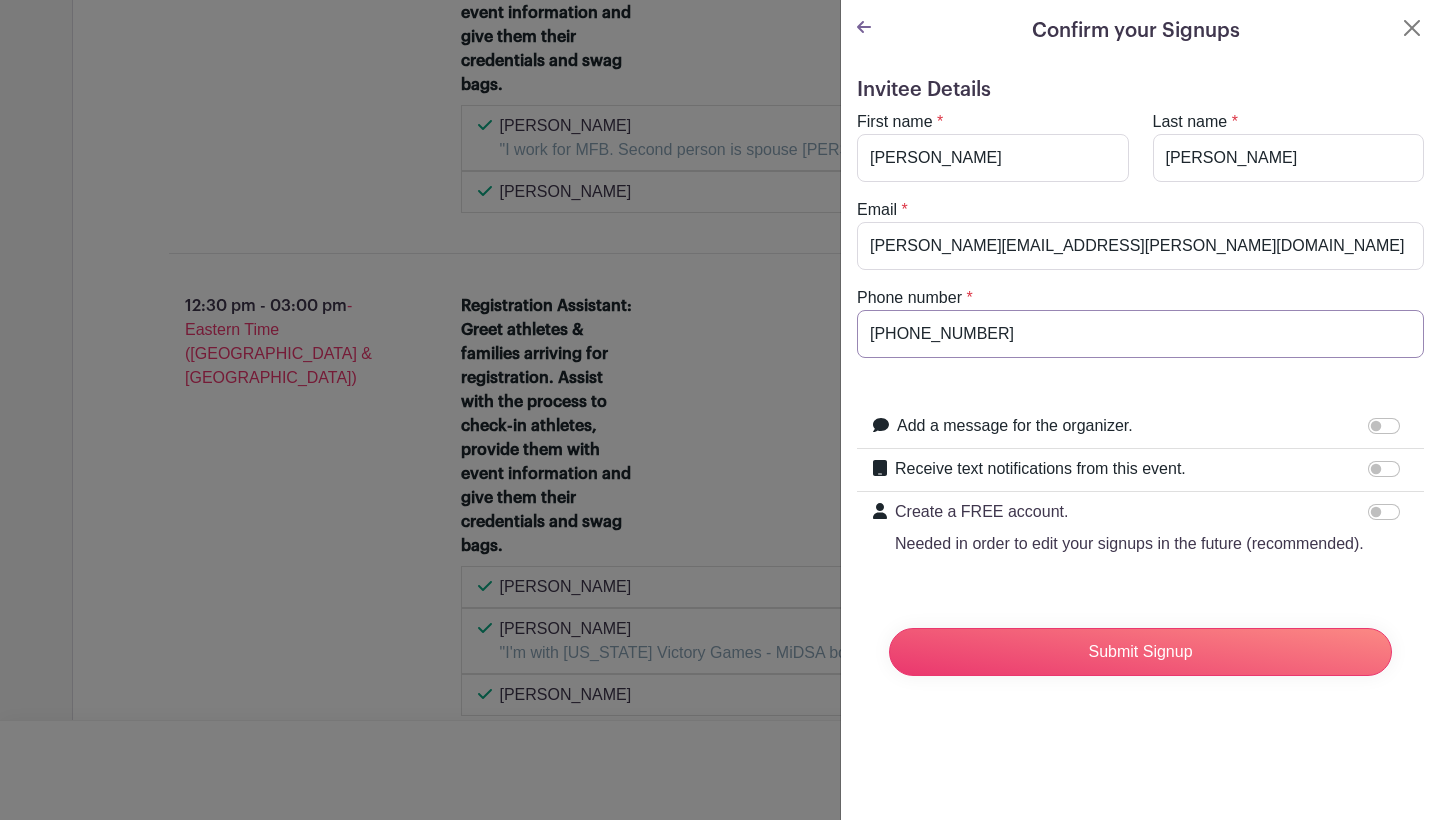 type on "[PHONE_NUMBER]" 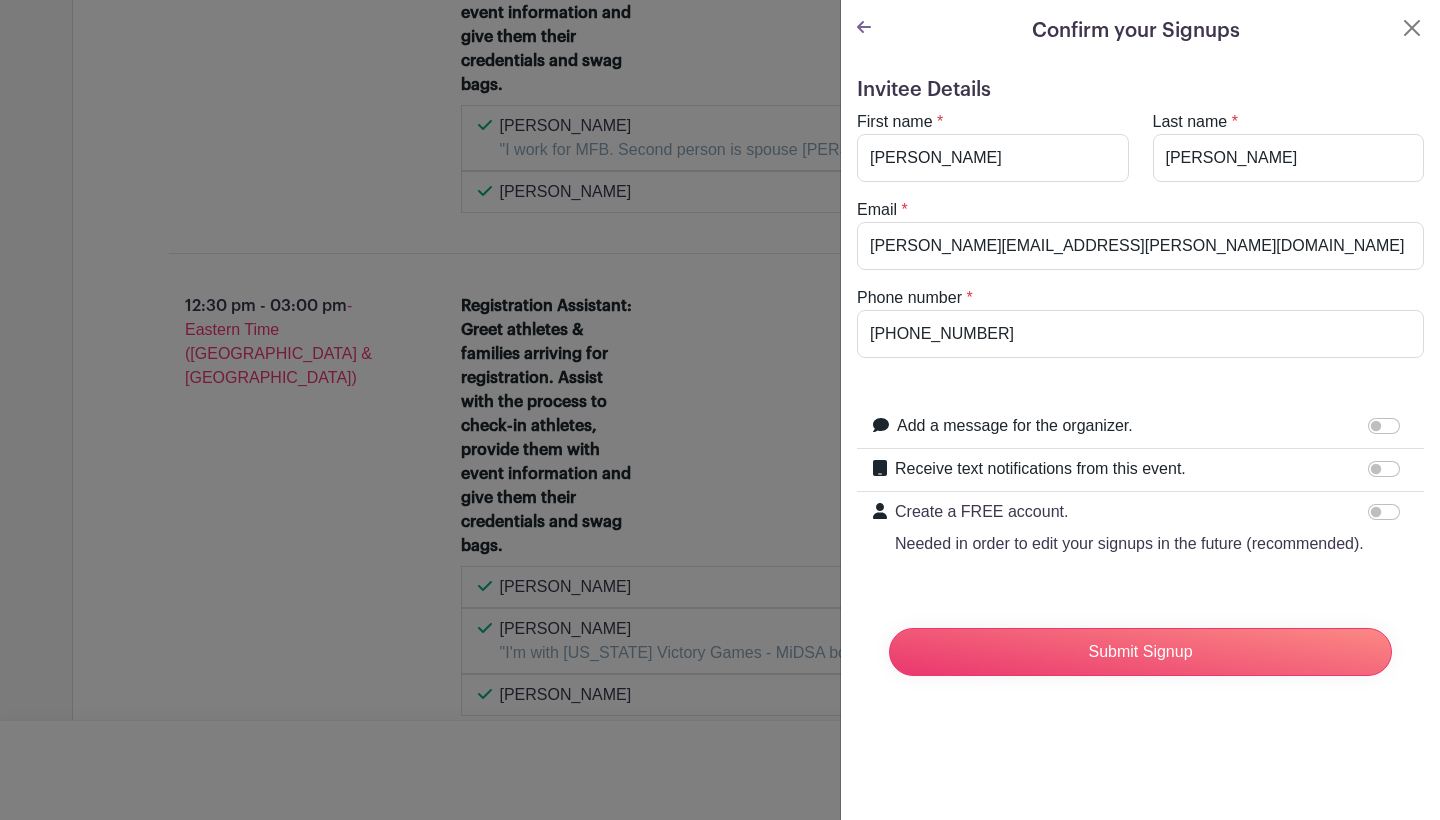 click on "Receive text notifications from this event." at bounding box center [1384, 469] 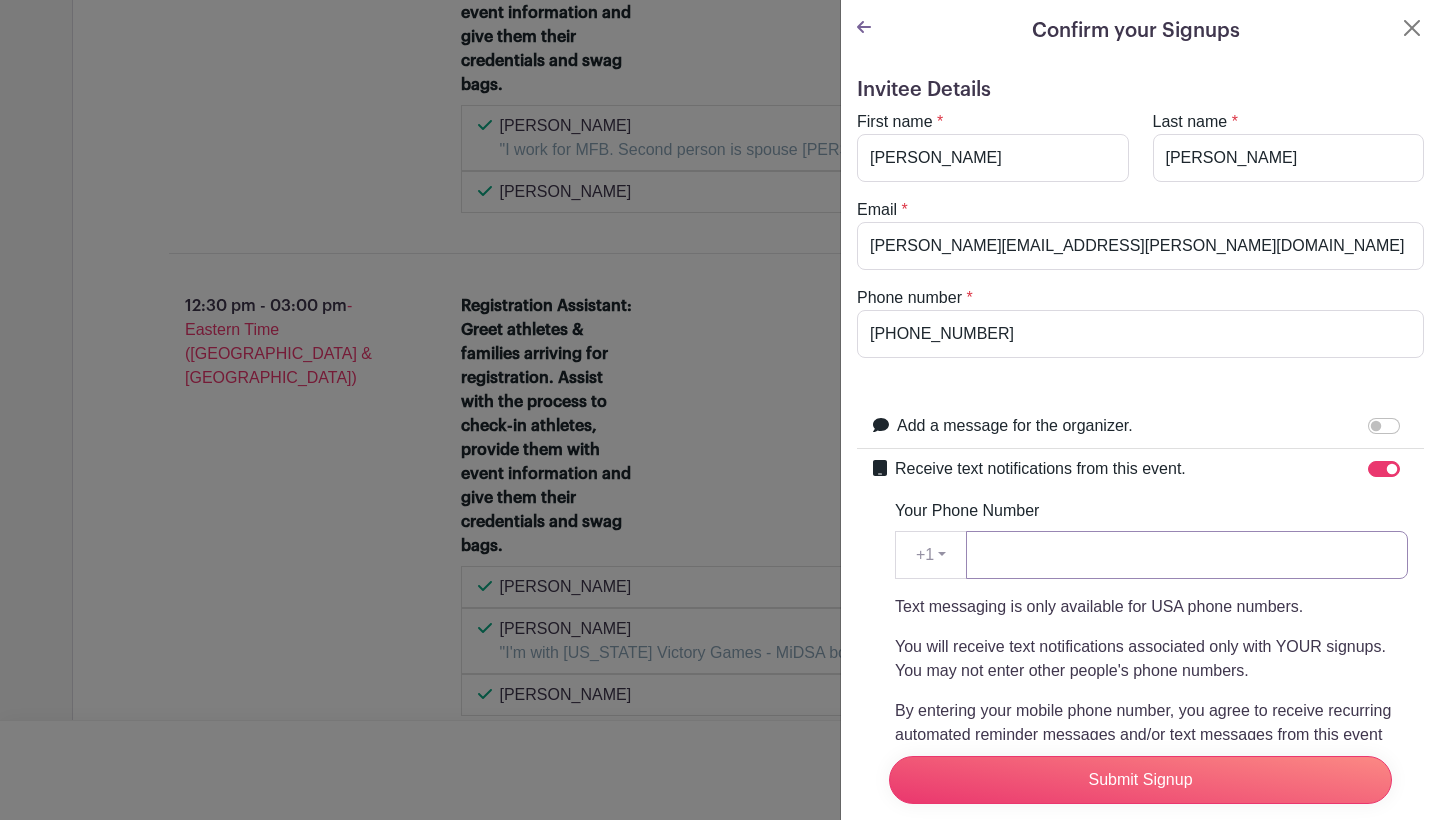 click on "Your Phone Number" at bounding box center (1187, 555) 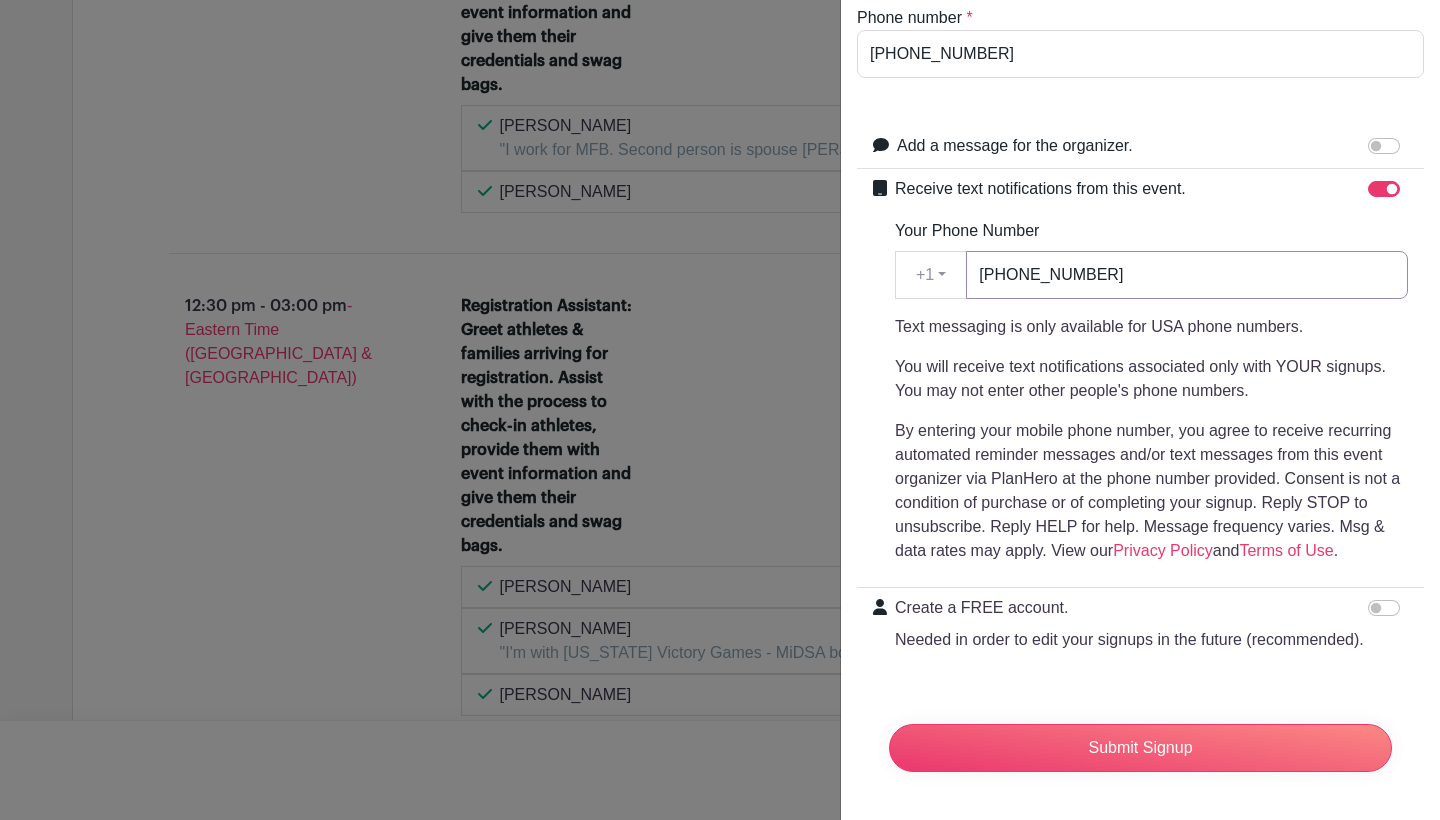 scroll, scrollTop: 280, scrollLeft: 0, axis: vertical 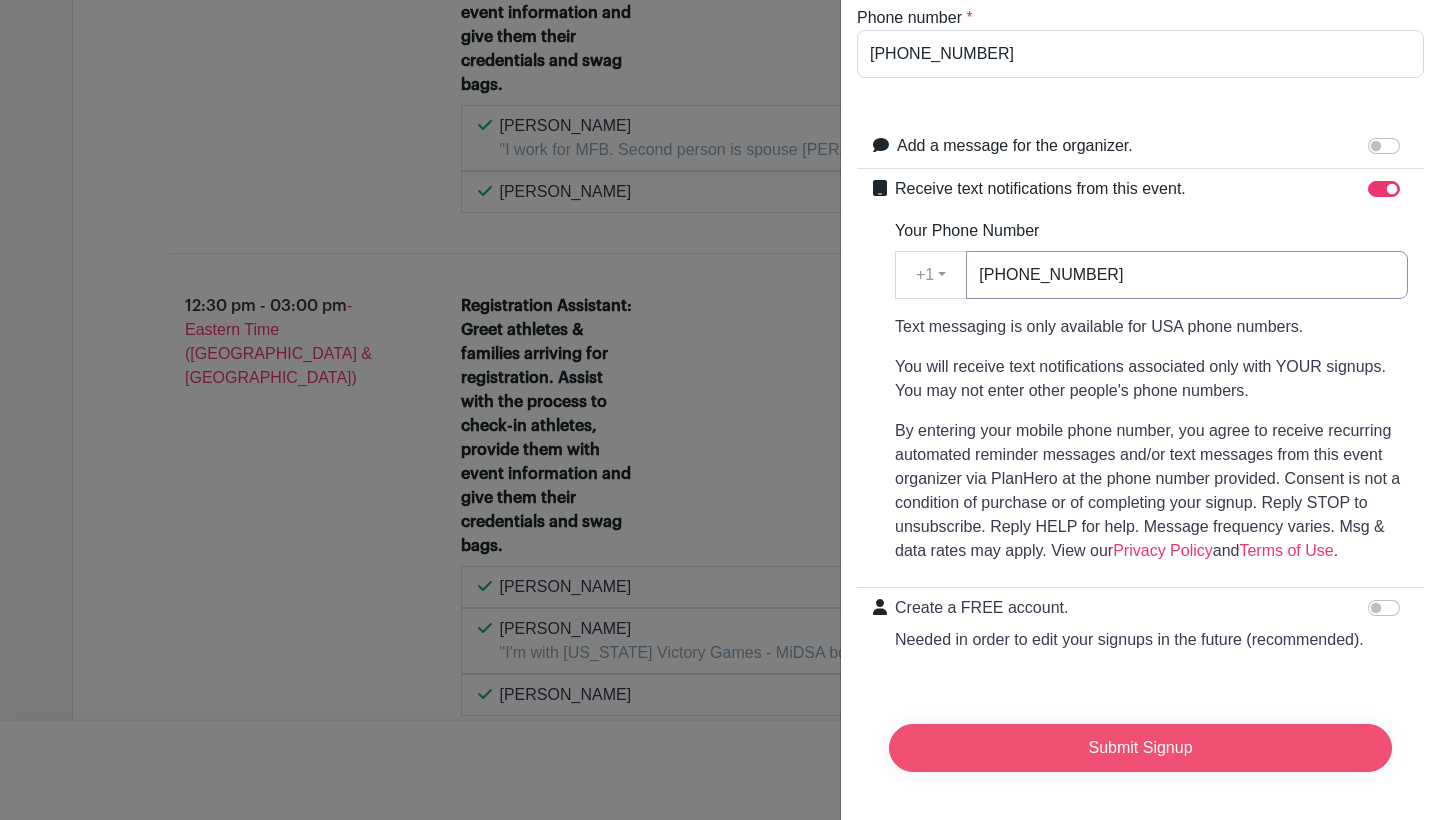 type on "[PHONE_NUMBER]" 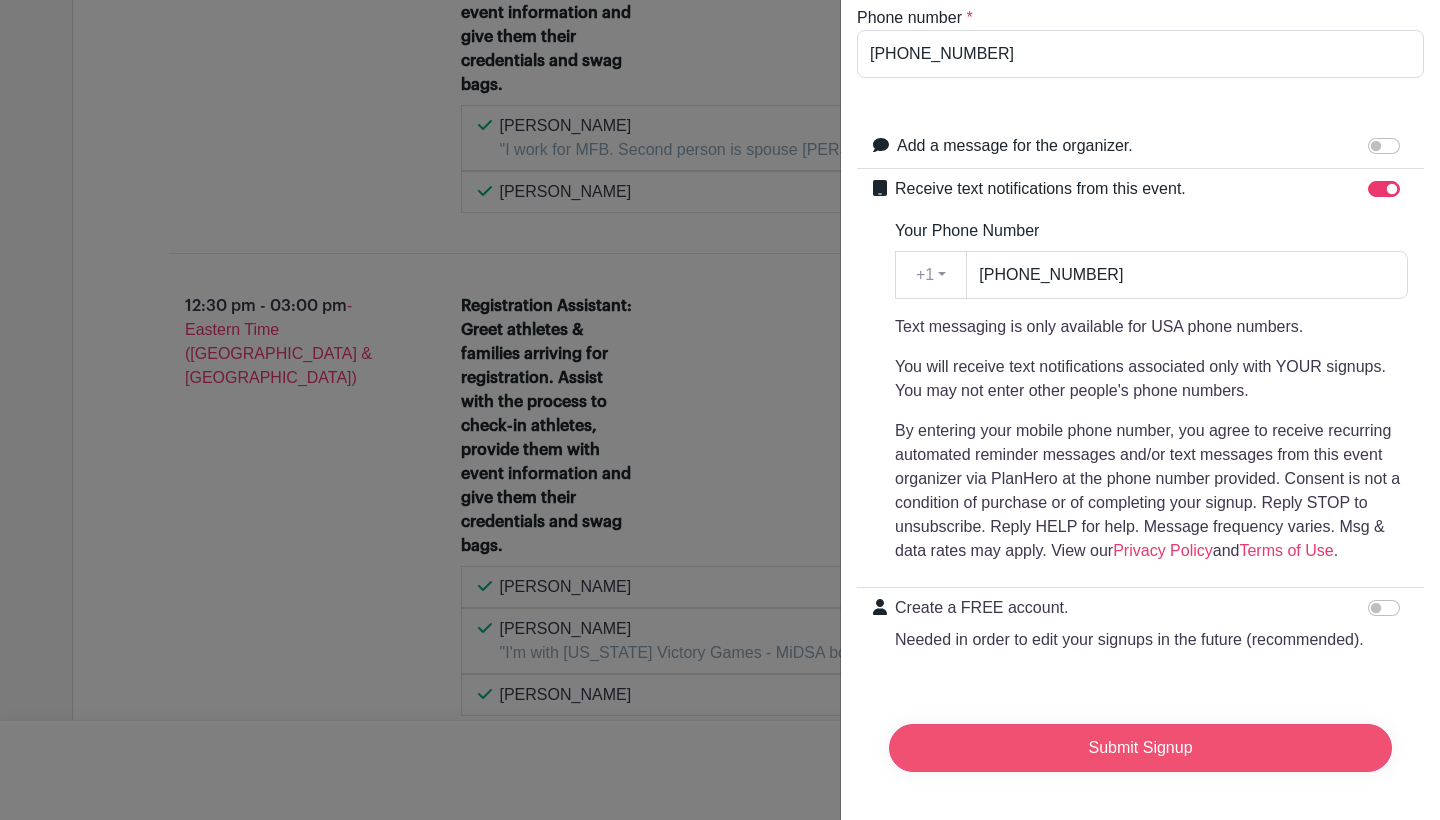 click on "Submit Signup" at bounding box center [1140, 748] 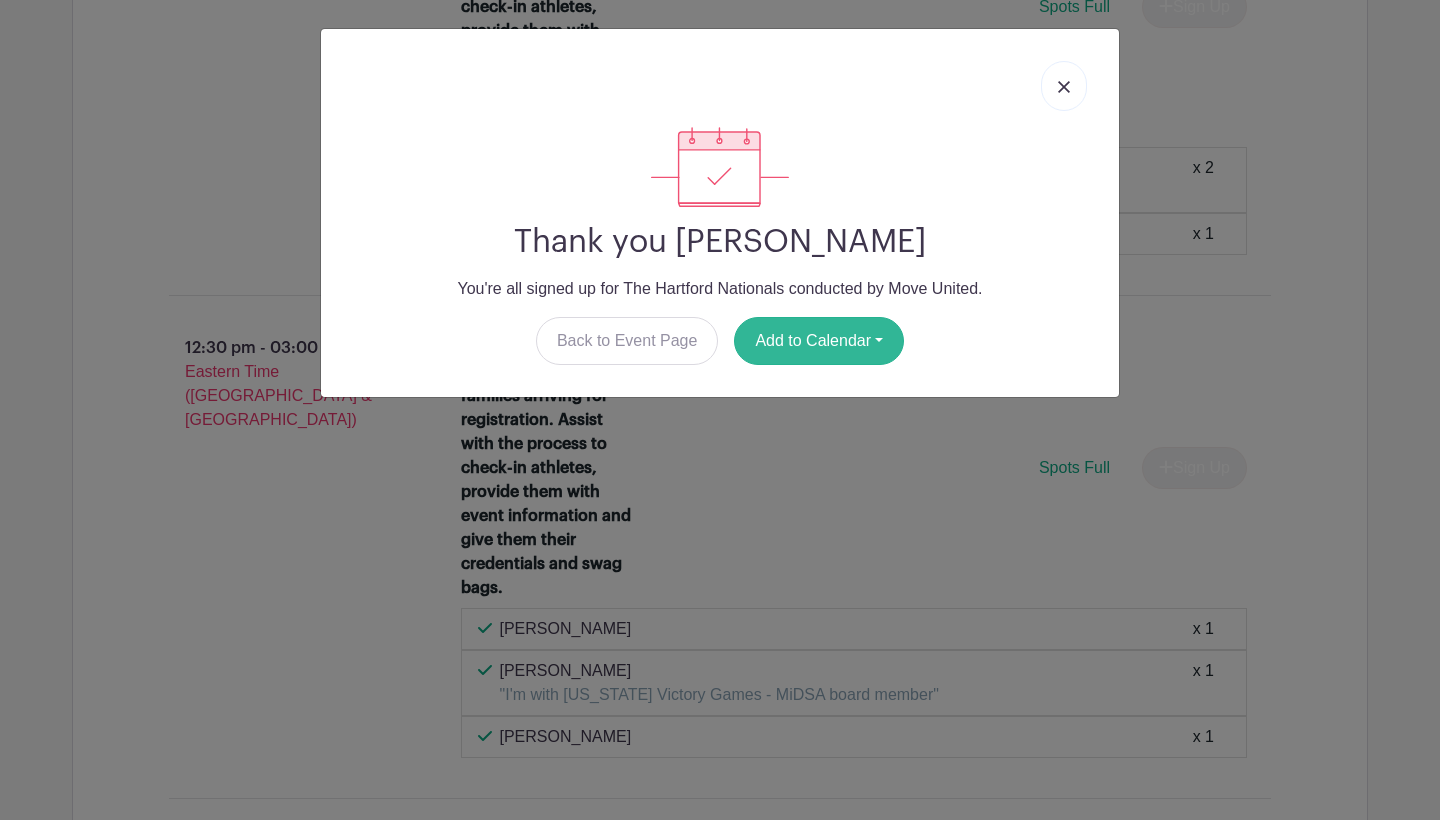 click on "Add to Calendar" at bounding box center (819, 341) 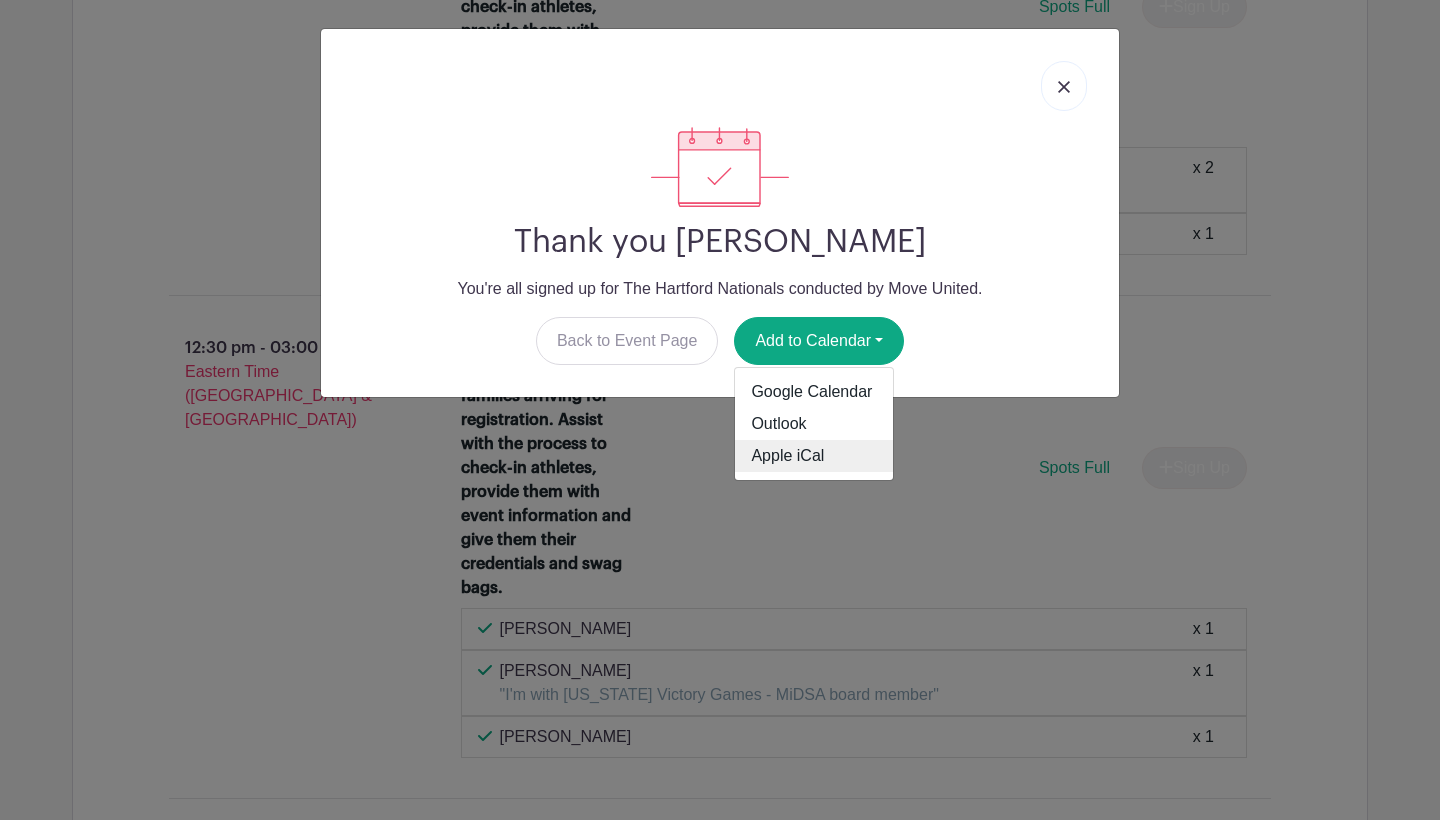 click on "Apple iCal" at bounding box center [814, 456] 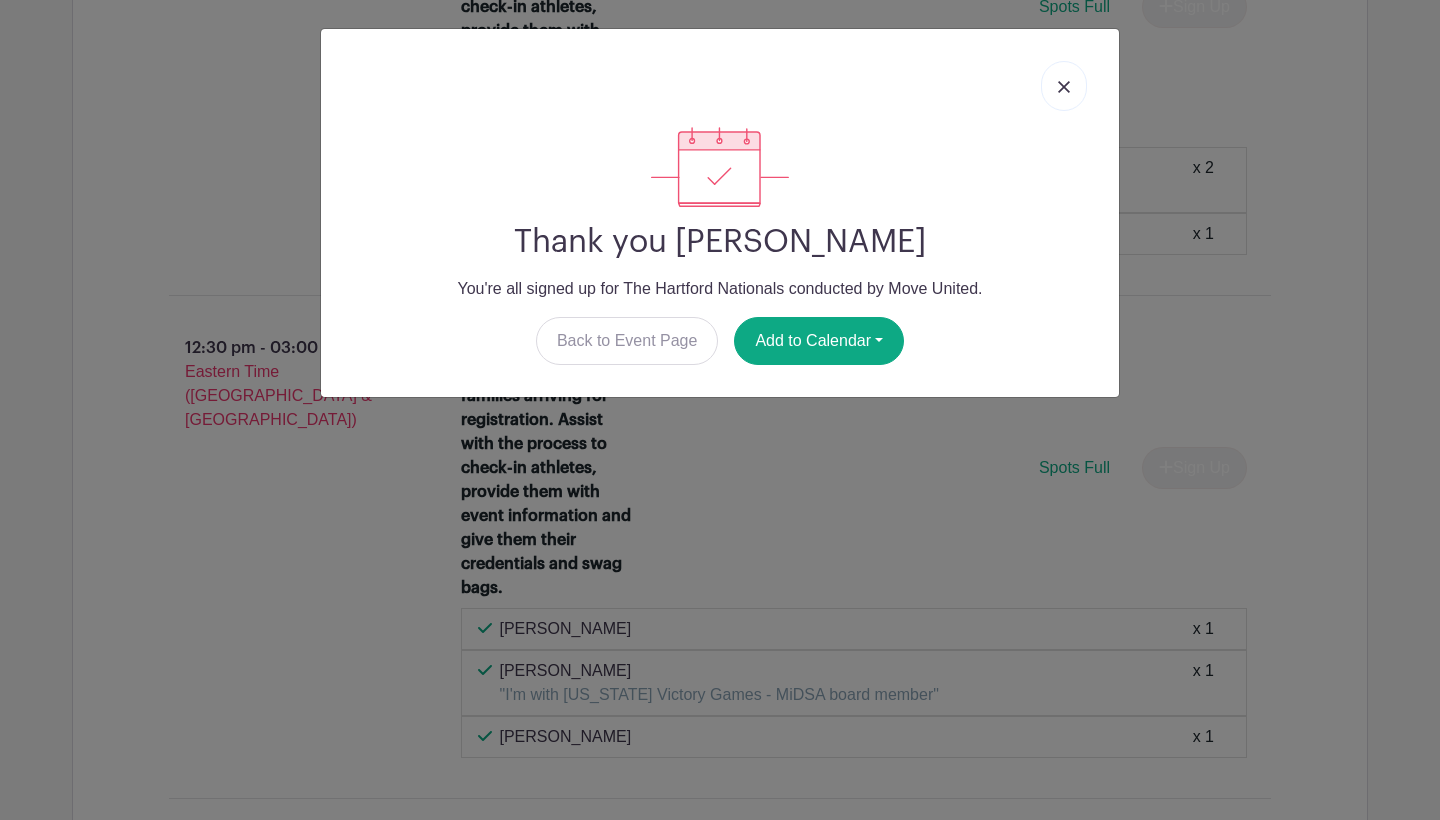 click at bounding box center [1064, 86] 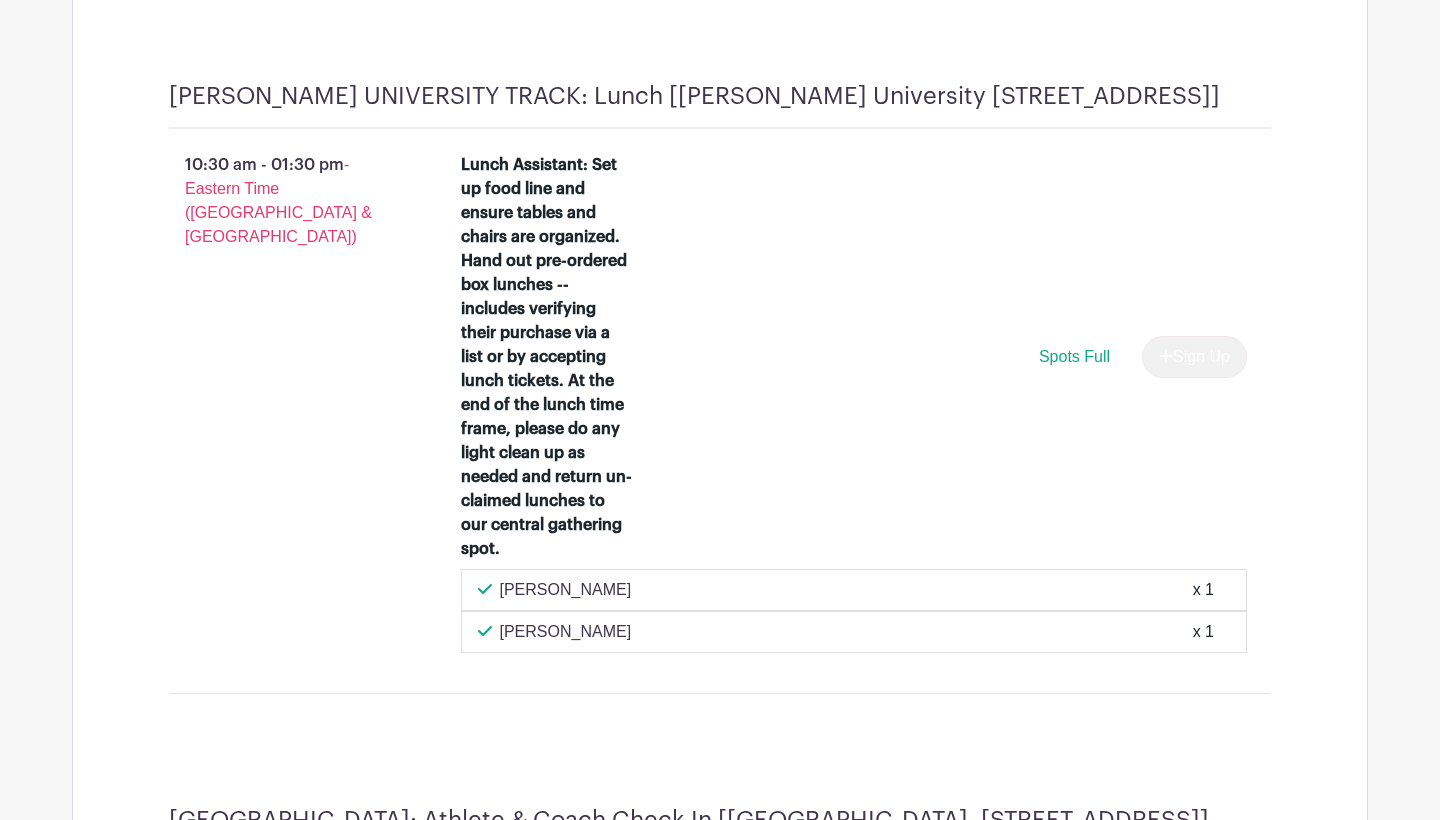 scroll, scrollTop: 5313, scrollLeft: 0, axis: vertical 